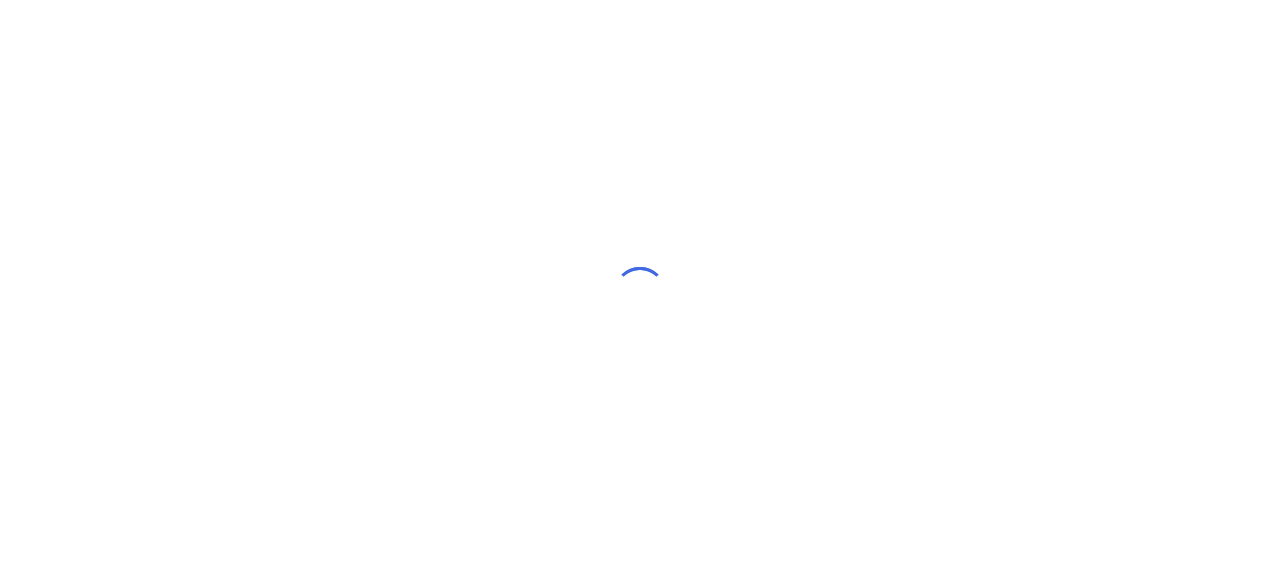 scroll, scrollTop: 0, scrollLeft: 0, axis: both 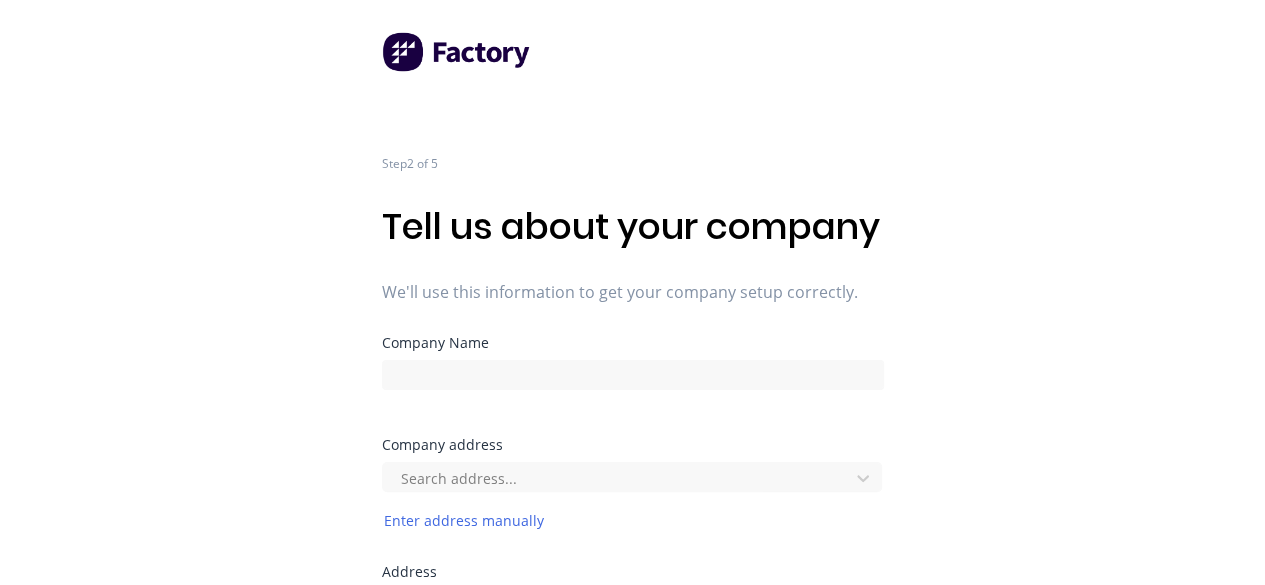 type on "[PERSON_NAME]" 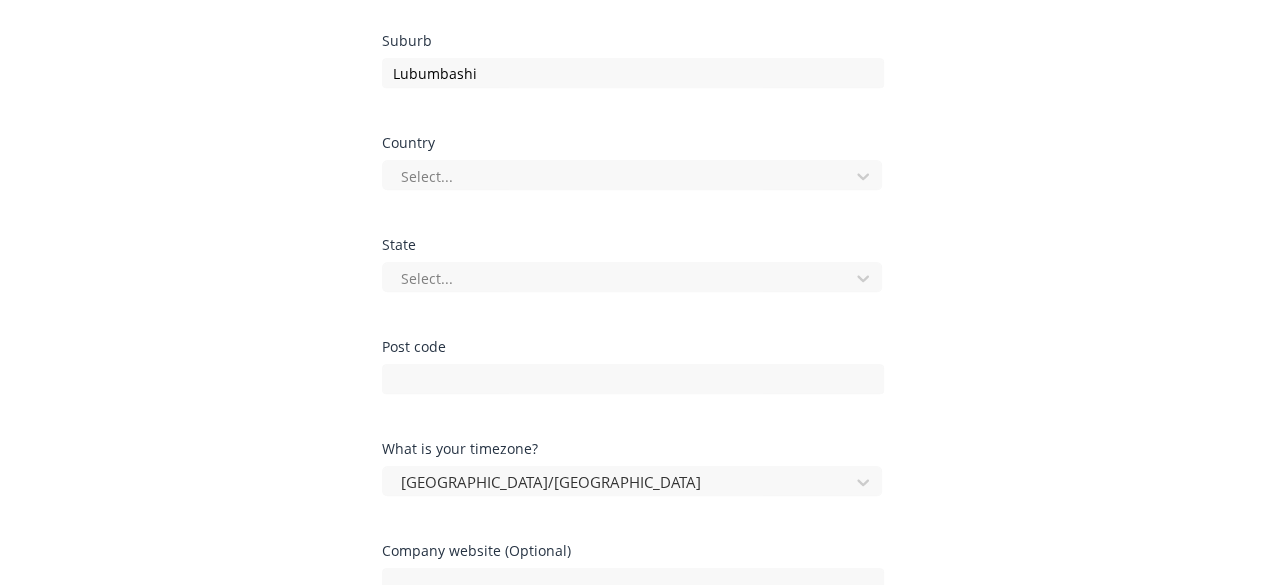 scroll, scrollTop: 902, scrollLeft: 0, axis: vertical 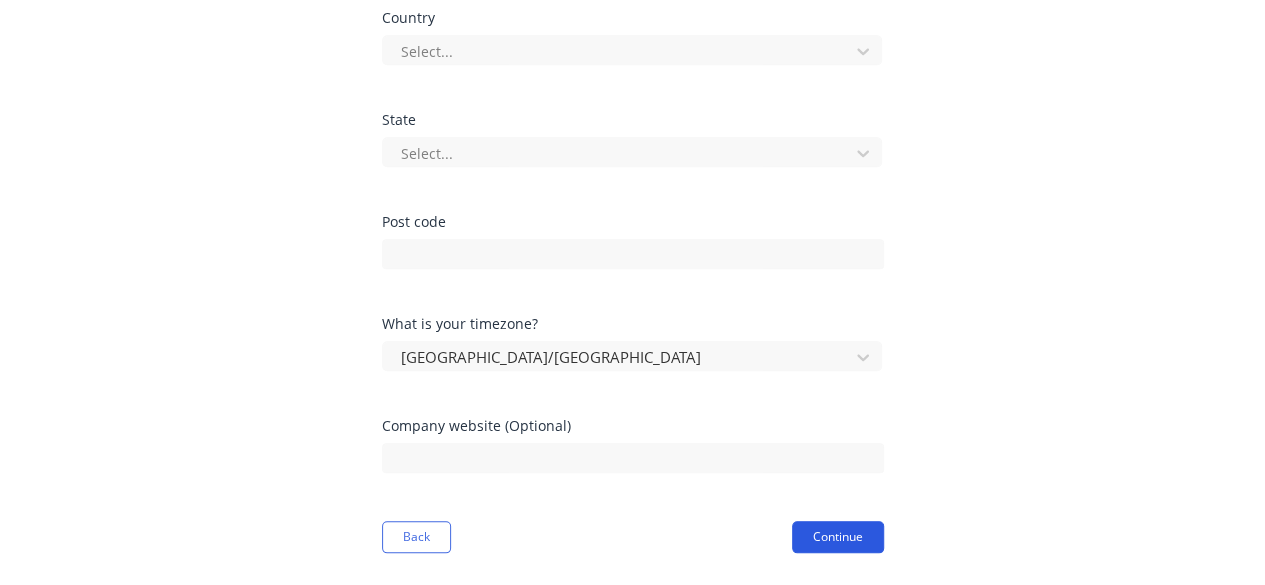 click on "Continue" at bounding box center (838, 537) 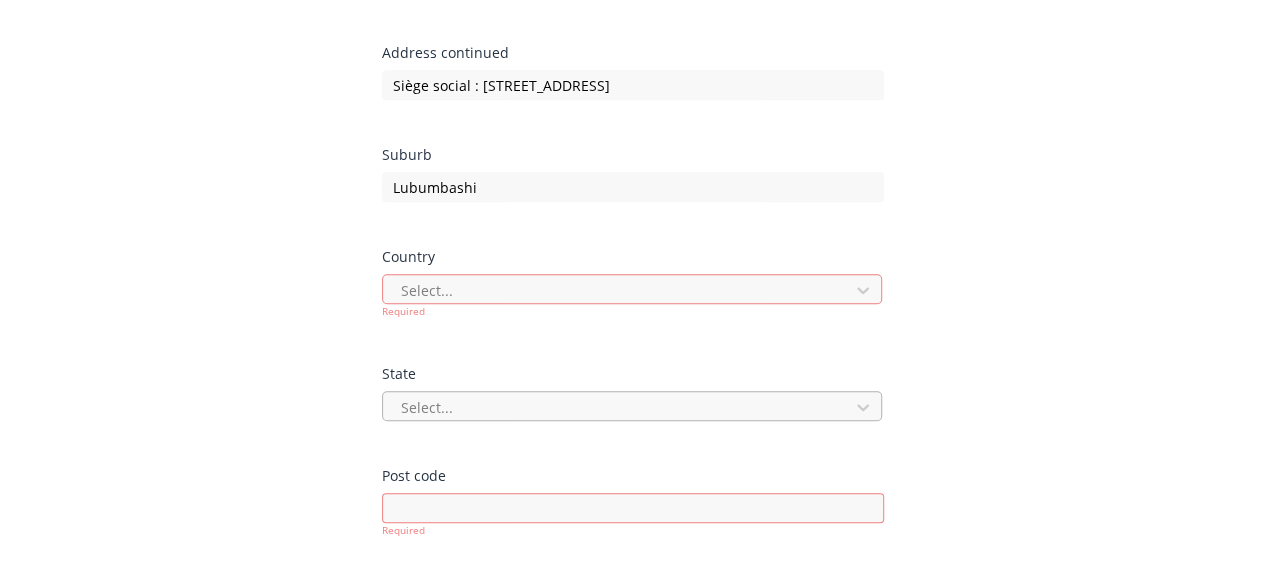 scroll, scrollTop: 797, scrollLeft: 0, axis: vertical 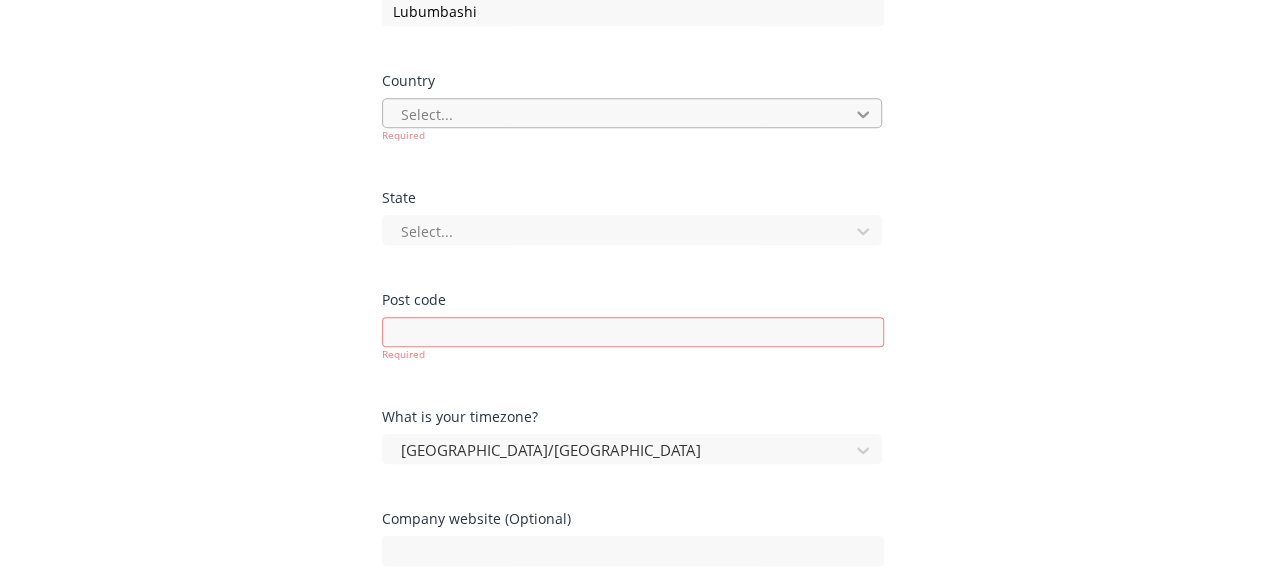 click 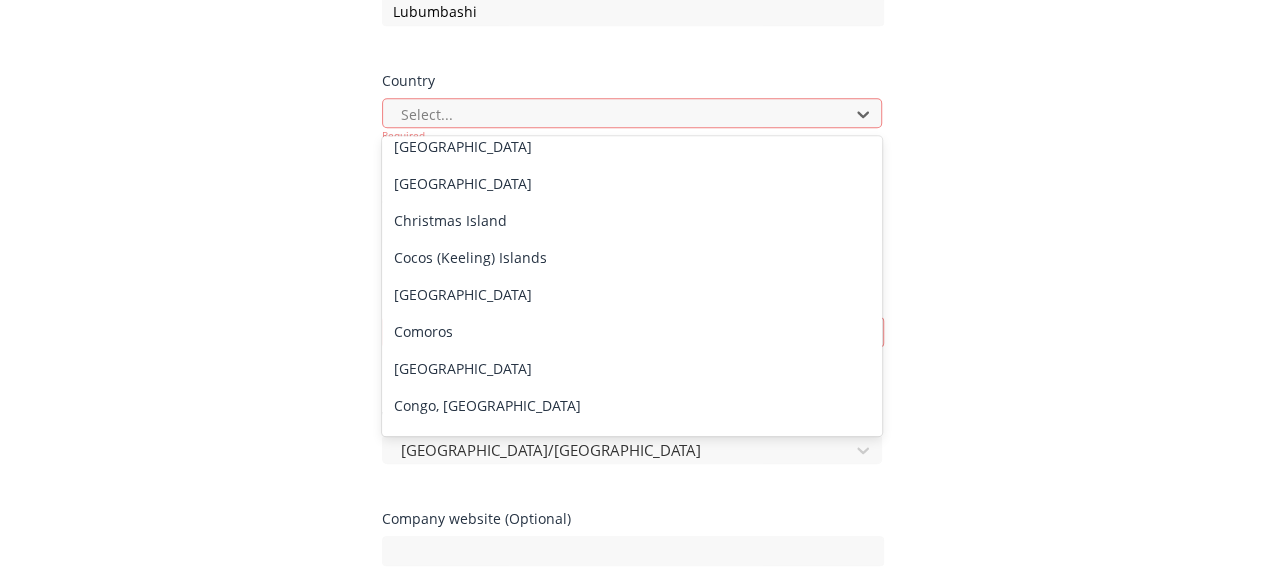 scroll, scrollTop: 1641, scrollLeft: 0, axis: vertical 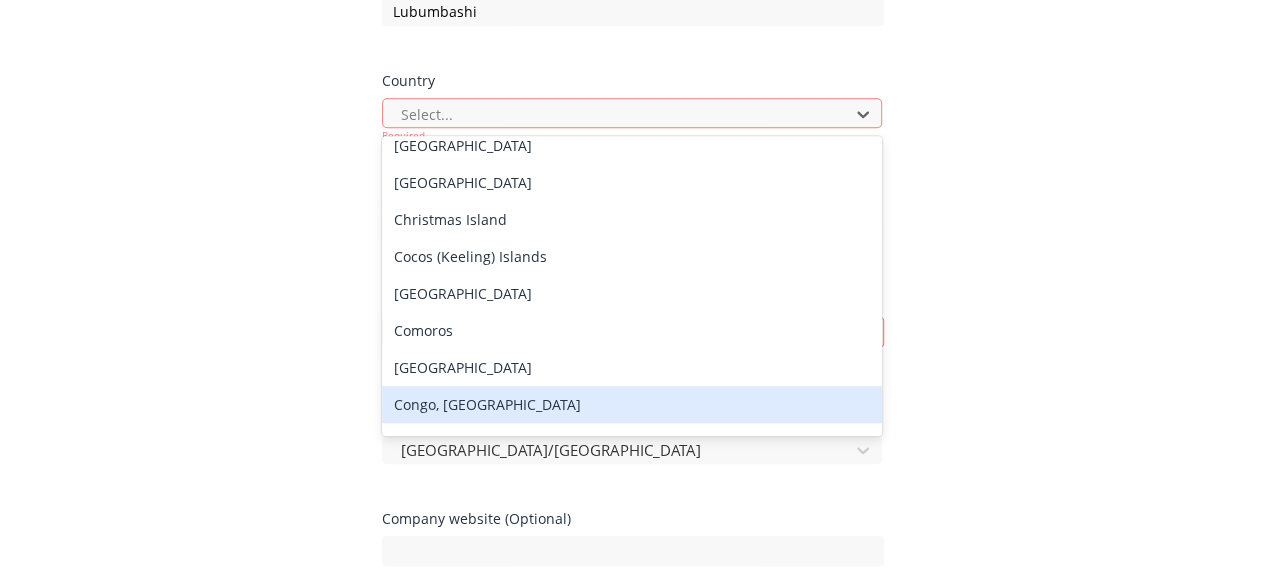 click on "Congo, [GEOGRAPHIC_DATA]" at bounding box center [632, 404] 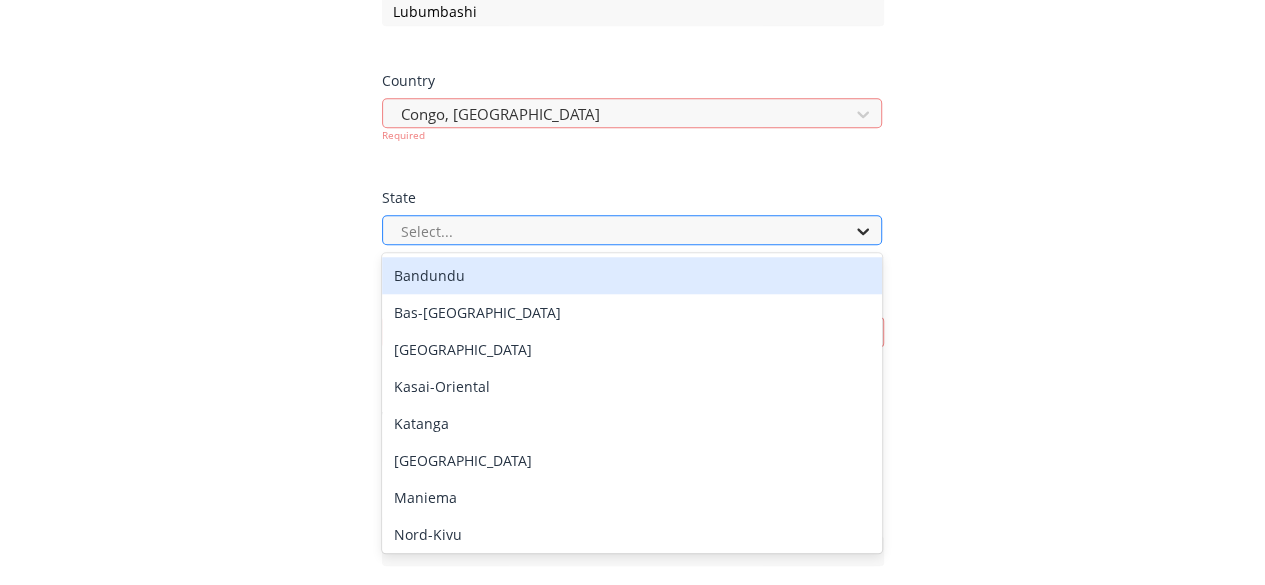 scroll, scrollTop: 816, scrollLeft: 0, axis: vertical 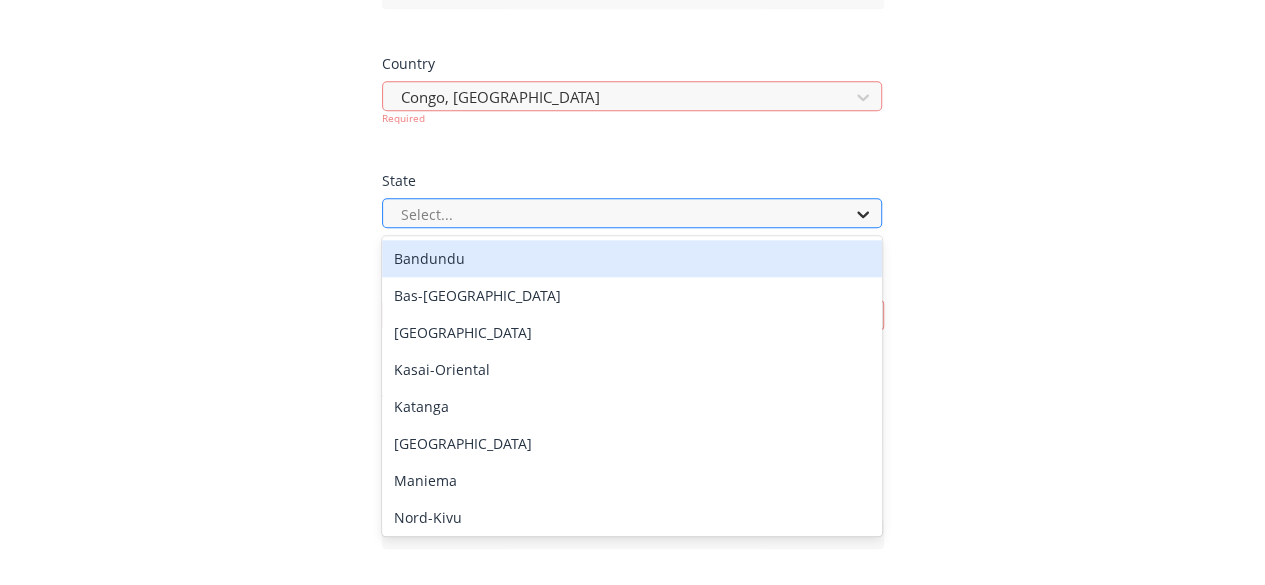 click on "11 results available. Use Up and Down to choose options, press Enter to select the currently focused option, press Escape to exit the menu, press Tab to select the option and exit the menu. Select... Bandundu Bas-Congo Kasai-Occidental Kasai-Oriental Katanga Kinshasa Maniema Nord-Kivu Orientale Sud-Kivu Equateur" at bounding box center [633, 213] 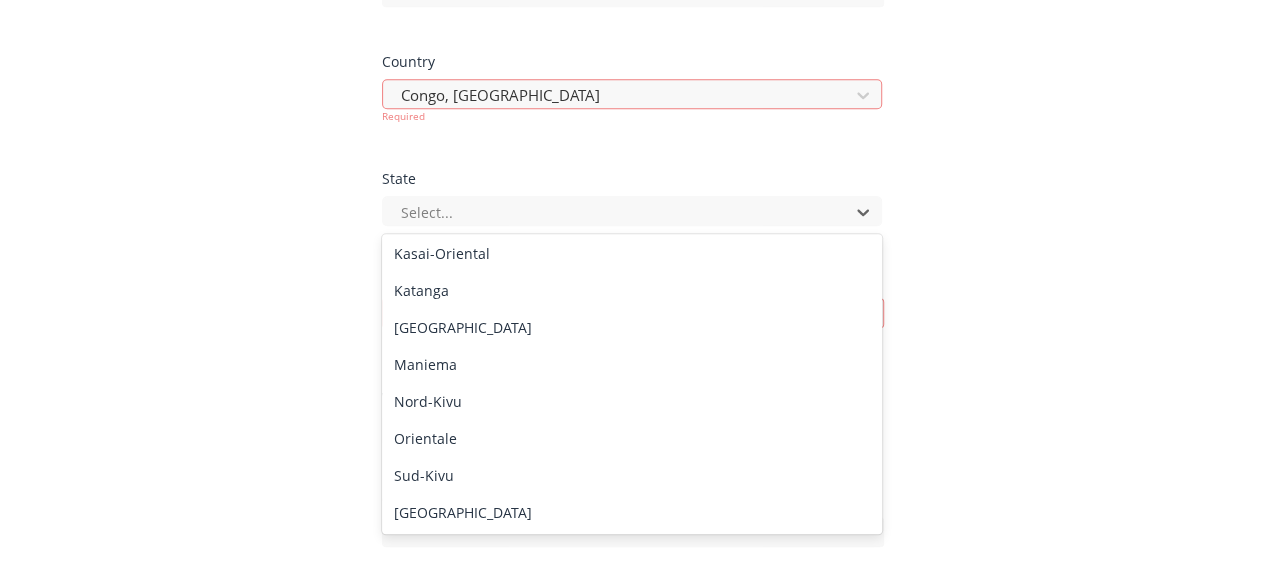 scroll, scrollTop: 115, scrollLeft: 0, axis: vertical 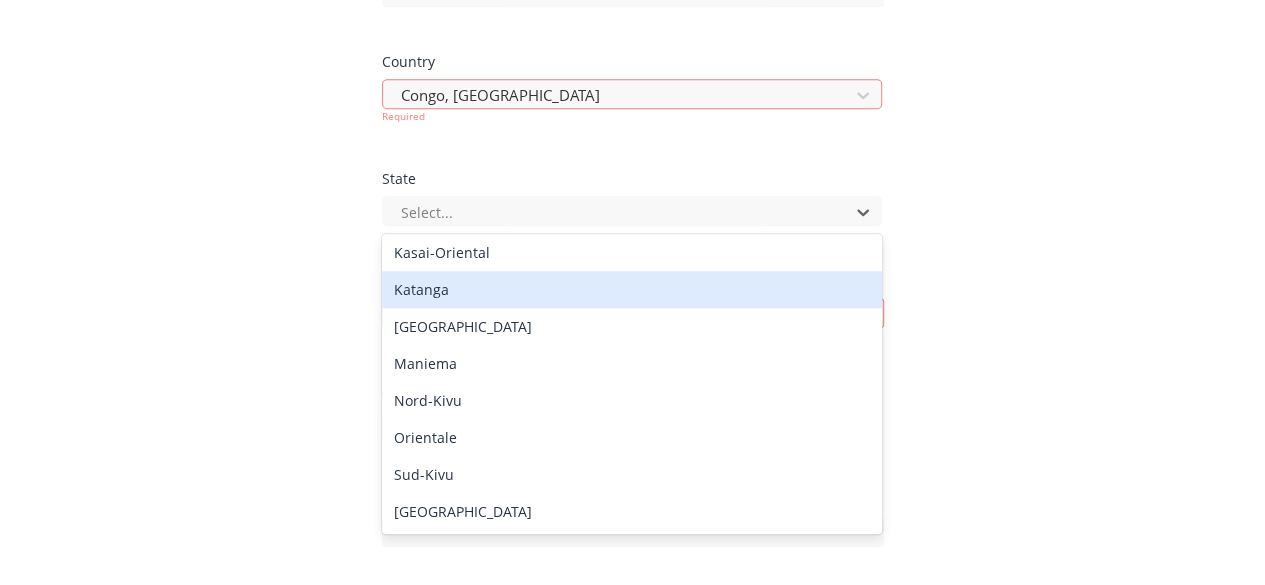 click on "Katanga" at bounding box center [632, 289] 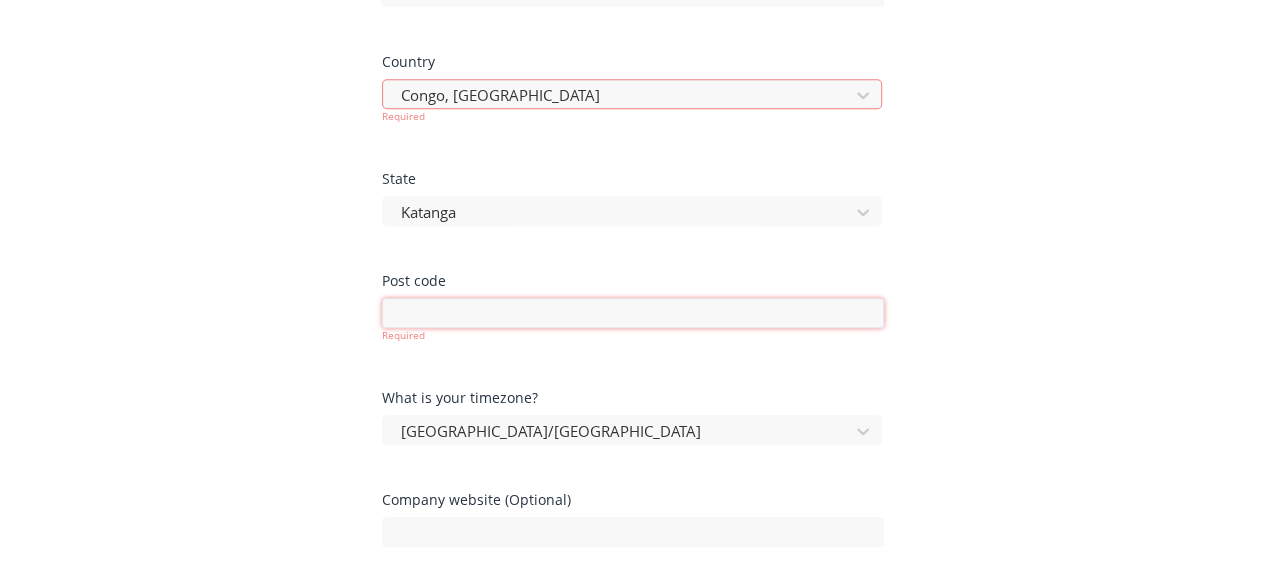 click at bounding box center [633, 313] 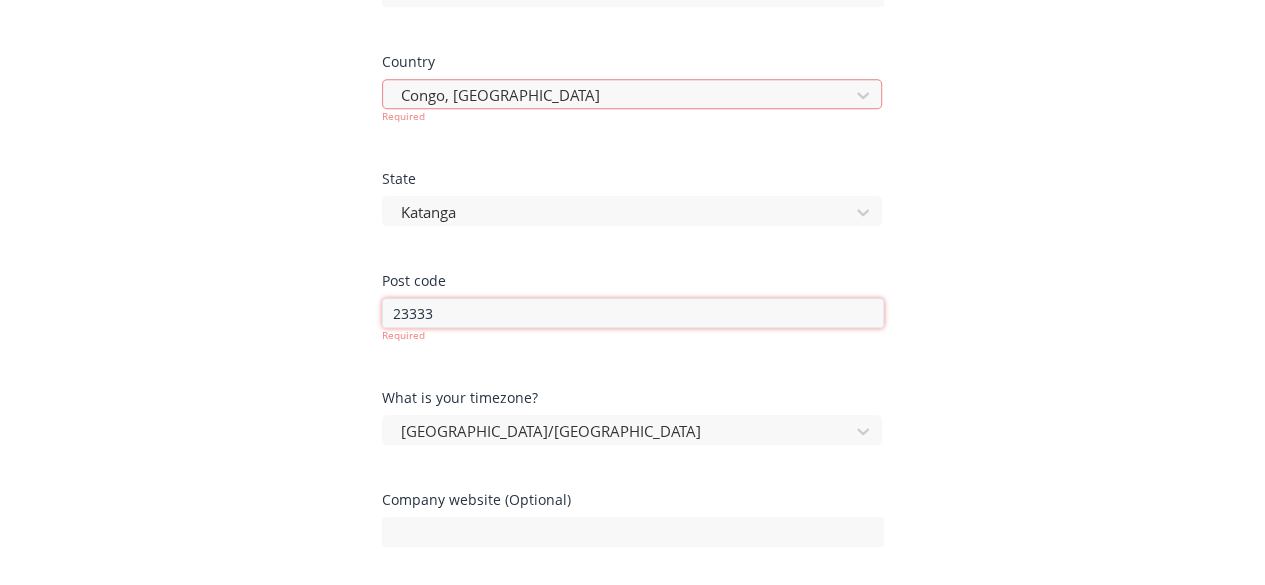 type on "23333" 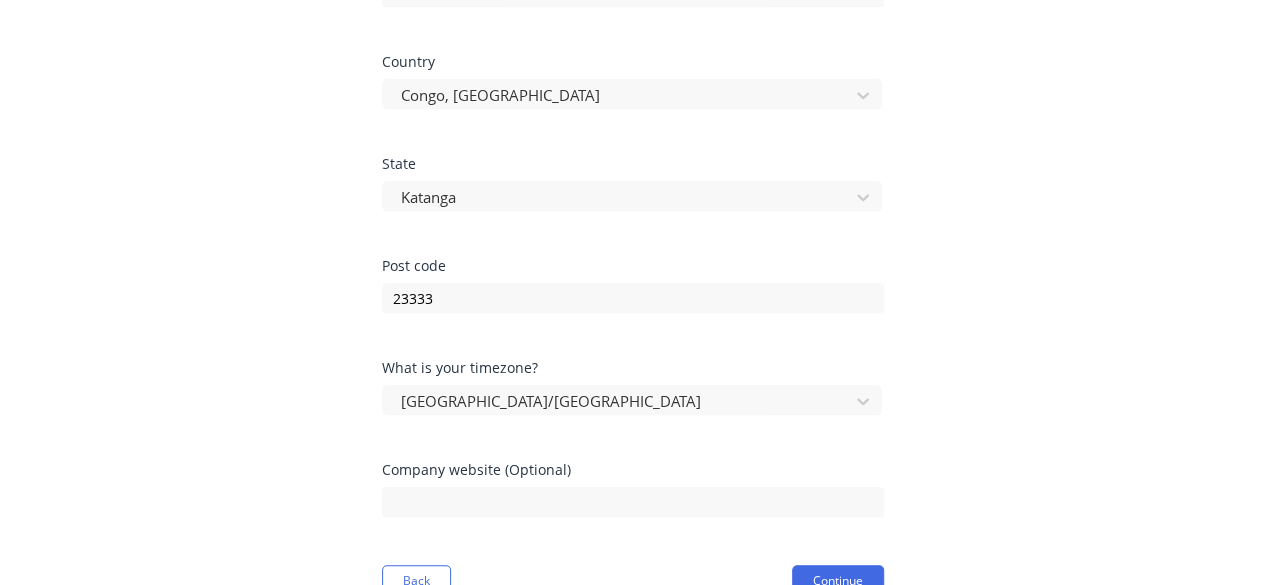 click on "Step  2 of 5 Tell us about your company We'll use this information to get your company setup correctly. Company Name MEL Company address Search address... Enter address manually Address Mukondoli Engineering and Logistics SARL Address continued Siège social : 17/1, Av Victimes de la Rébellion Suburb Lubumbashi Country Congo, Democratic Republic of the State Katanga Post code 23333 What is your timezone? Africa/Johannesburg Company website (Optional) Back   Continue" at bounding box center [632, -110] 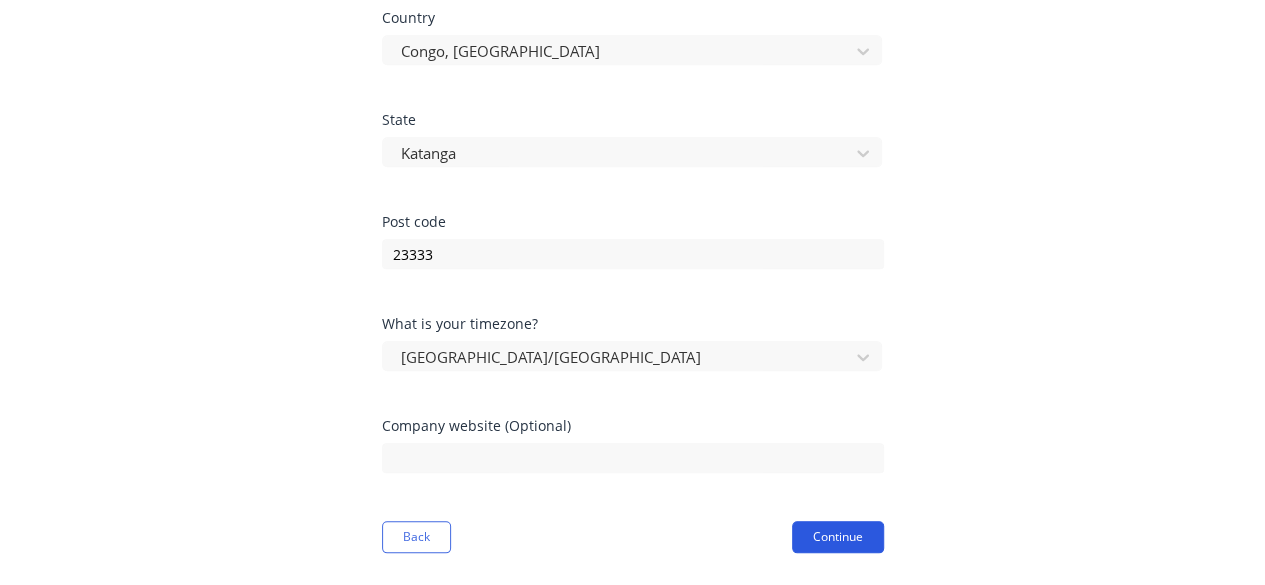 click on "Continue" at bounding box center (838, 537) 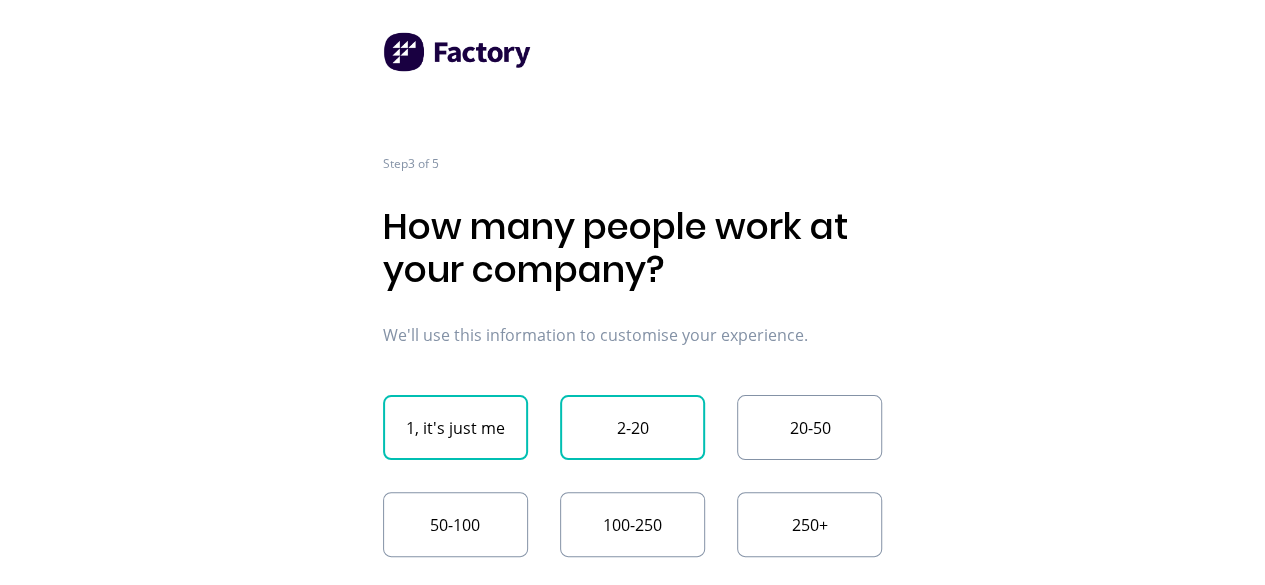 click on "2-20" at bounding box center (632, 427) 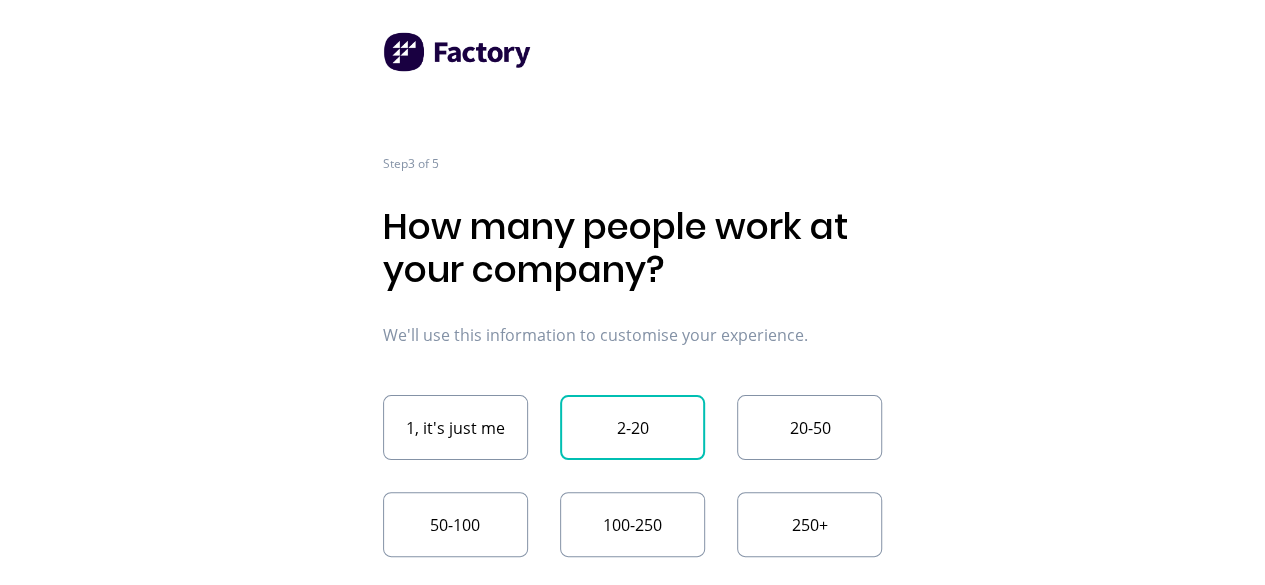 scroll, scrollTop: 83, scrollLeft: 0, axis: vertical 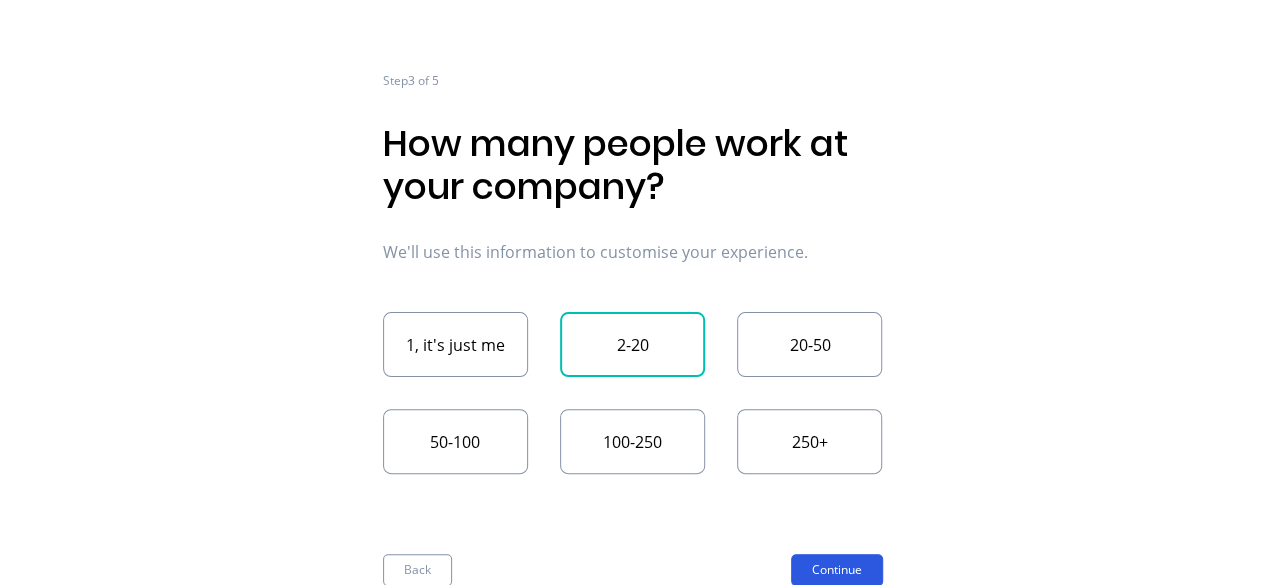 click on "Continue" at bounding box center (837, 570) 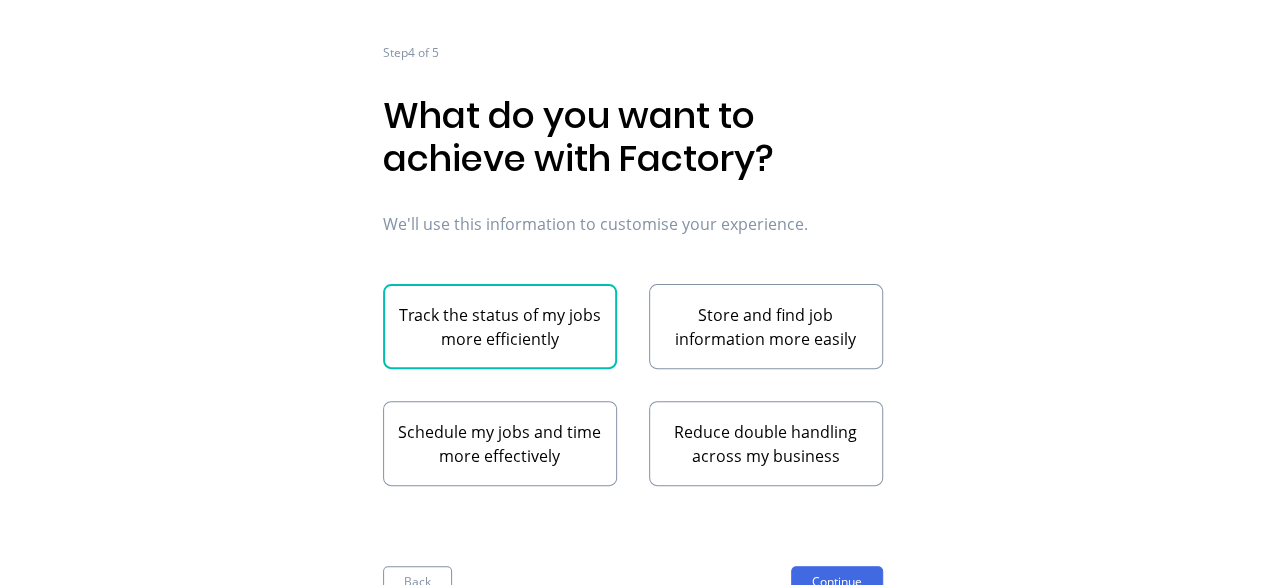 scroll, scrollTop: 112, scrollLeft: 0, axis: vertical 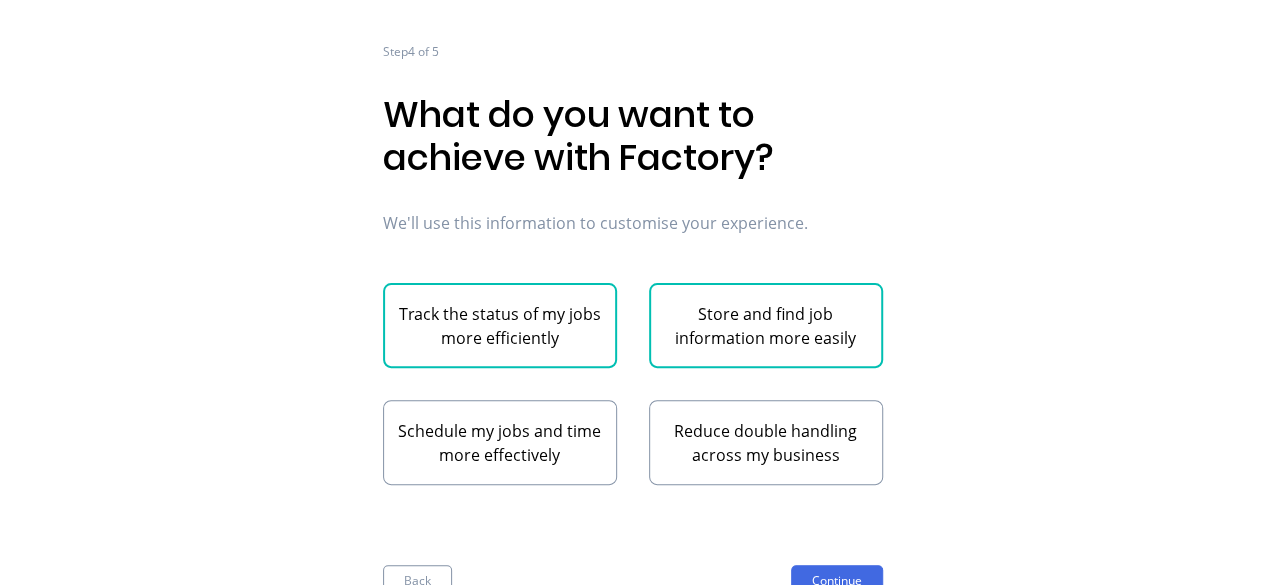 click on "Store and find job information more easily" at bounding box center [766, 325] 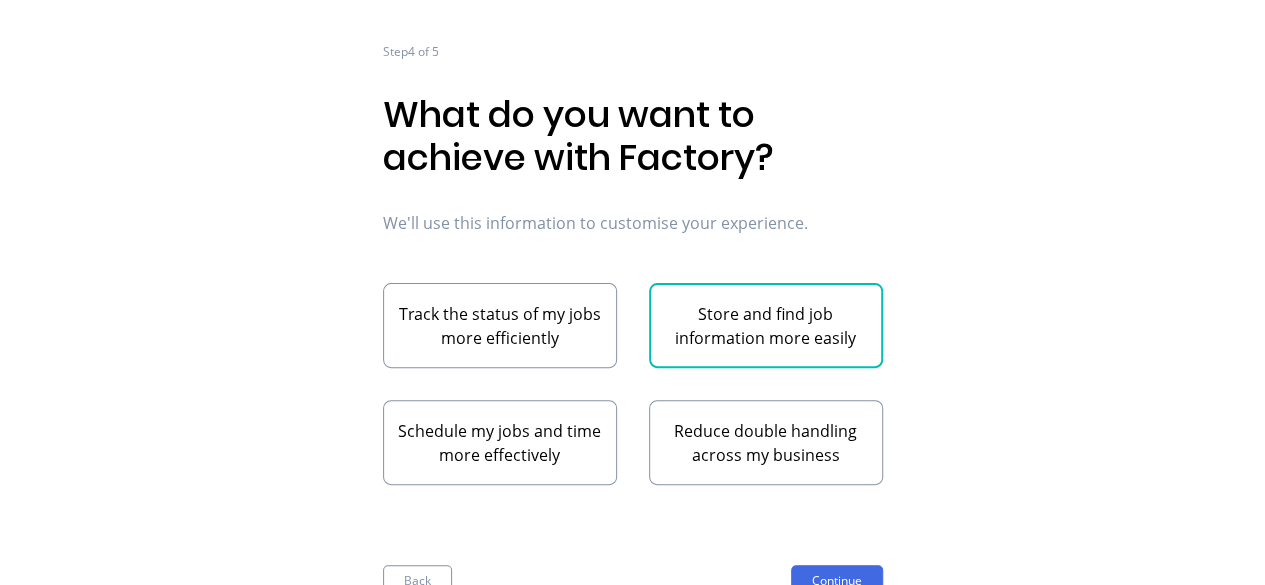 scroll, scrollTop: 123, scrollLeft: 0, axis: vertical 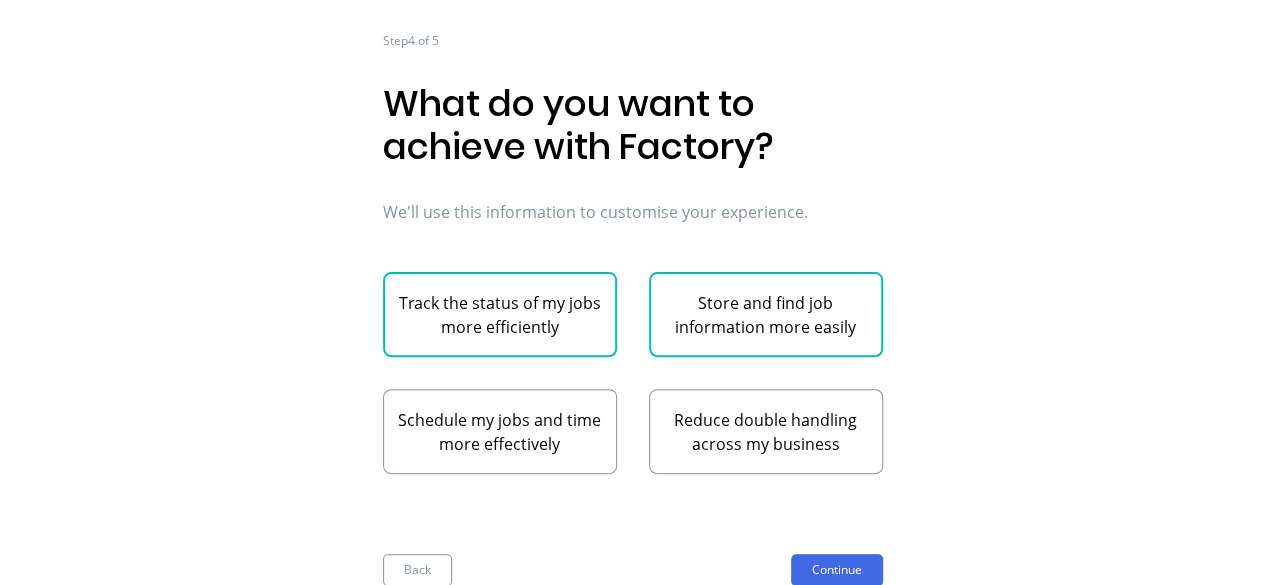 click on "Track the status of my jobs more efficiently" at bounding box center (500, 314) 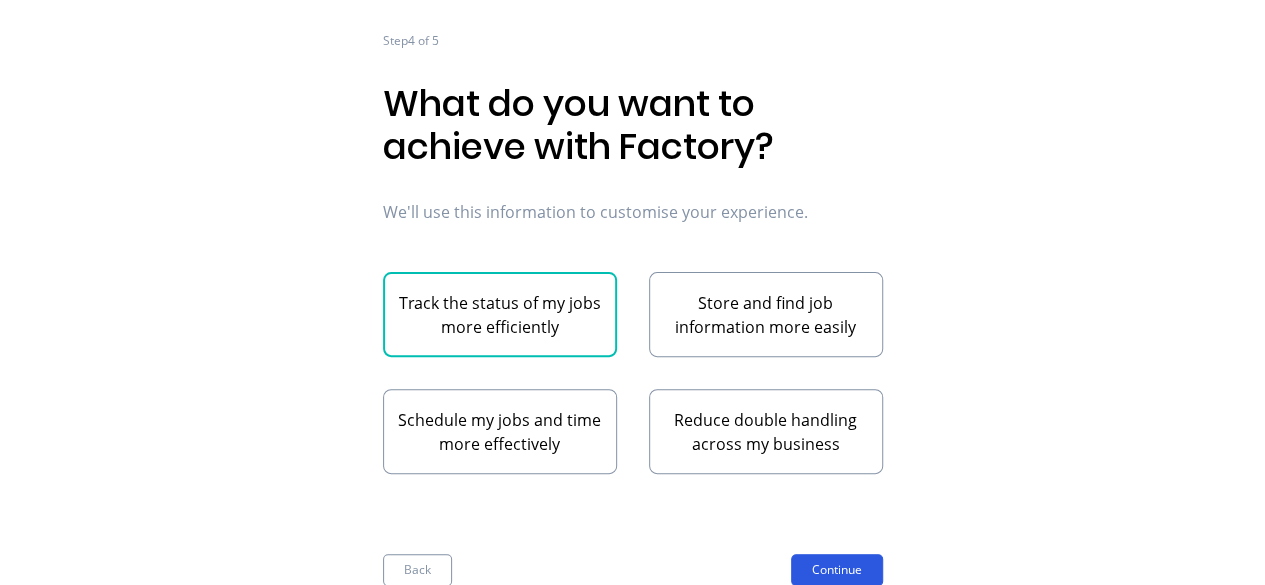 click on "Continue" at bounding box center (837, 570) 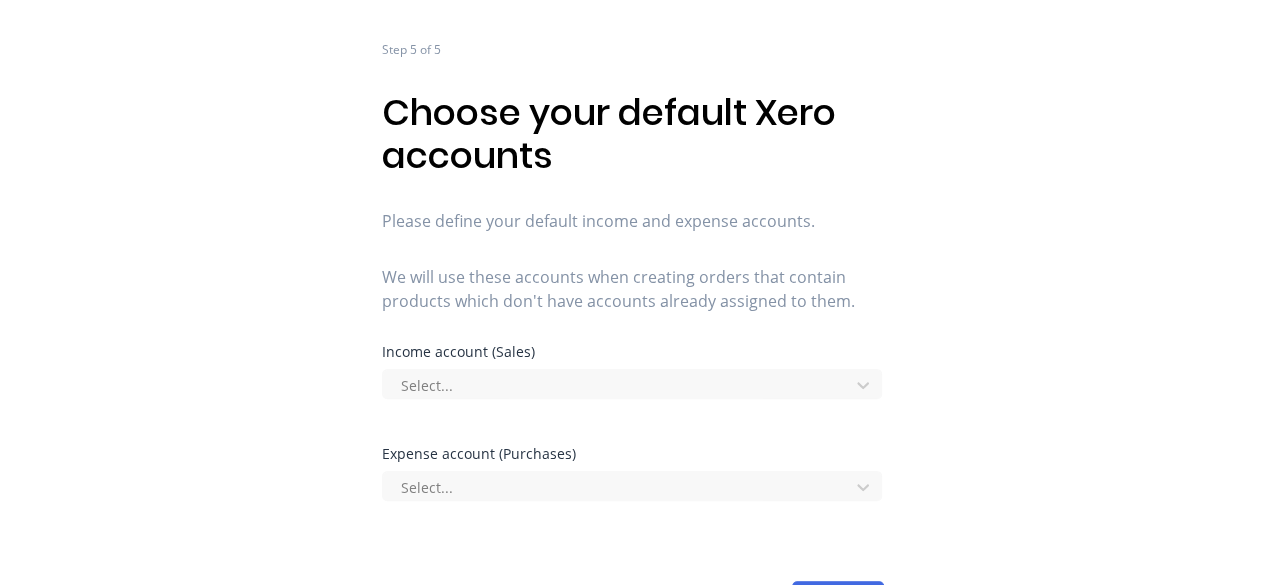 scroll, scrollTop: 136, scrollLeft: 0, axis: vertical 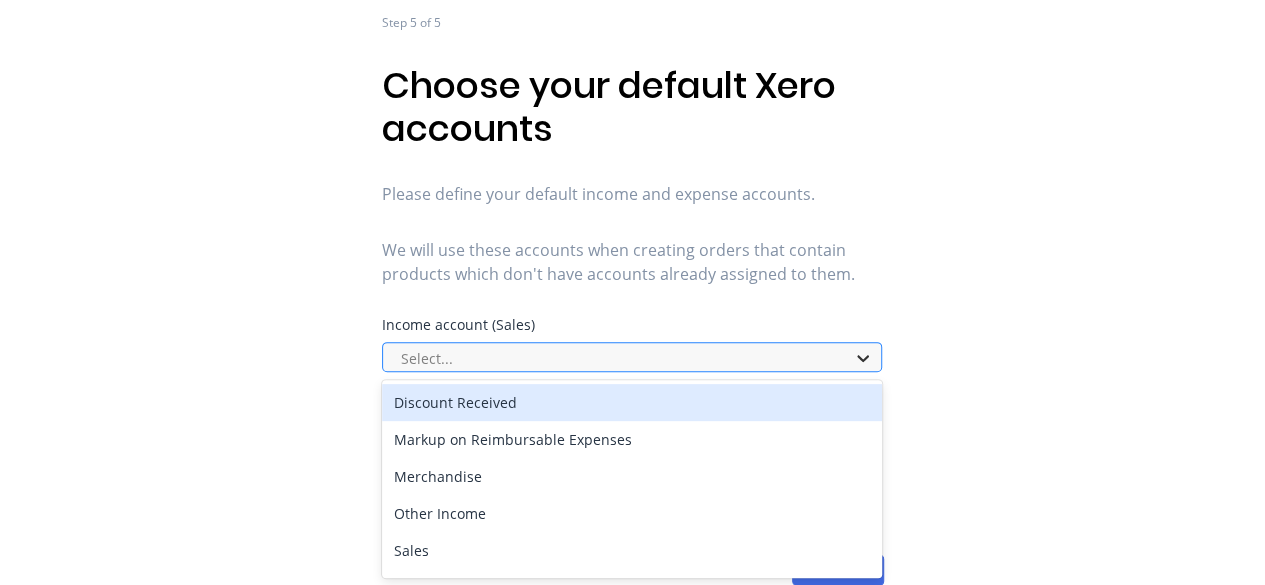 click 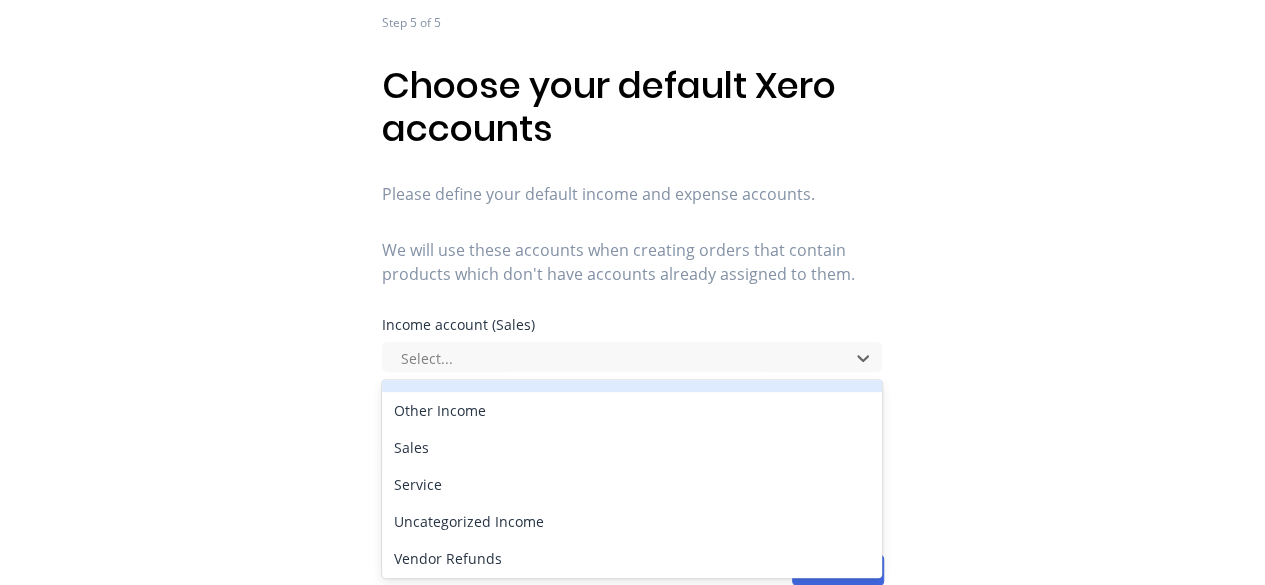 scroll, scrollTop: 106, scrollLeft: 0, axis: vertical 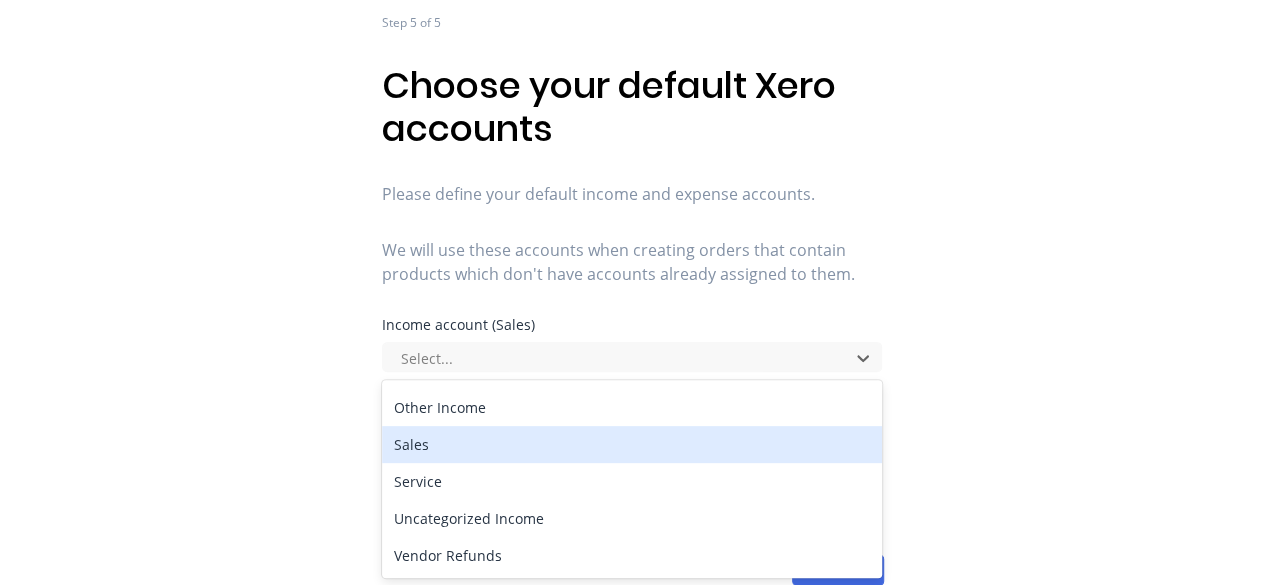 click on "Sales" at bounding box center [632, 444] 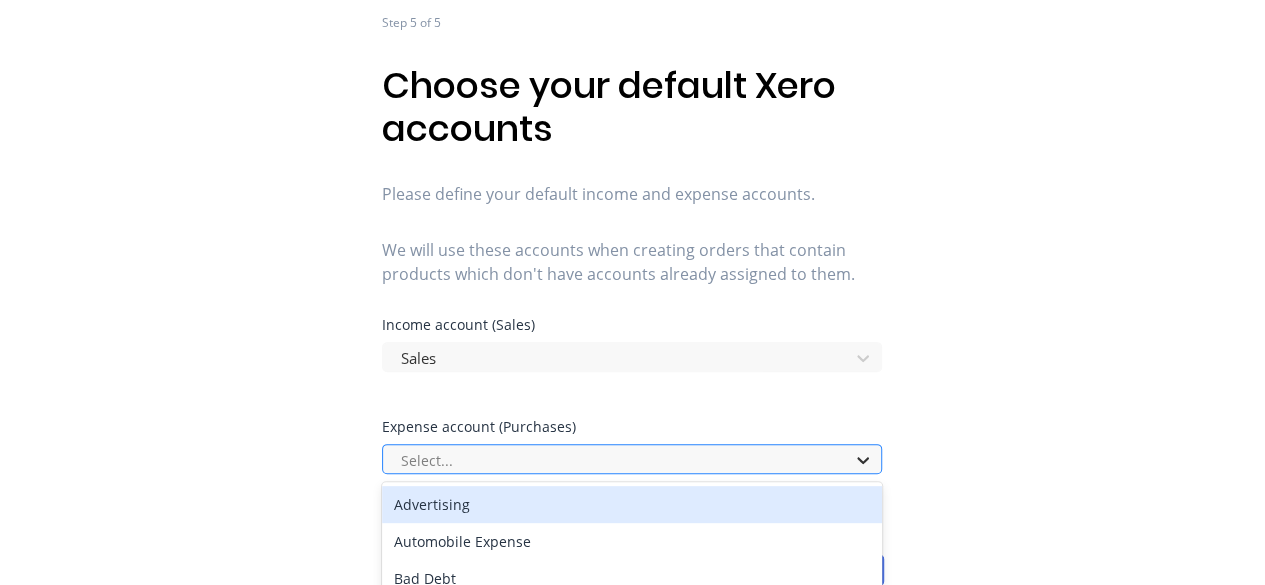 scroll, scrollTop: 338, scrollLeft: 0, axis: vertical 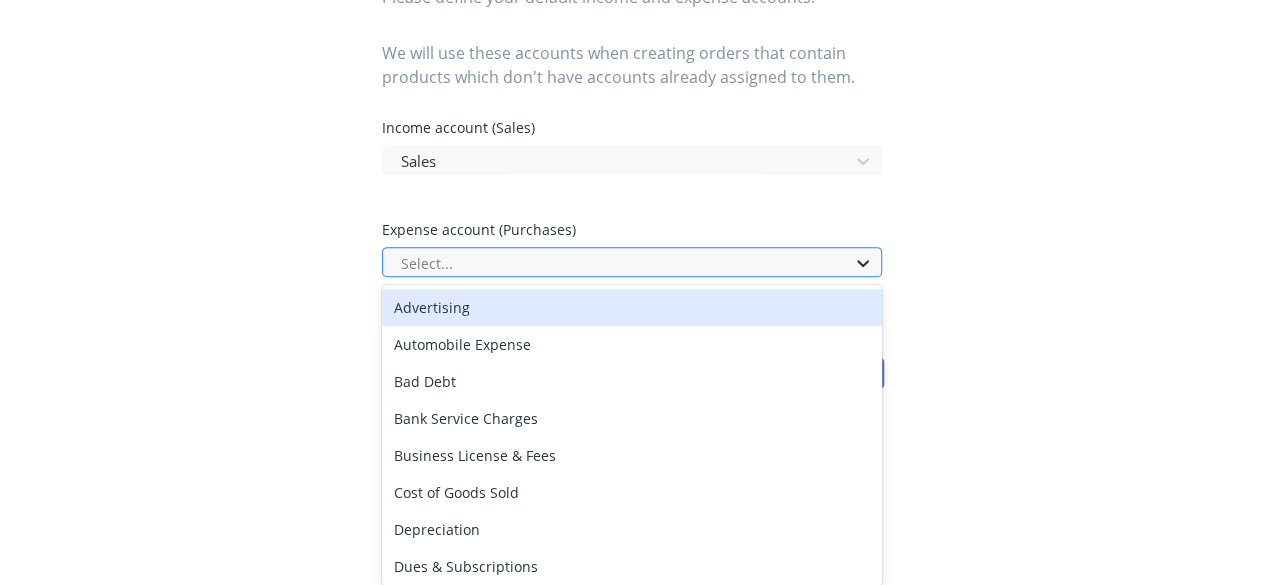 click on "19 results available. Use Up and Down to choose options, press Enter to select the currently focused option, press Escape to exit the menu, press Tab to select the option and exit the menu. Select... Advertising Automobile Expense Bad Debt Bank Service Charges Business License & Fees Cost of Goods Sold Depreciation Dues & Subscriptions Insurance Meals & Entertainment Mileage Reimbursement Miscellaneous Other Expense Payroll Tax Expense Professional Fees Purchase Discount Reimbursable Expense Subcontractors Wages & Salaries" at bounding box center (633, 262) 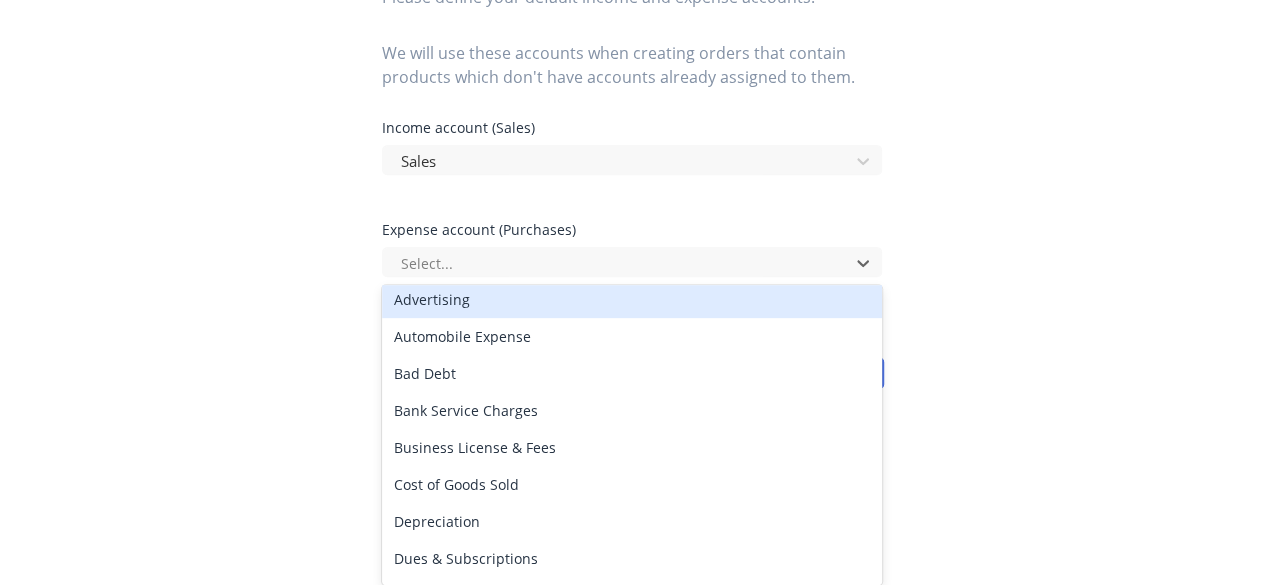 scroll, scrollTop: 0, scrollLeft: 0, axis: both 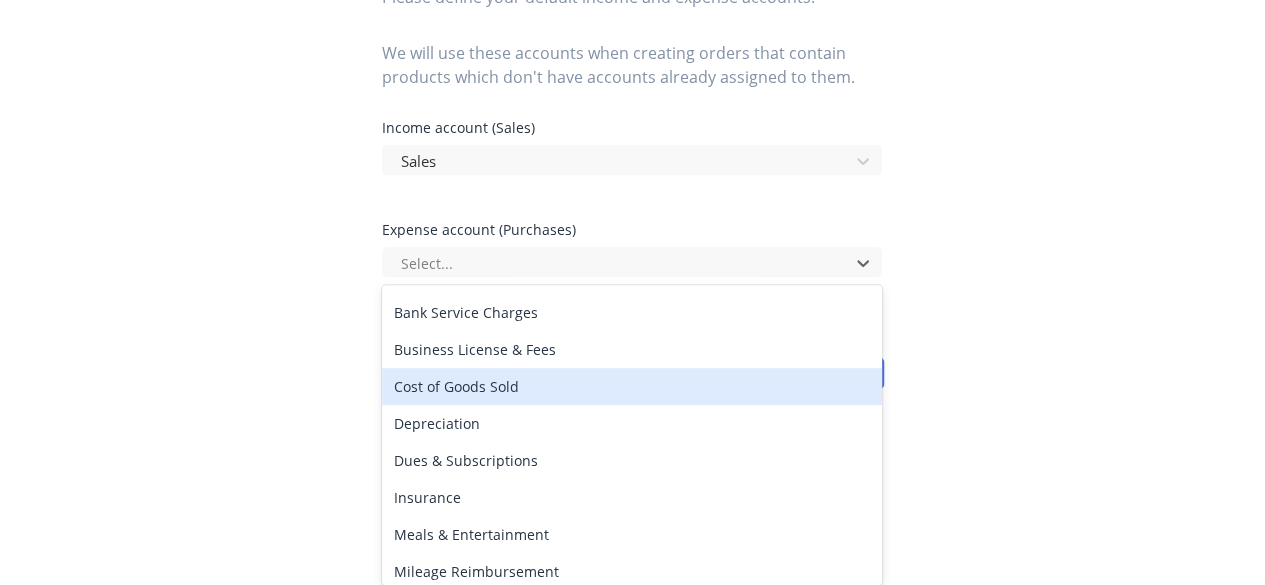 click on "Cost of Goods Sold" at bounding box center (632, 386) 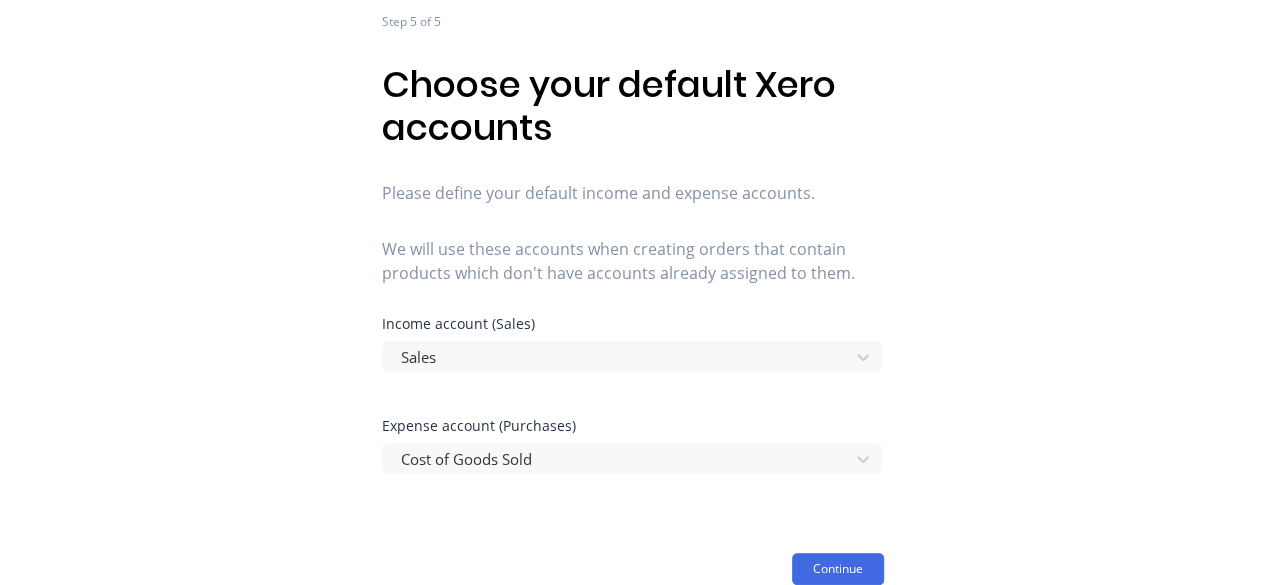 scroll, scrollTop: 141, scrollLeft: 0, axis: vertical 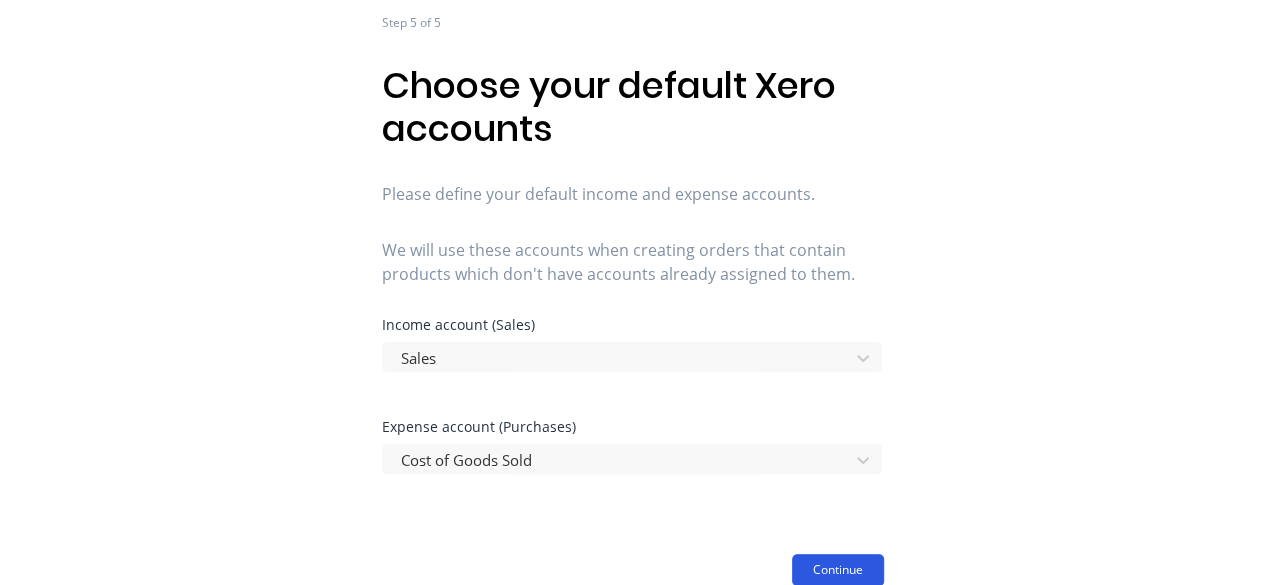 click on "Continue" at bounding box center [838, 570] 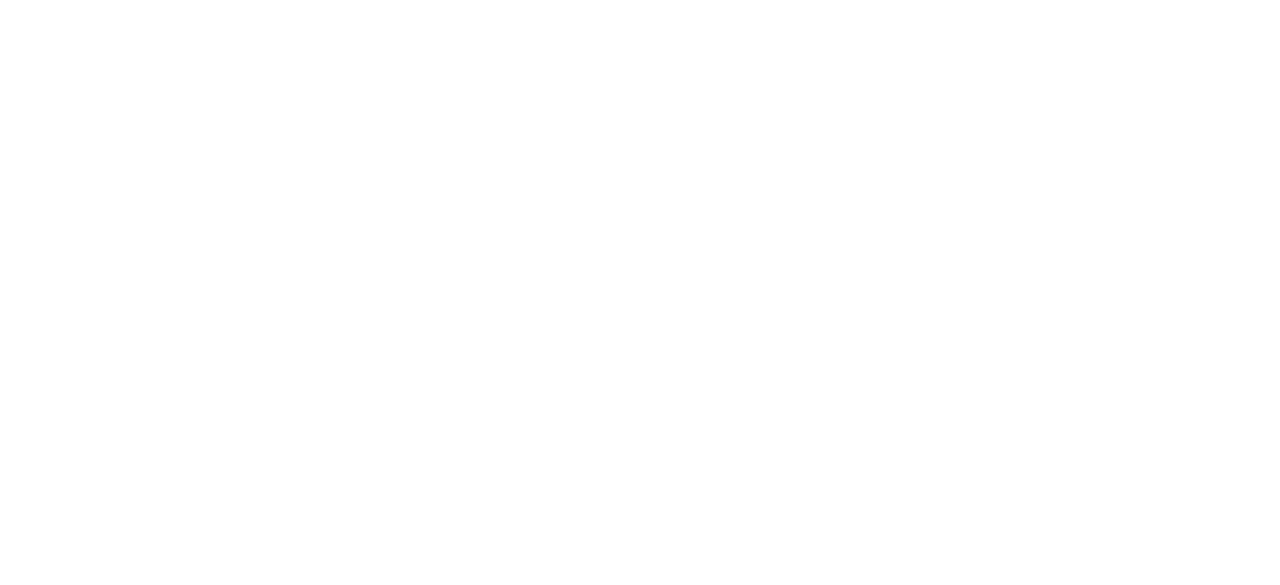 scroll, scrollTop: 0, scrollLeft: 0, axis: both 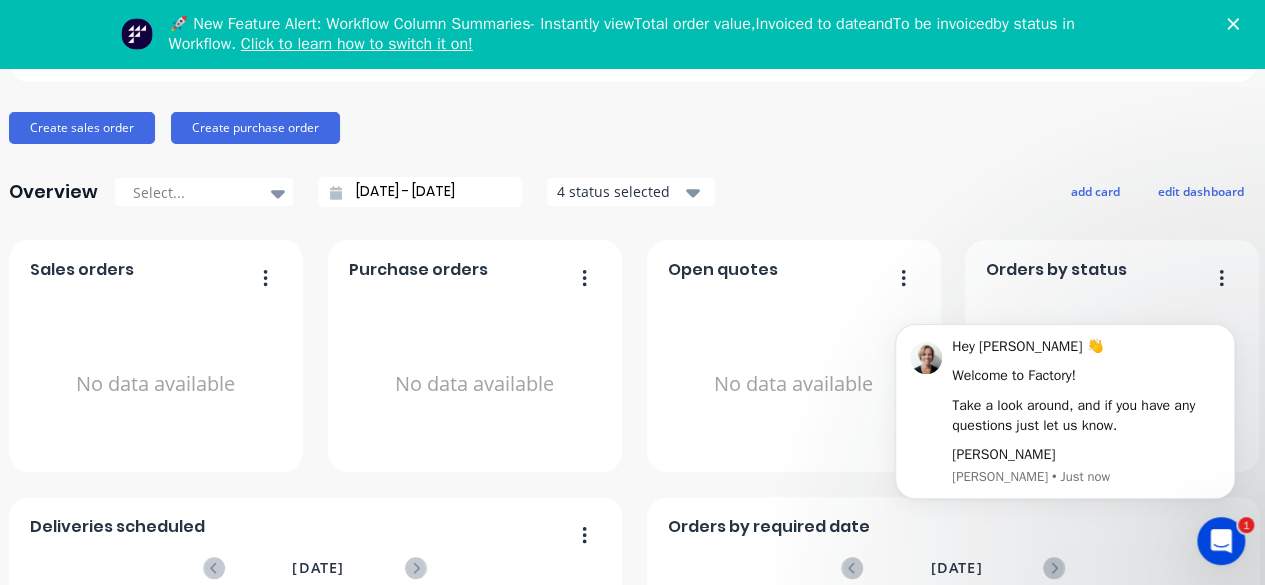 click 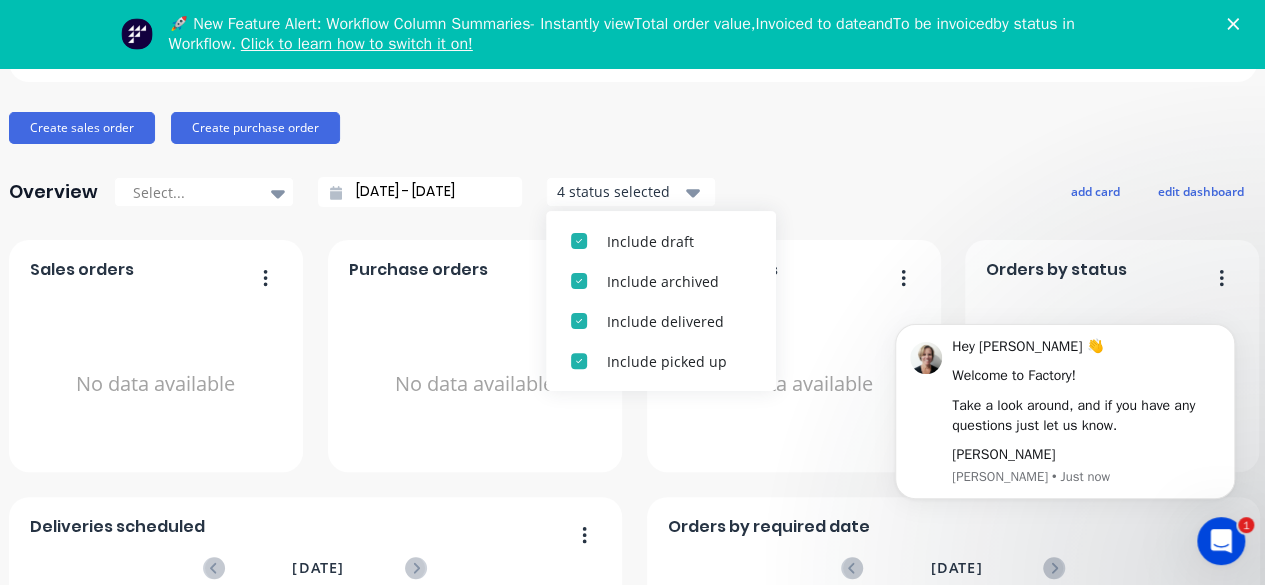 click 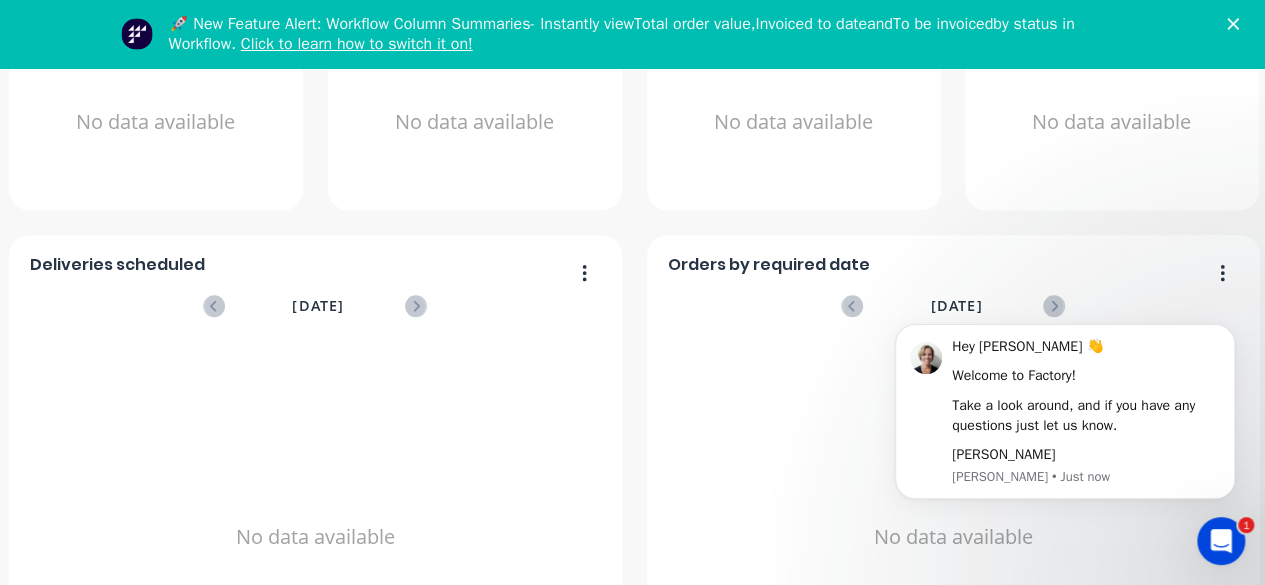 scroll, scrollTop: 572, scrollLeft: 0, axis: vertical 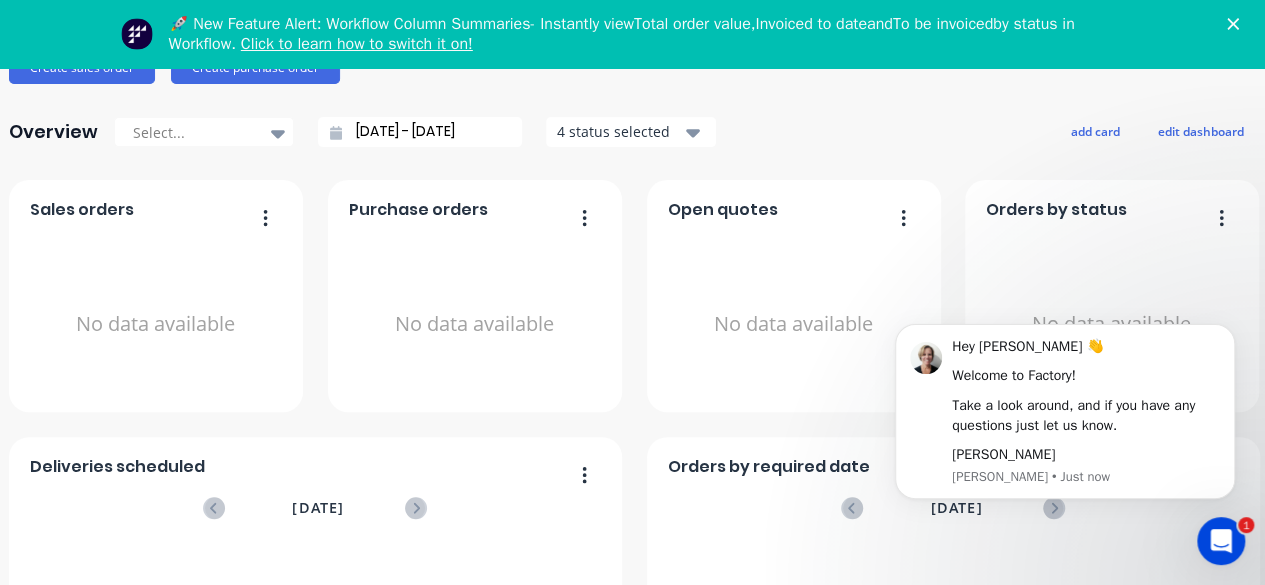click 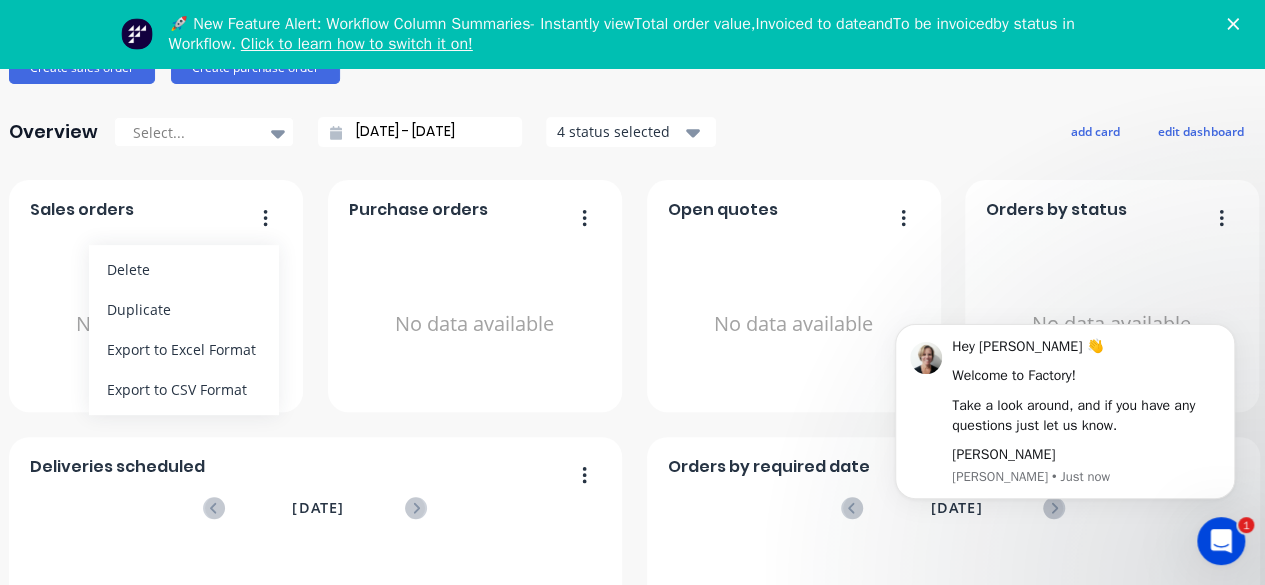 click 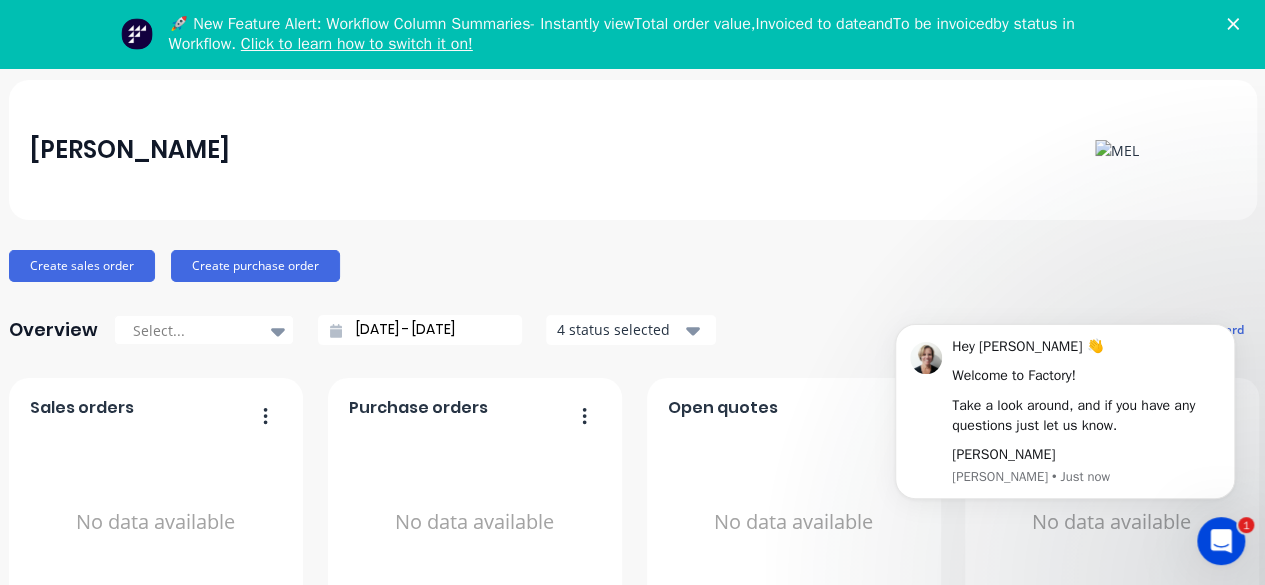 scroll, scrollTop: 0, scrollLeft: 0, axis: both 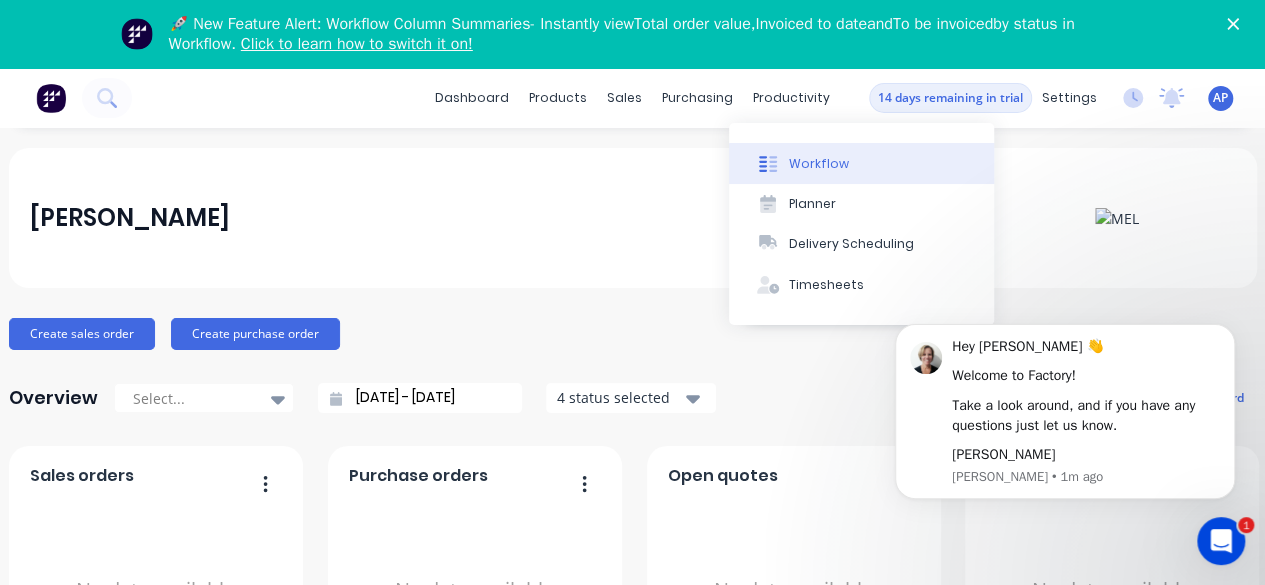 click at bounding box center (768, 164) 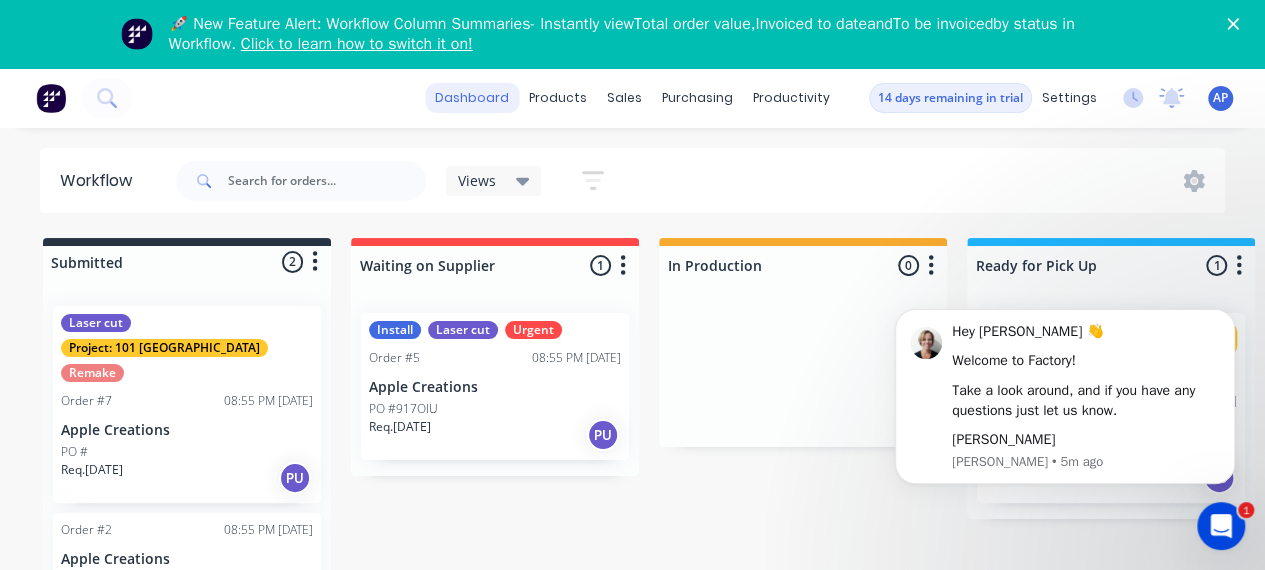 click on "dashboard" at bounding box center [472, 98] 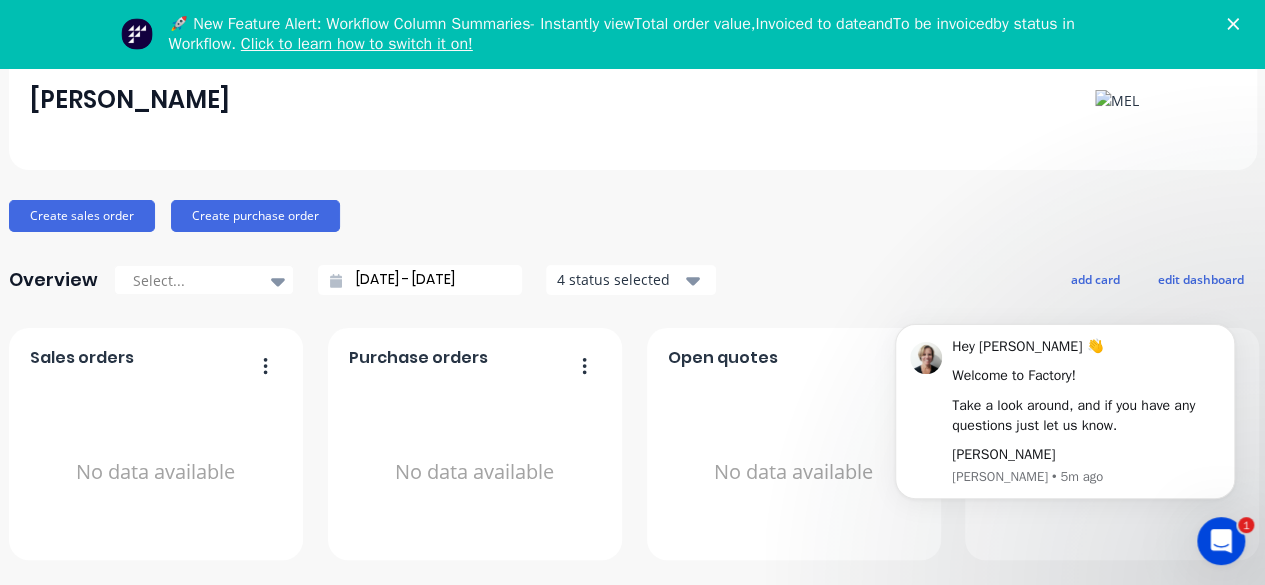 scroll, scrollTop: 120, scrollLeft: 0, axis: vertical 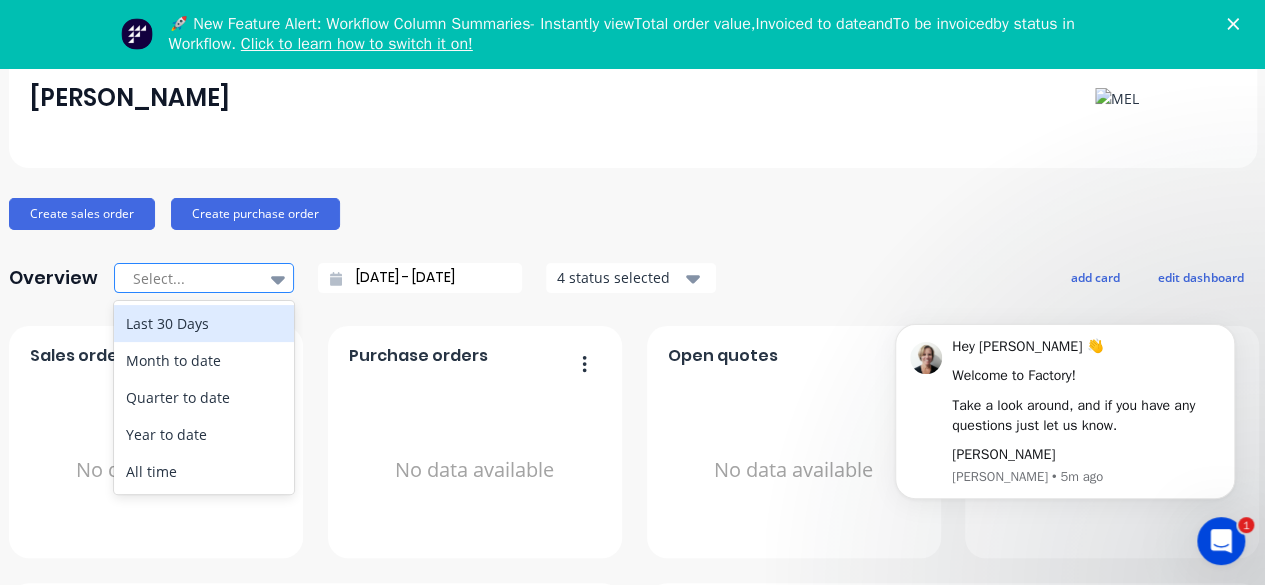 click 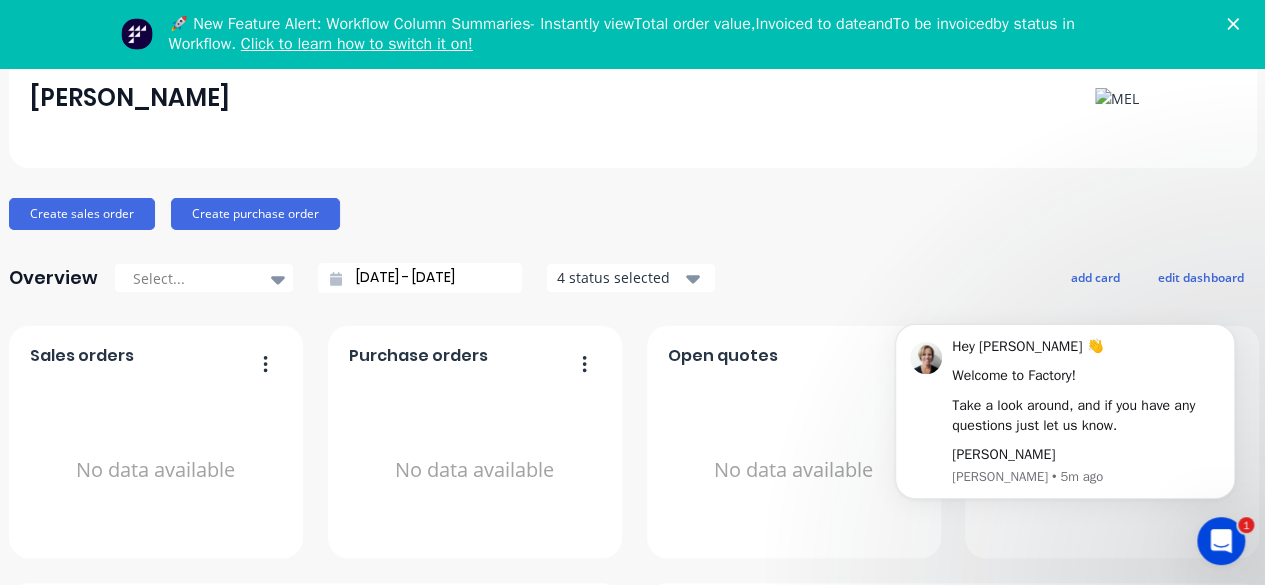 click 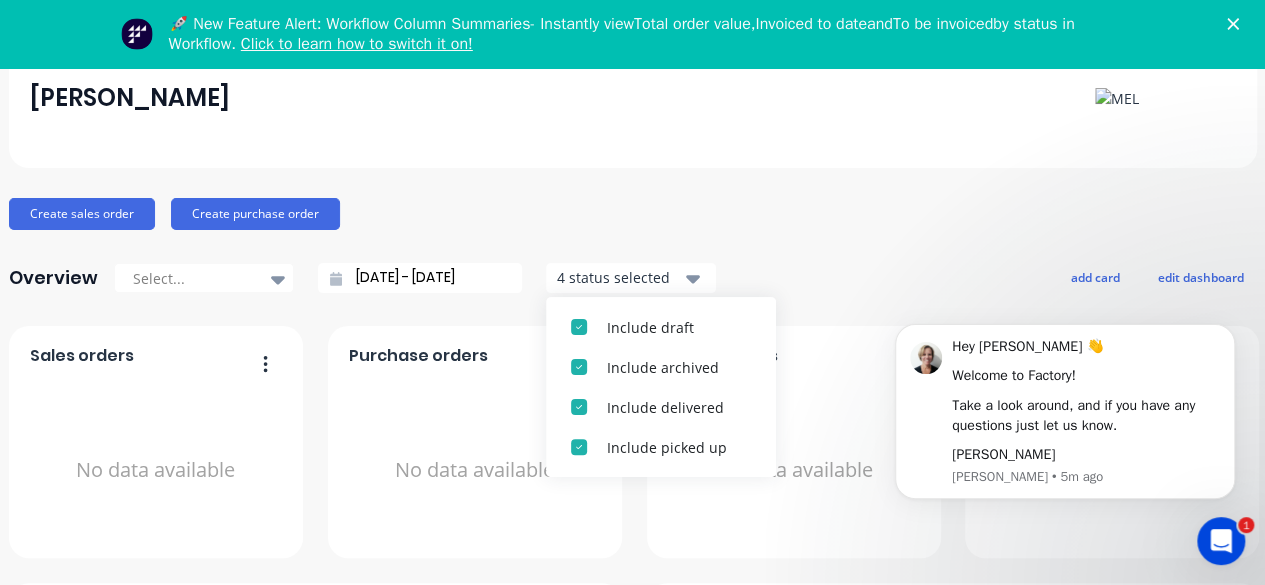 click on "Create sales order   Create purchase order" at bounding box center [633, 214] 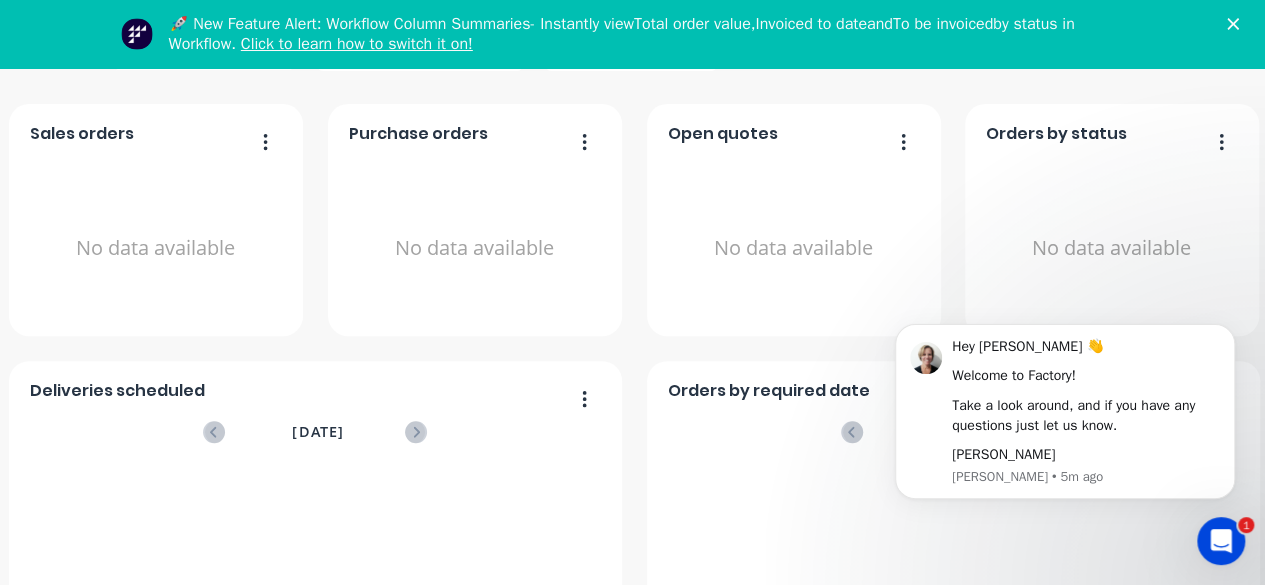 scroll, scrollTop: 344, scrollLeft: 0, axis: vertical 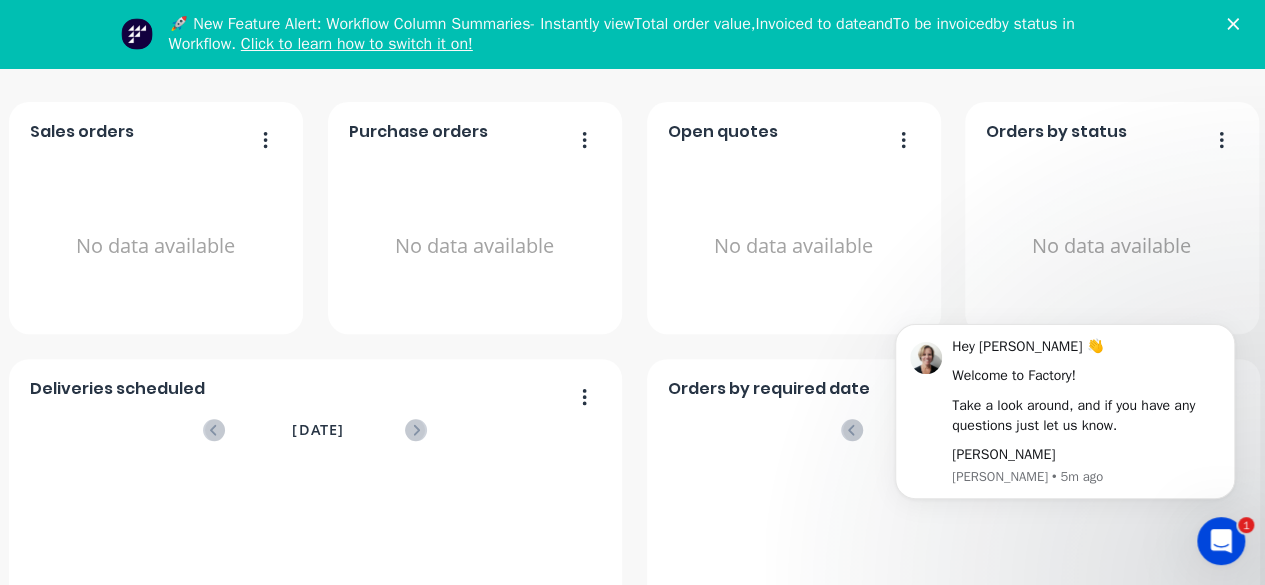 click at bounding box center [258, 141] 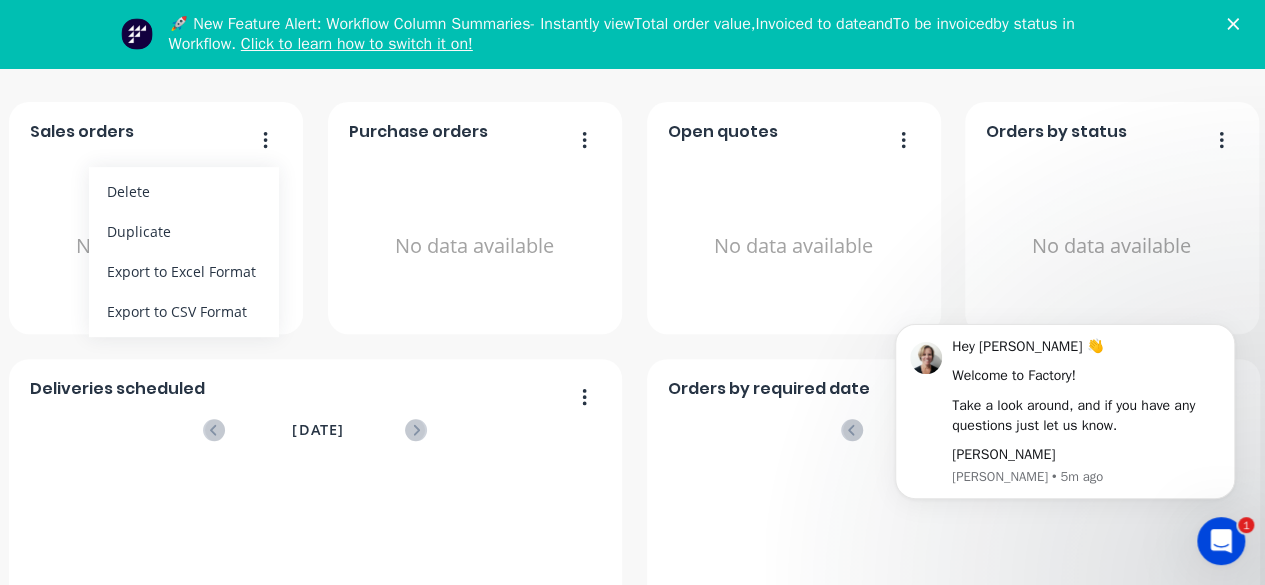 click at bounding box center (258, 141) 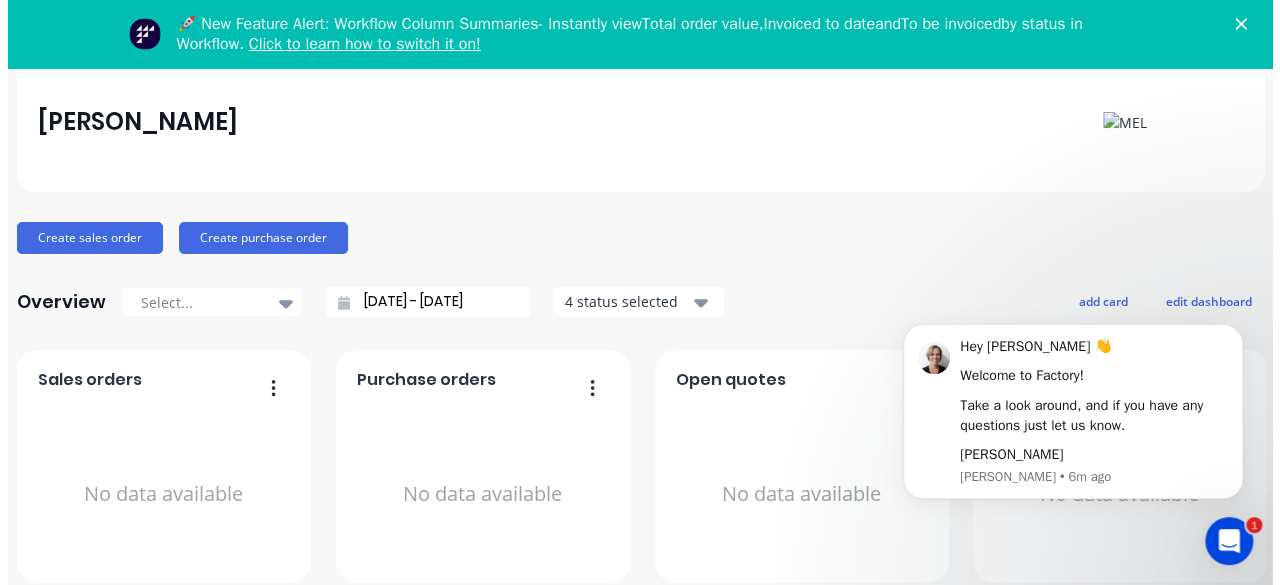 scroll, scrollTop: 0, scrollLeft: 0, axis: both 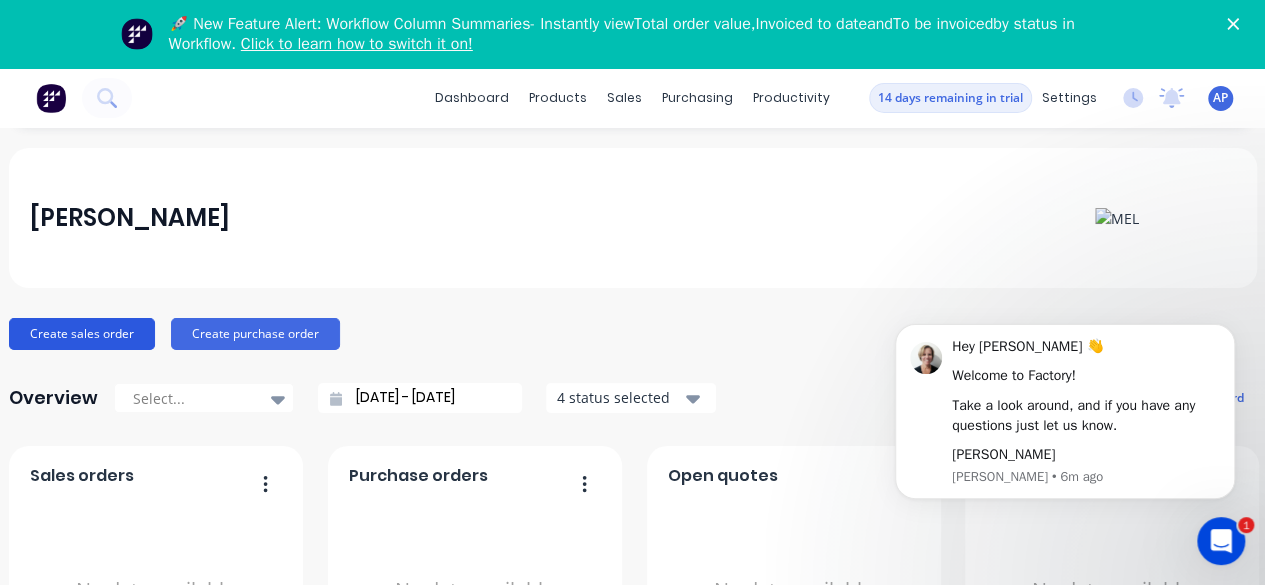 click on "Create sales order" at bounding box center [82, 334] 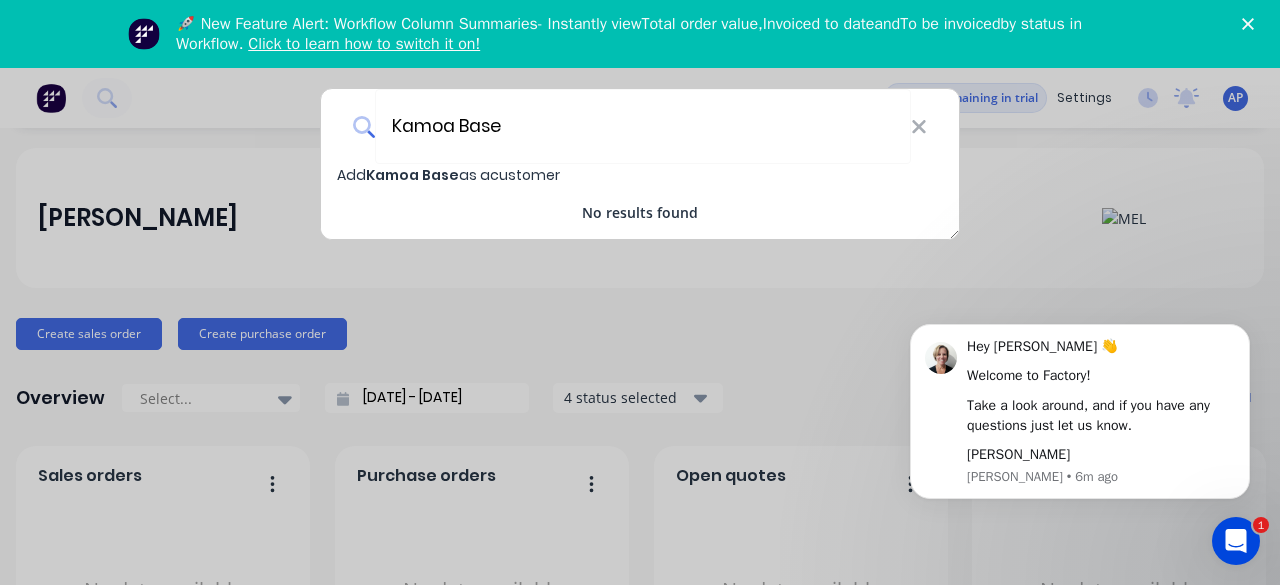 type on "Kamoa Base" 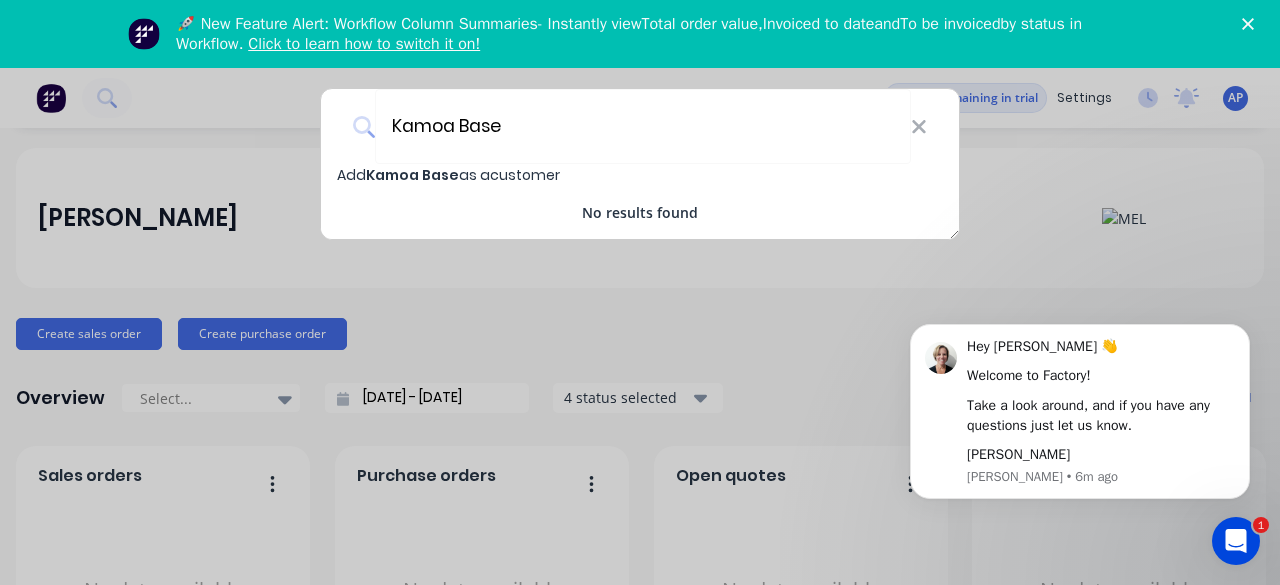 click on "Kamoa Base" at bounding box center [412, 175] 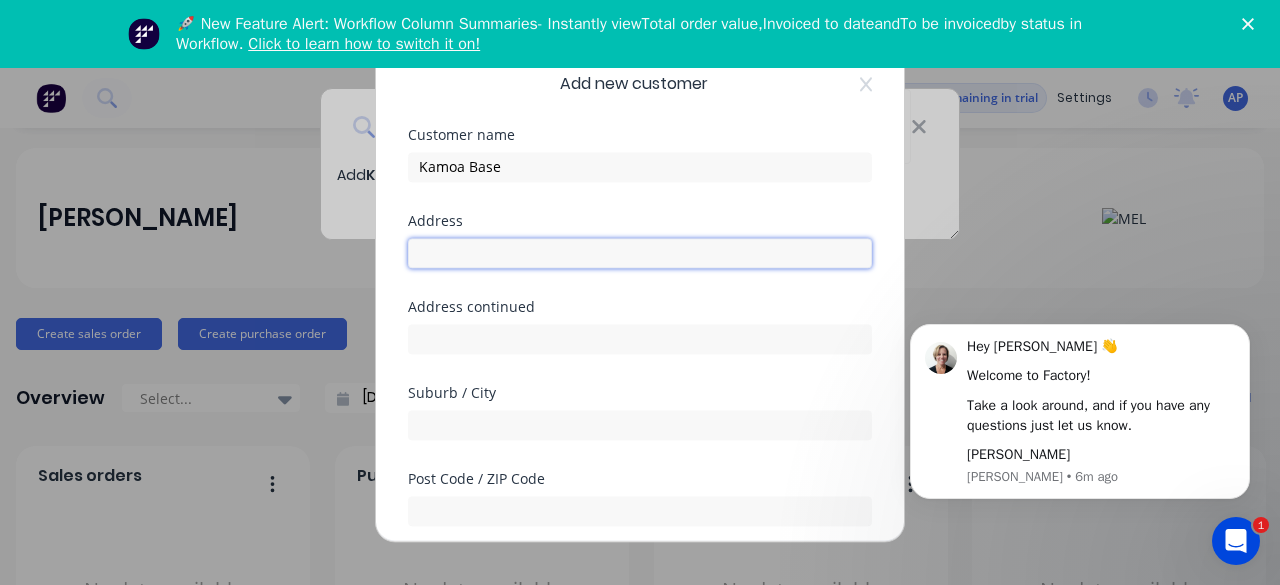 click at bounding box center (640, 253) 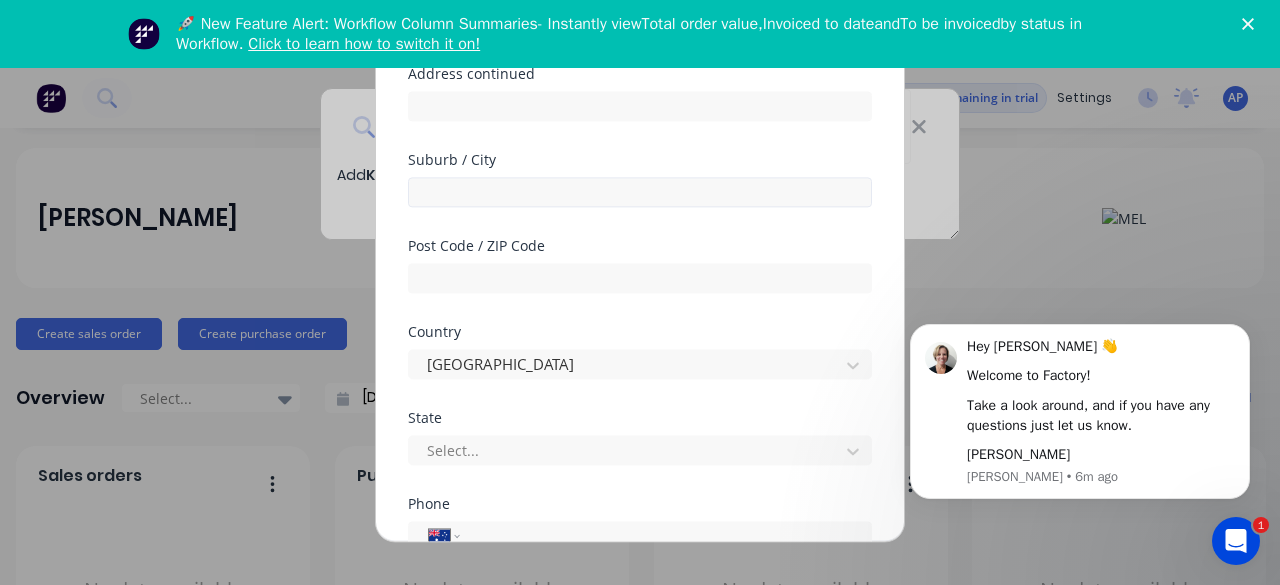 scroll, scrollTop: 236, scrollLeft: 0, axis: vertical 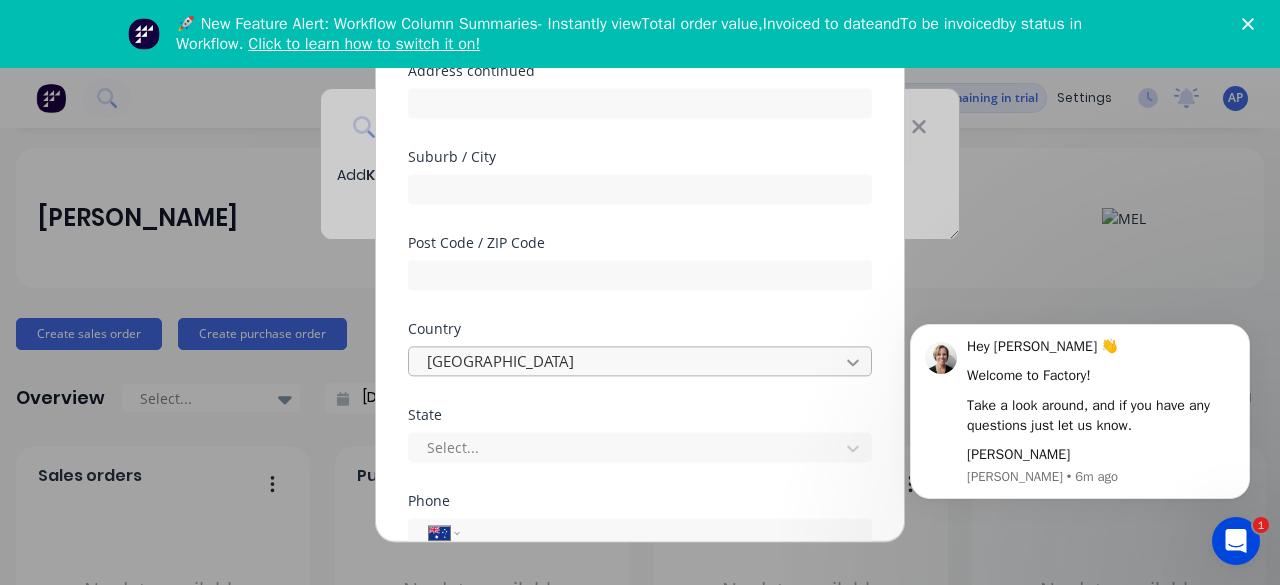 type on "Kamoa/Lualaba" 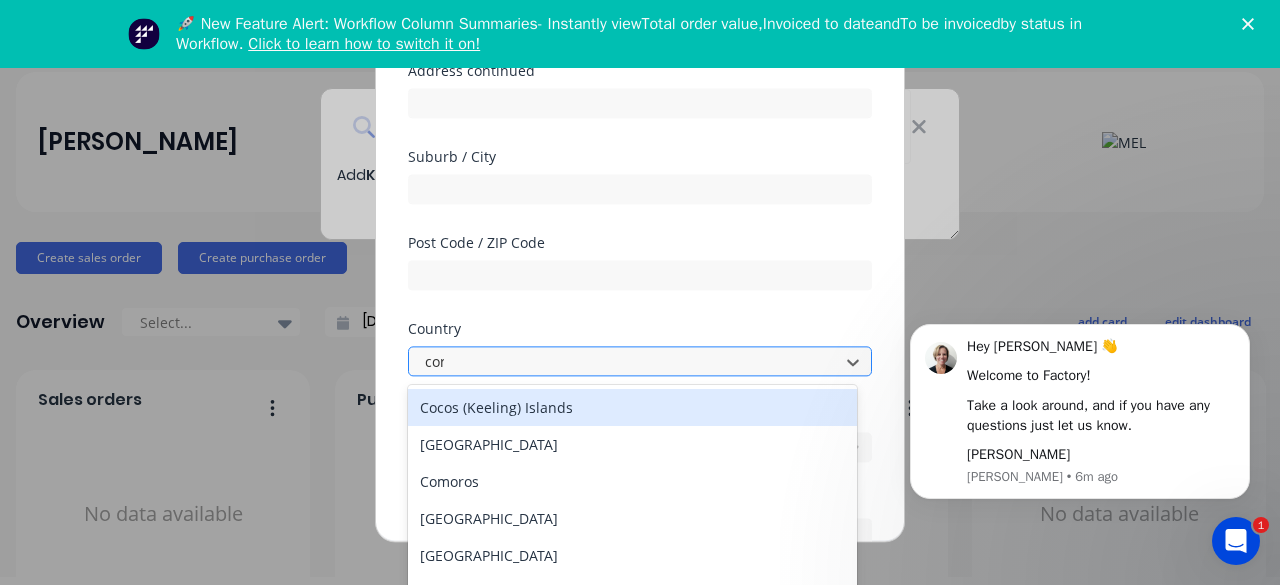 scroll, scrollTop: 68, scrollLeft: 0, axis: vertical 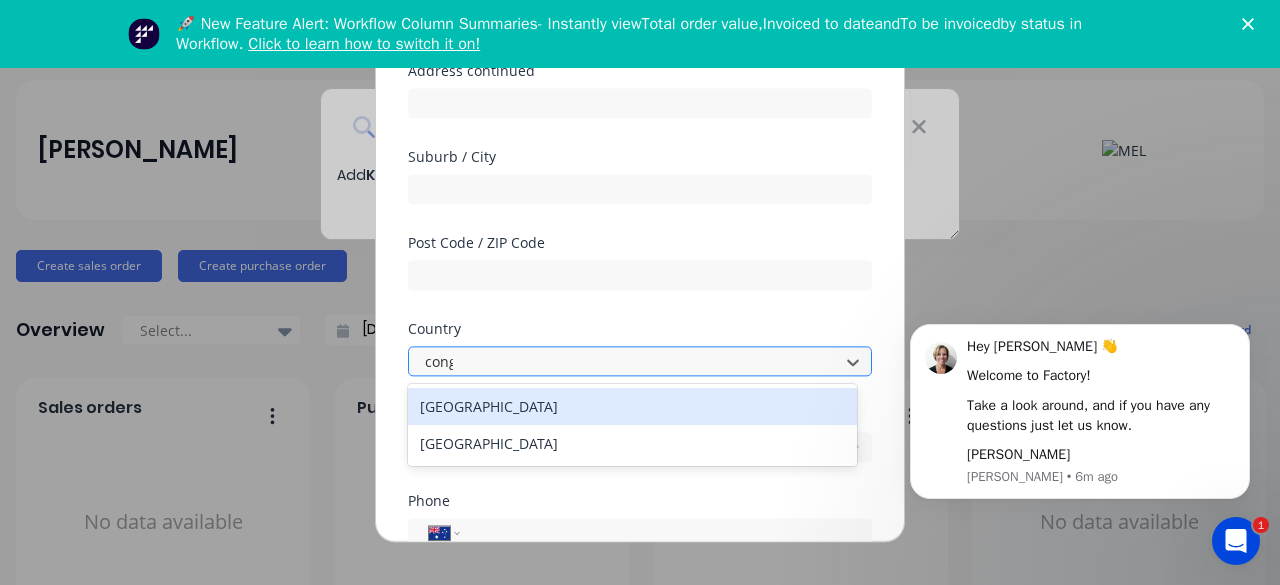 type on "congo" 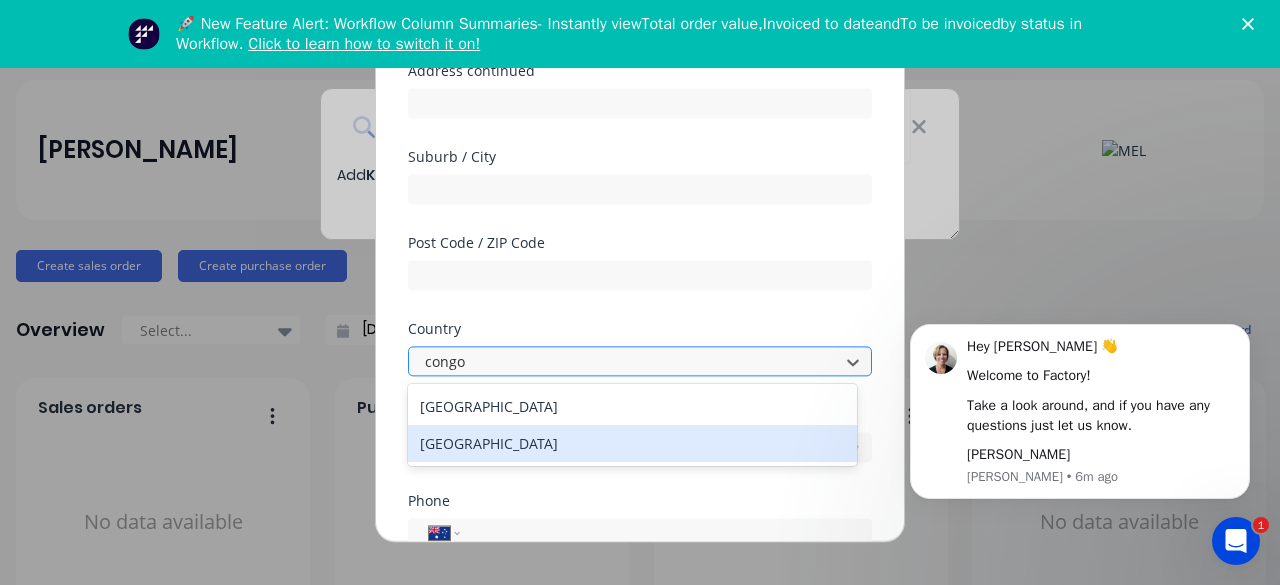 click on "[GEOGRAPHIC_DATA]" at bounding box center (632, 443) 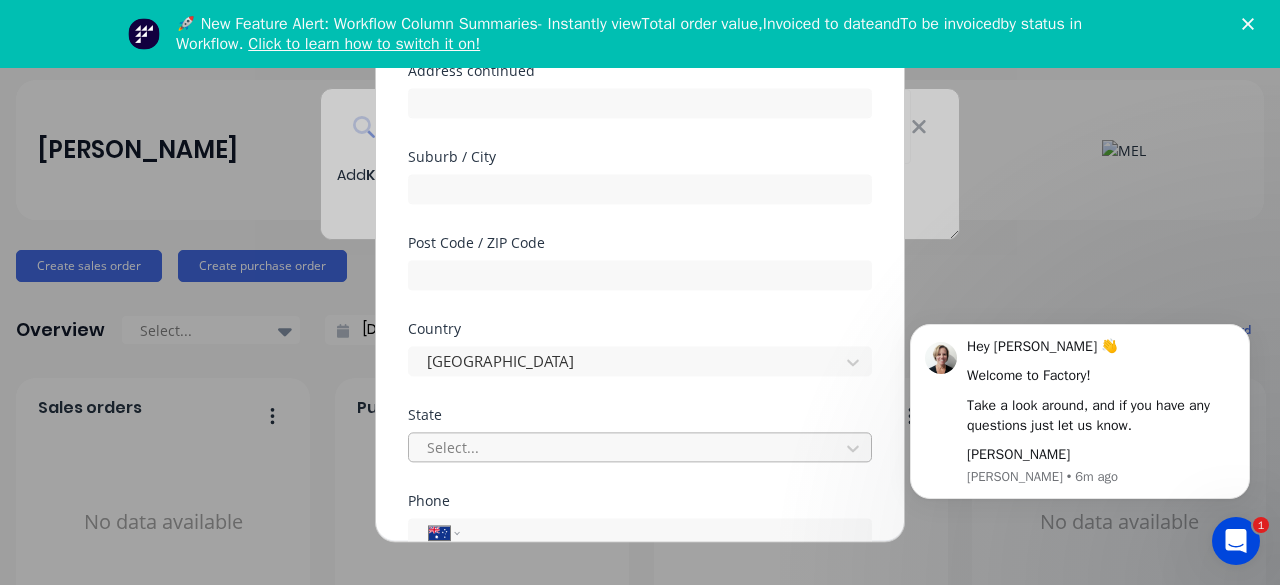 click at bounding box center [627, 447] 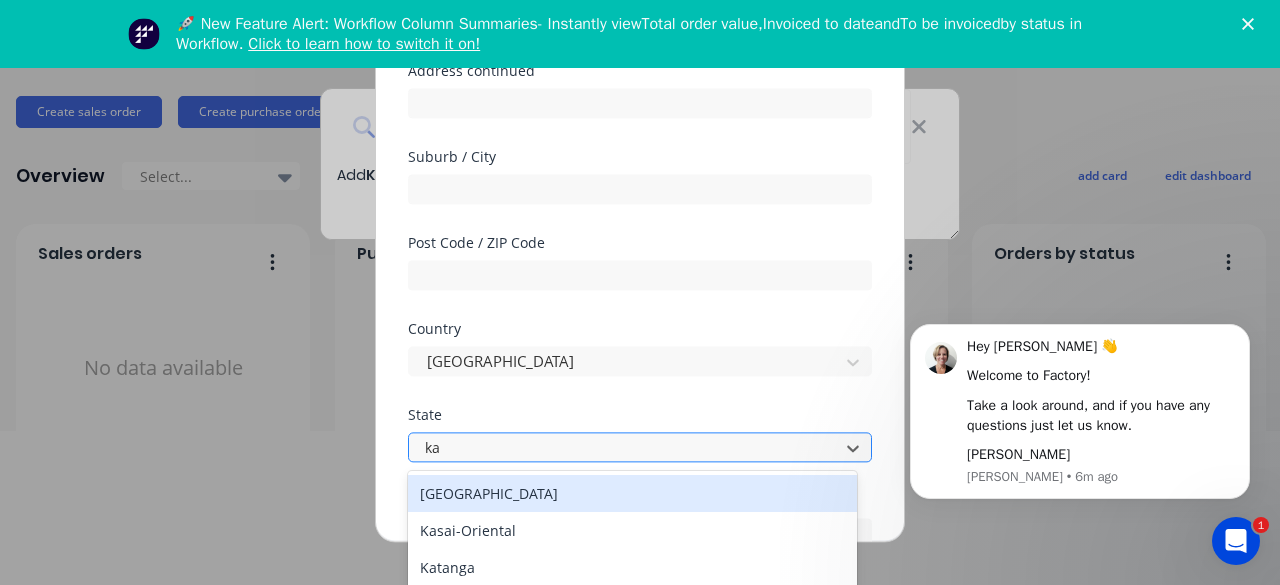 type on "kat" 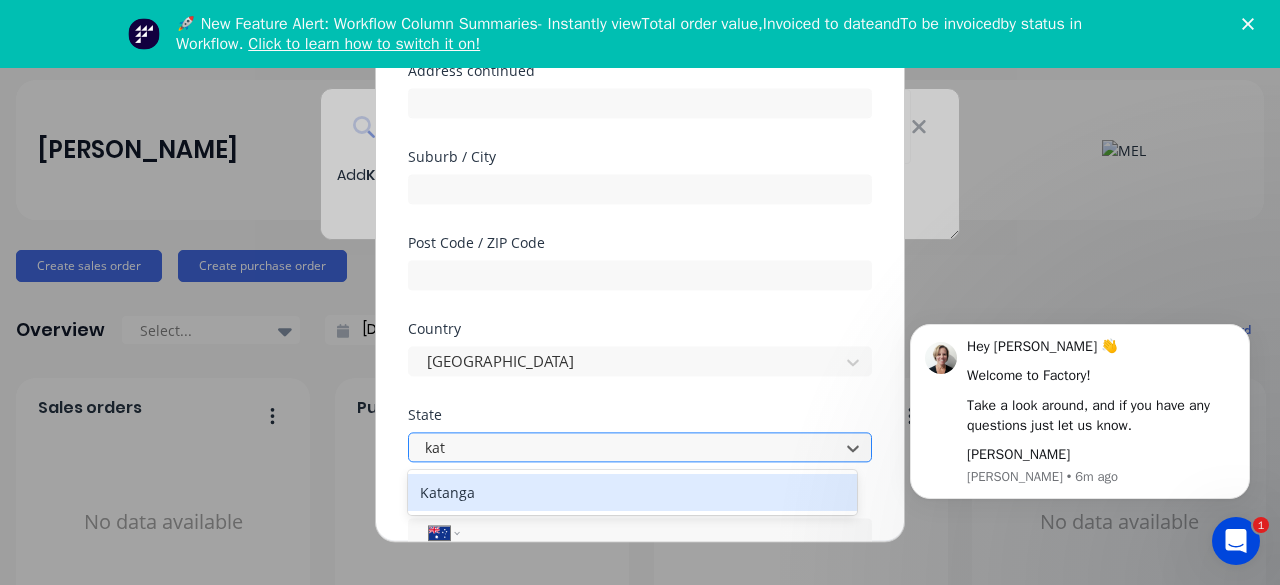 scroll, scrollTop: 68, scrollLeft: 0, axis: vertical 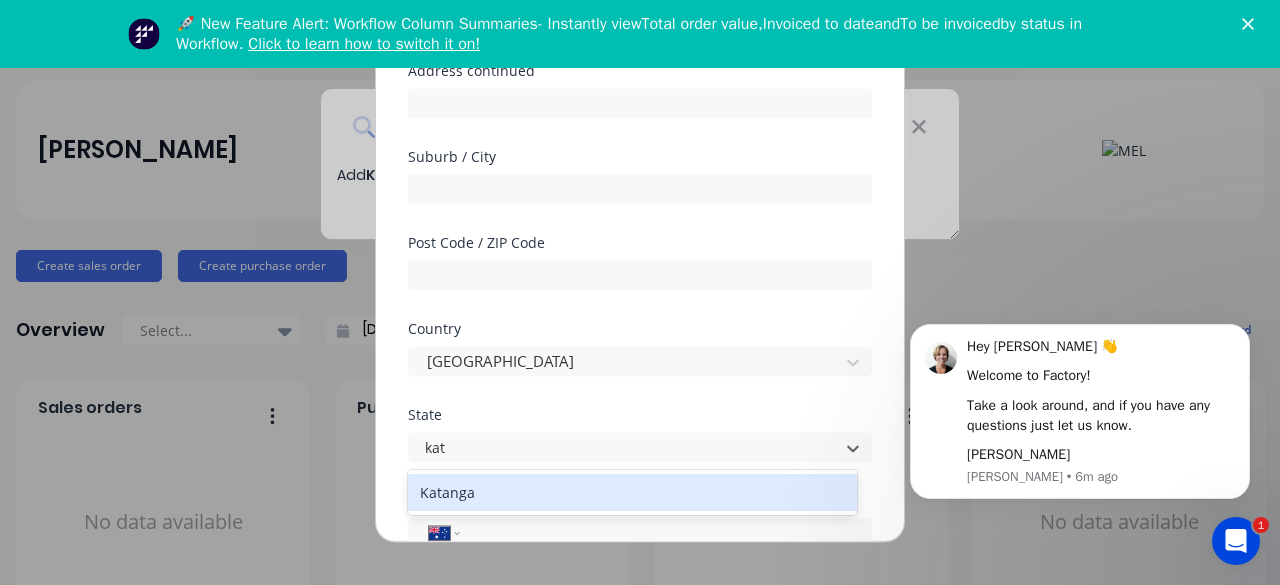 click on "Katanga" at bounding box center (632, 492) 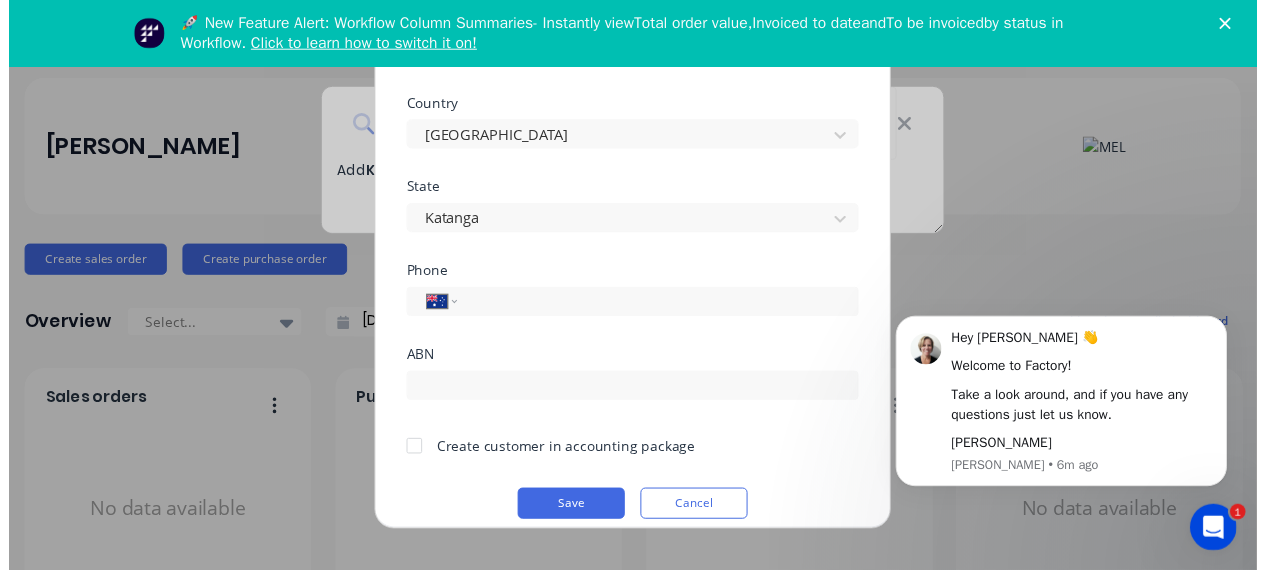 scroll, scrollTop: 478, scrollLeft: 0, axis: vertical 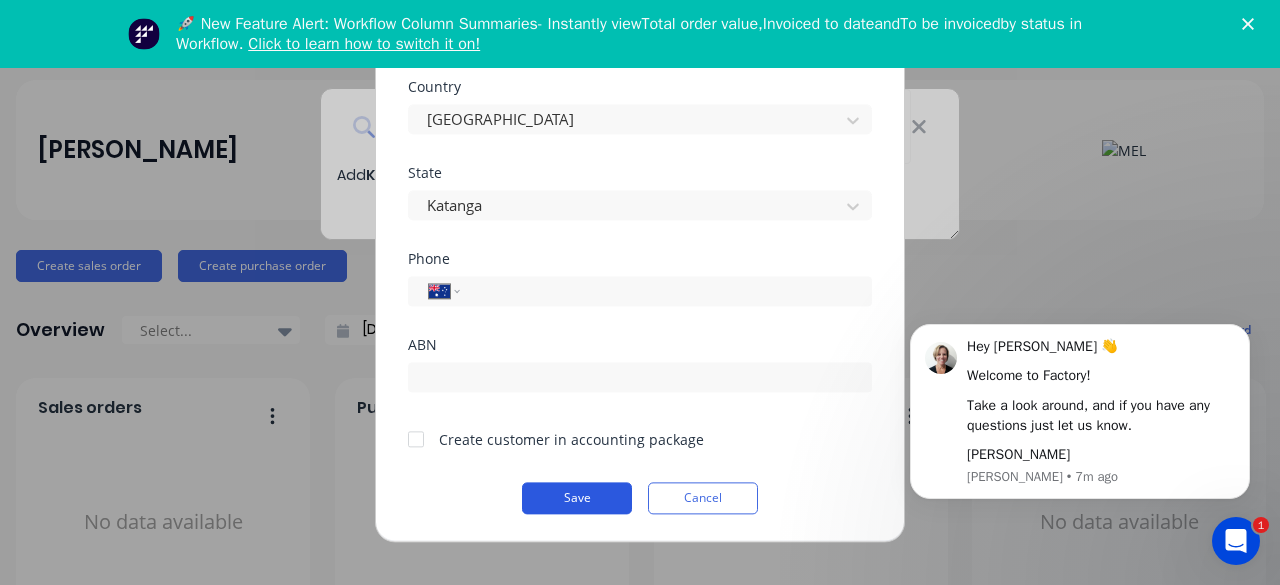 click on "Save" at bounding box center [577, 498] 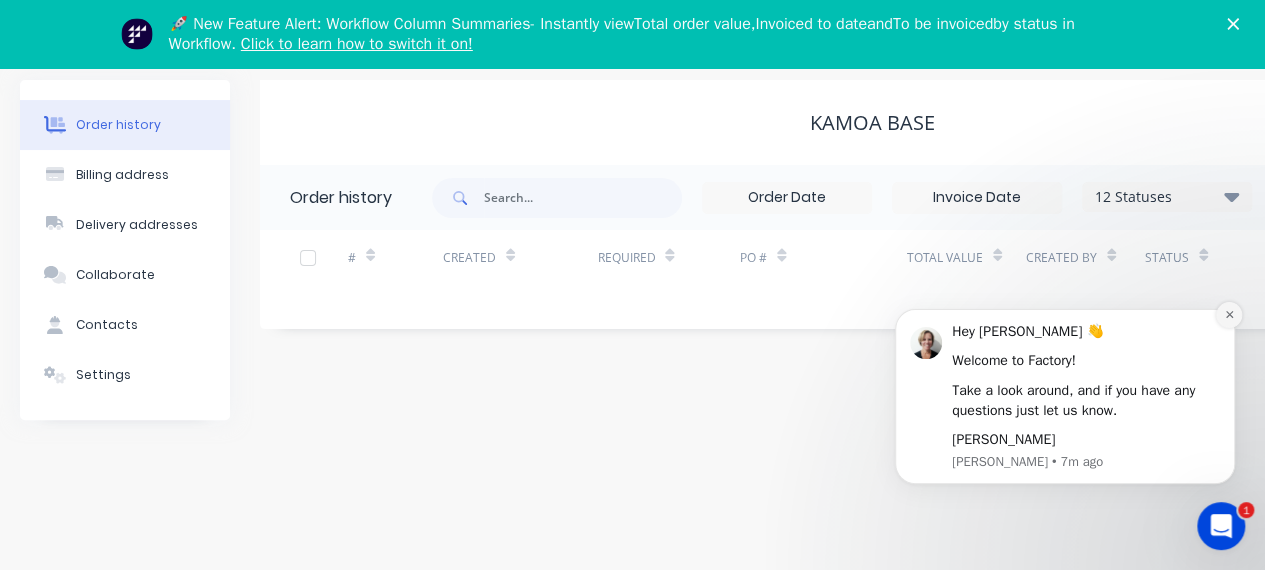 click 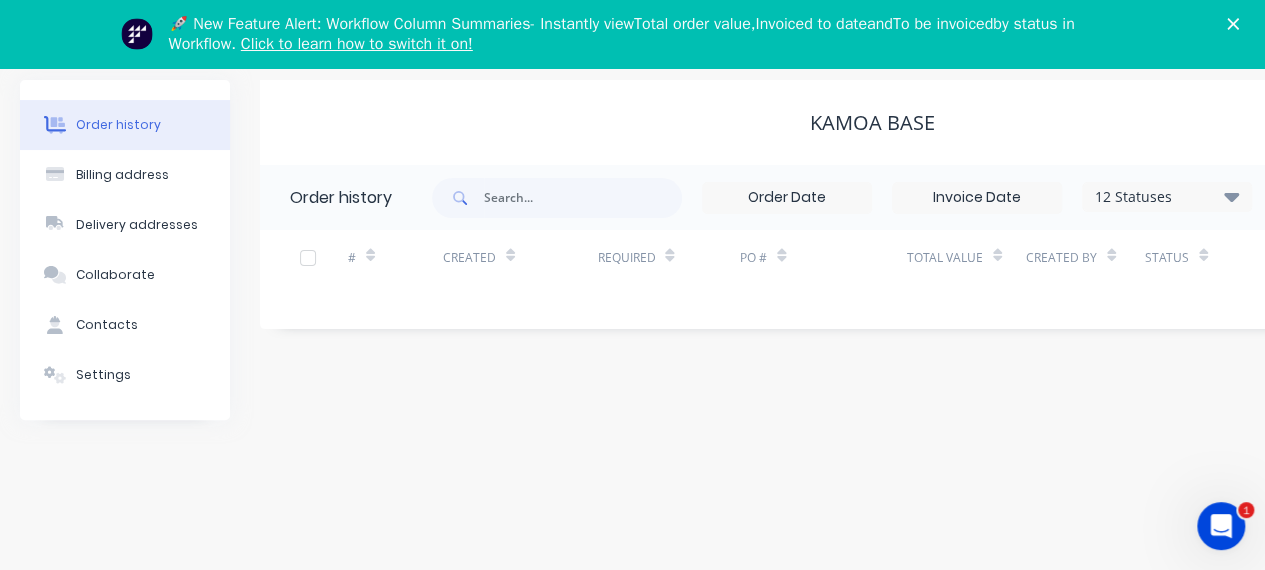 click at bounding box center [308, 258] 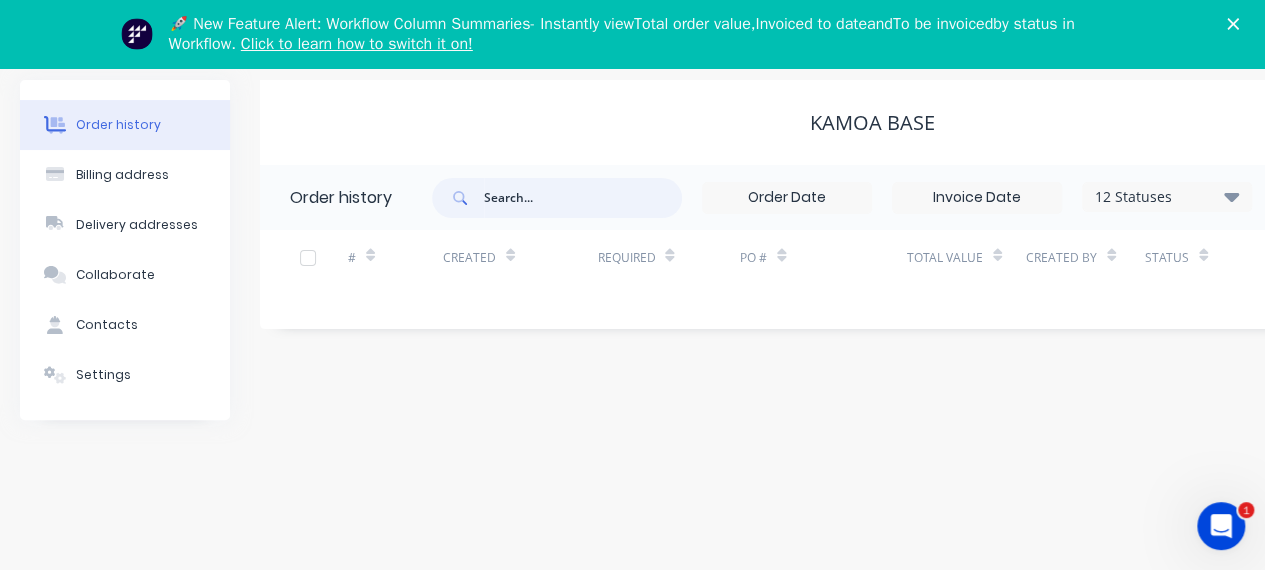 click at bounding box center [583, 198] 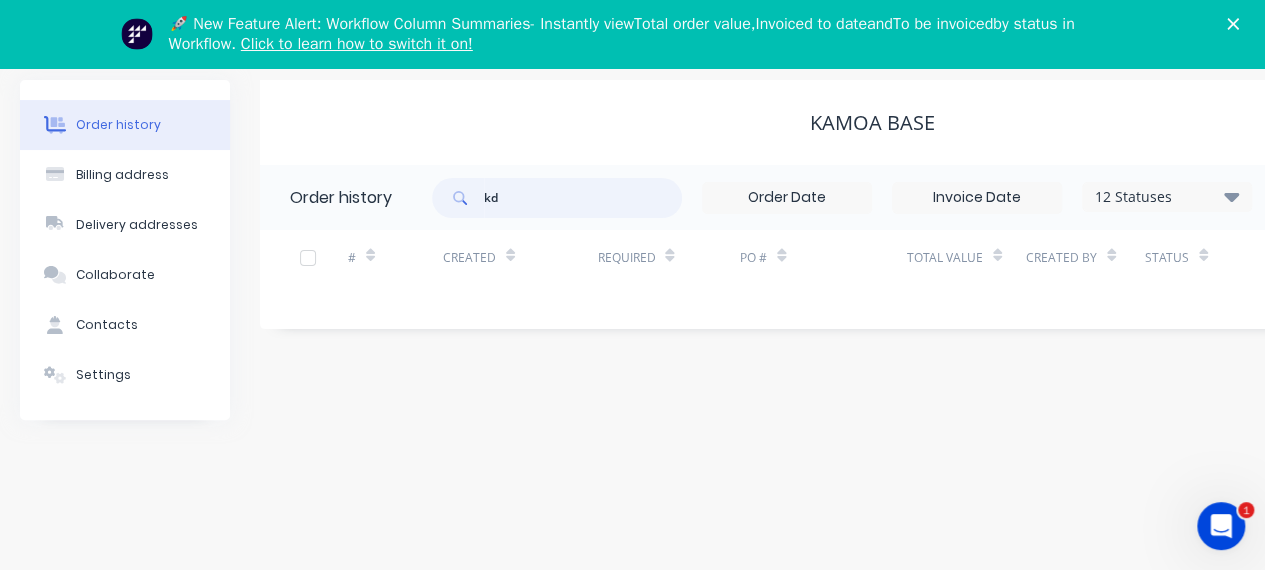 type on "kdk" 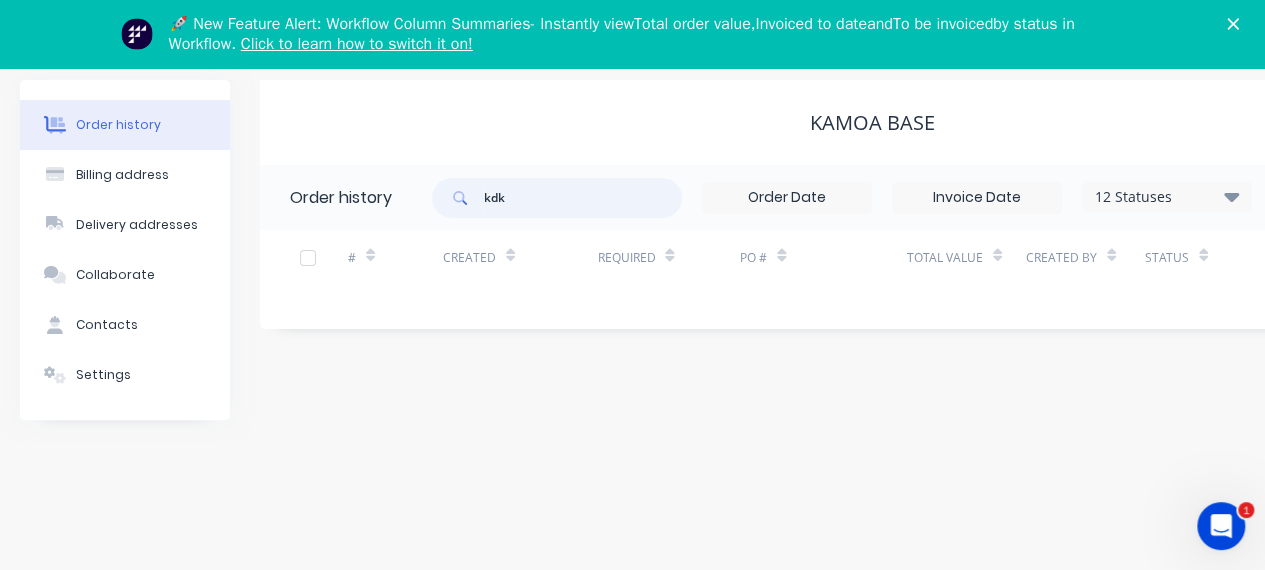 click on "kdk" at bounding box center (583, 198) 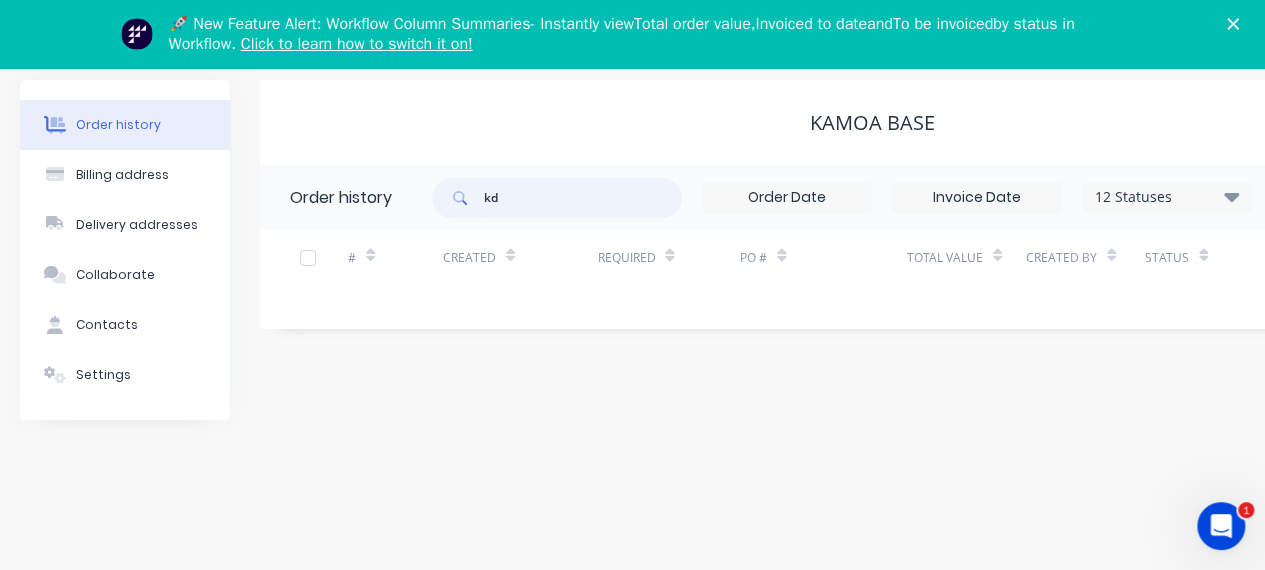 click on "kd" at bounding box center [583, 198] 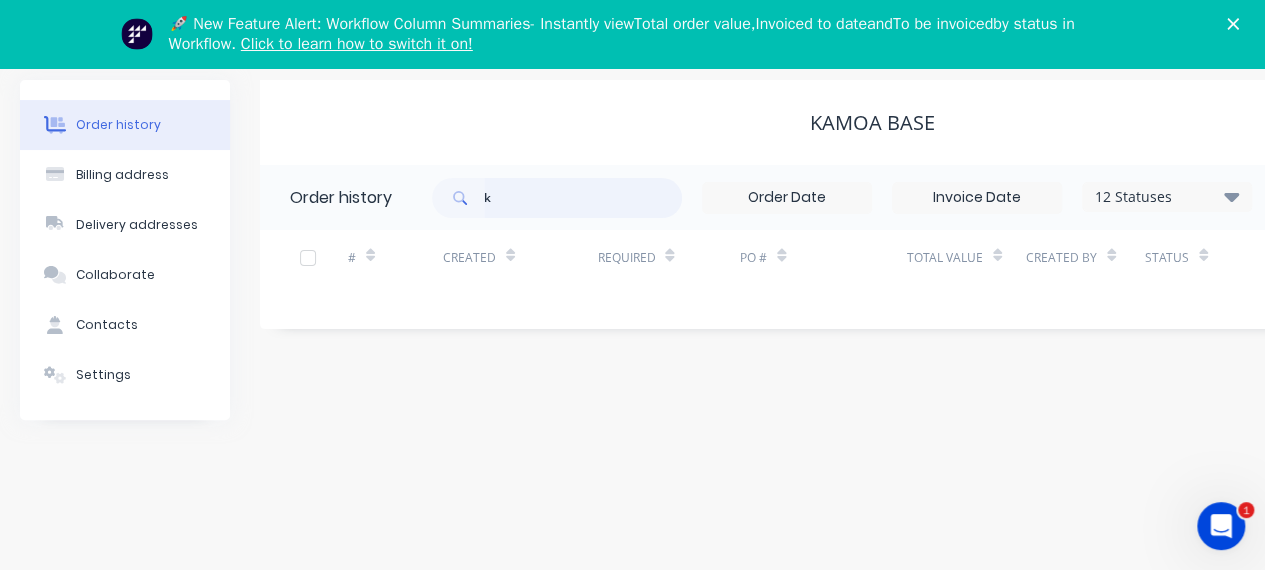 click on "k" at bounding box center (583, 198) 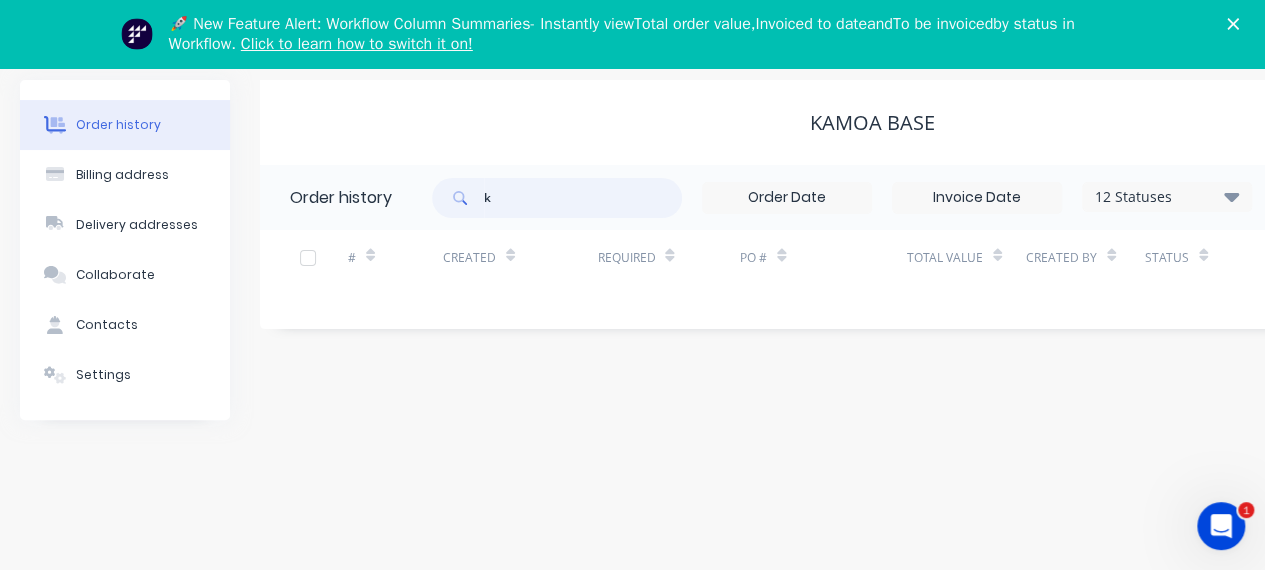 type 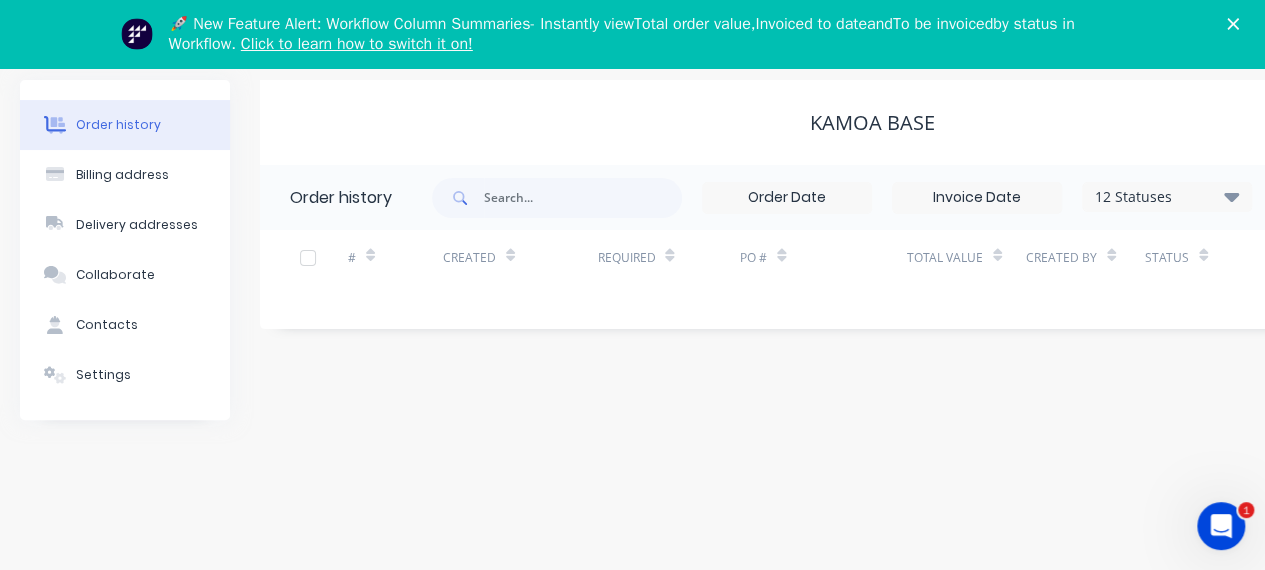 click at bounding box center [787, 198] 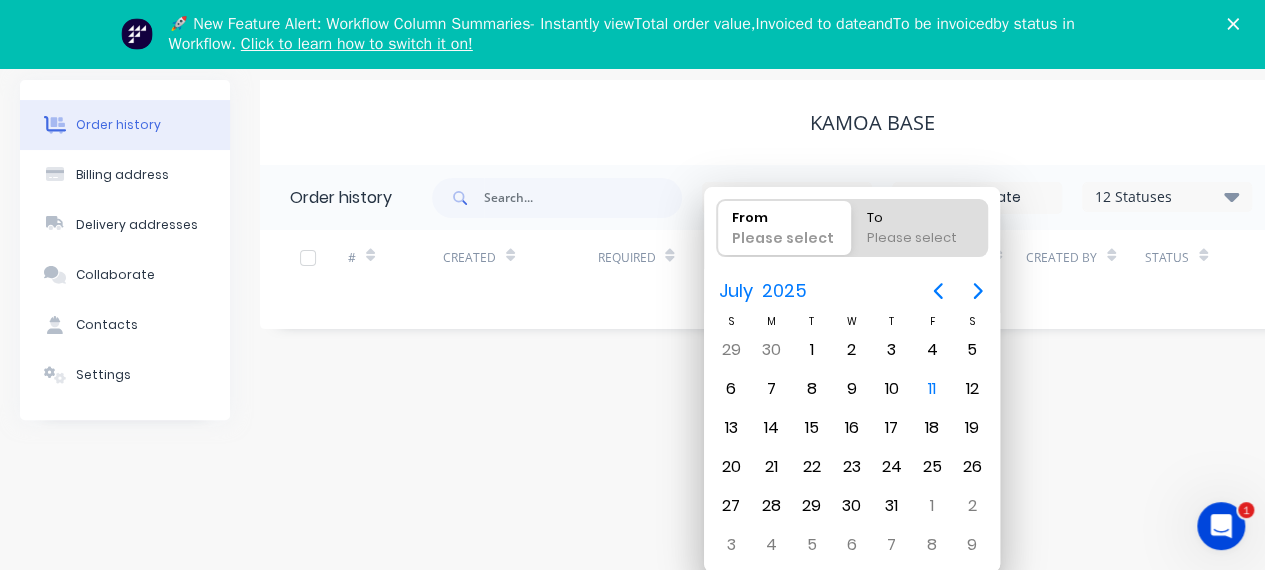 click on "Kamoa Base   Order history 12 Statuses Invoice Status Invoiced Not Invoiced Partial Order Status All Archived Draft Quote Submitted Waiting on Supplier In Production Ready for Pick Up Ready for Delivery Delivered Picked Up 12 Statuses Invoice Status Invoiced Not Invoiced Partial Order Status All Archived Draft Quote Submitted Waiting on Supplier In Production Ready for Pick Up Ready for Delivery Delivered Picked Up Change order status Submitted Waiting on Supplier In Production Ready for Pick Up Ready for Delivery Delivered Picked Up Create Order   #   Created   Required   PO #   Total Value   Created By   Status   Invoiced" at bounding box center [872, 250] 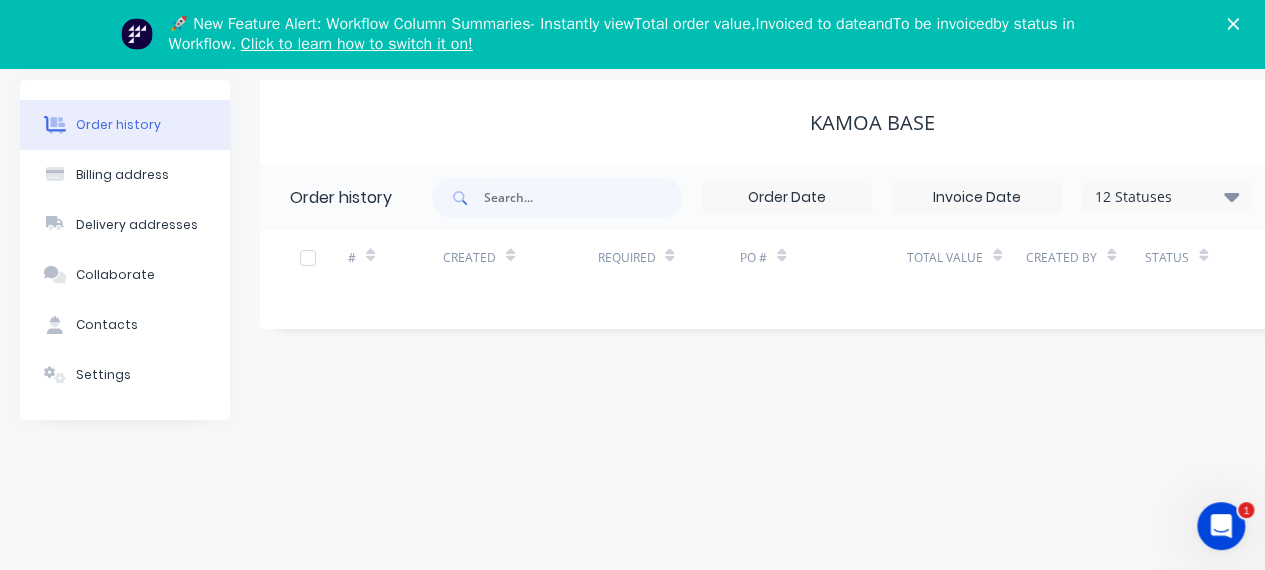 click at bounding box center (308, 258) 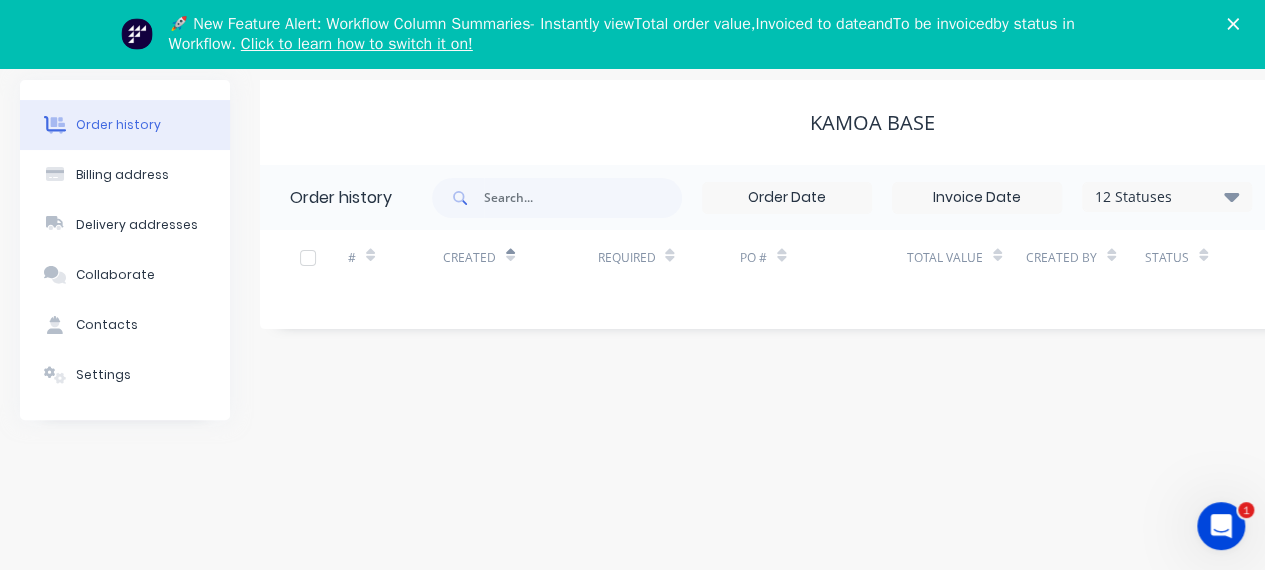 click 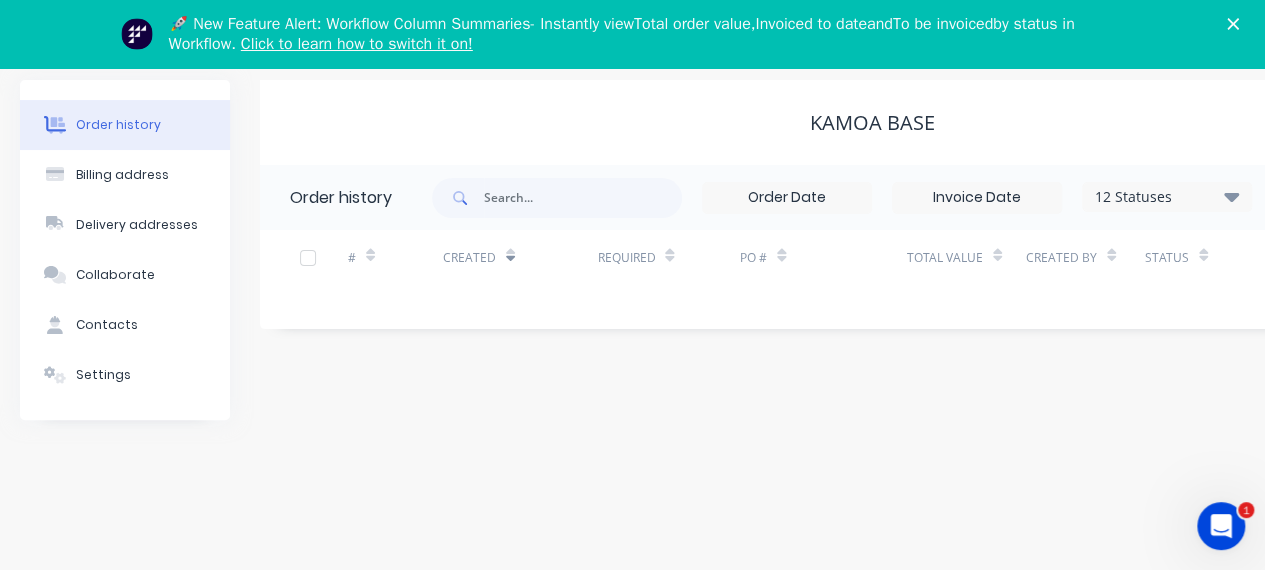 click at bounding box center (787, 198) 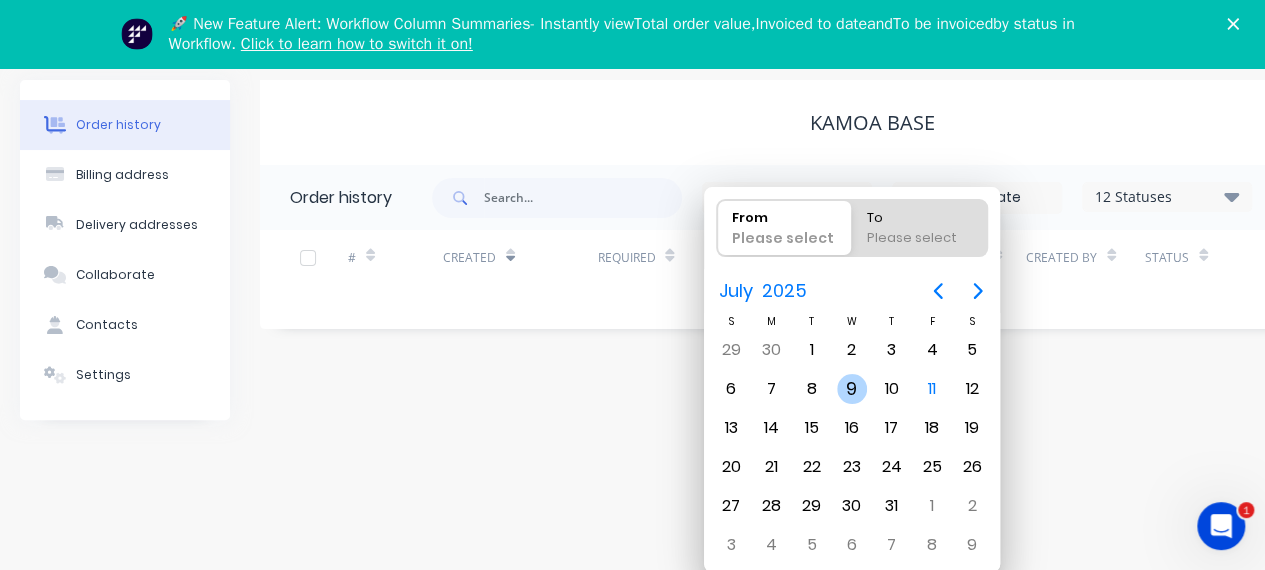 click on "9" at bounding box center (852, 389) 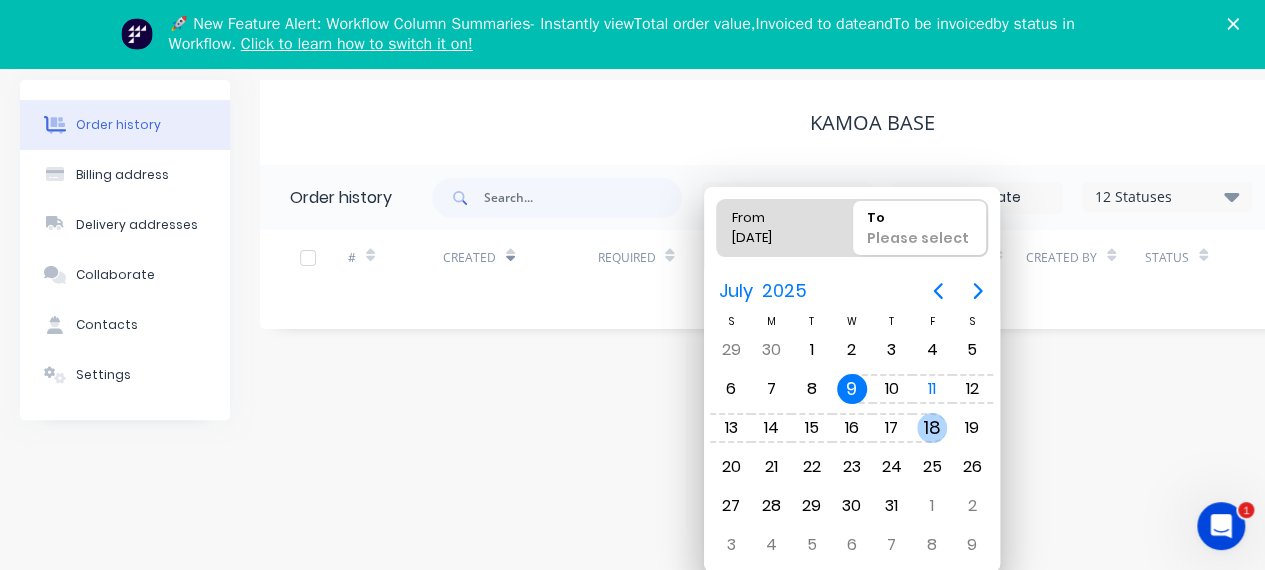 click on "18" at bounding box center (932, 428) 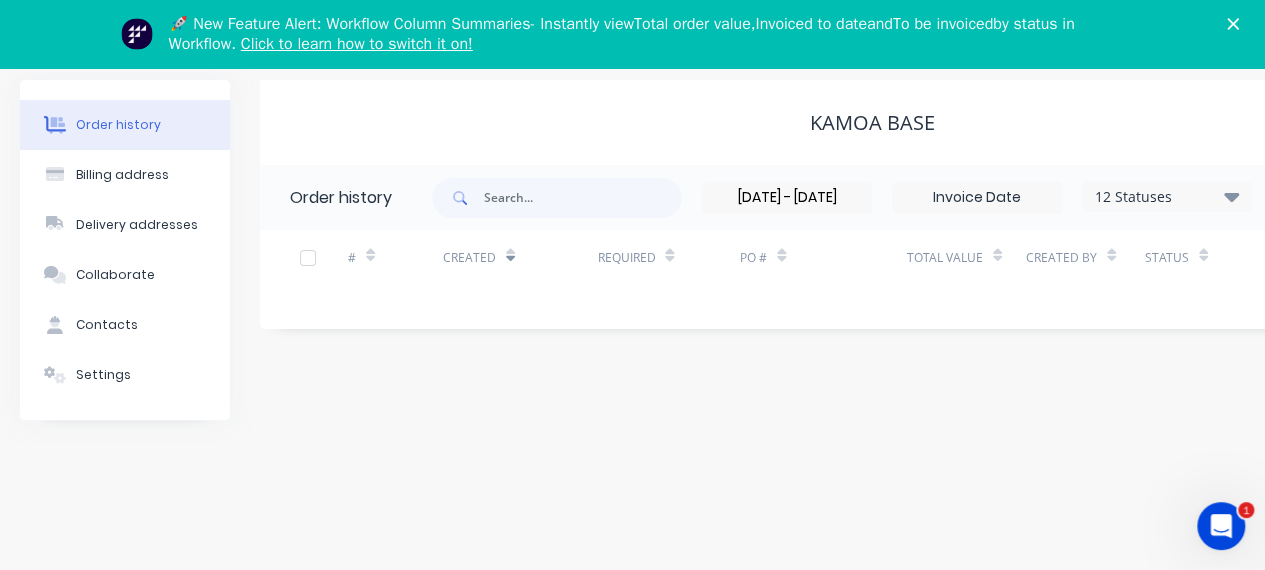 click at bounding box center [977, 198] 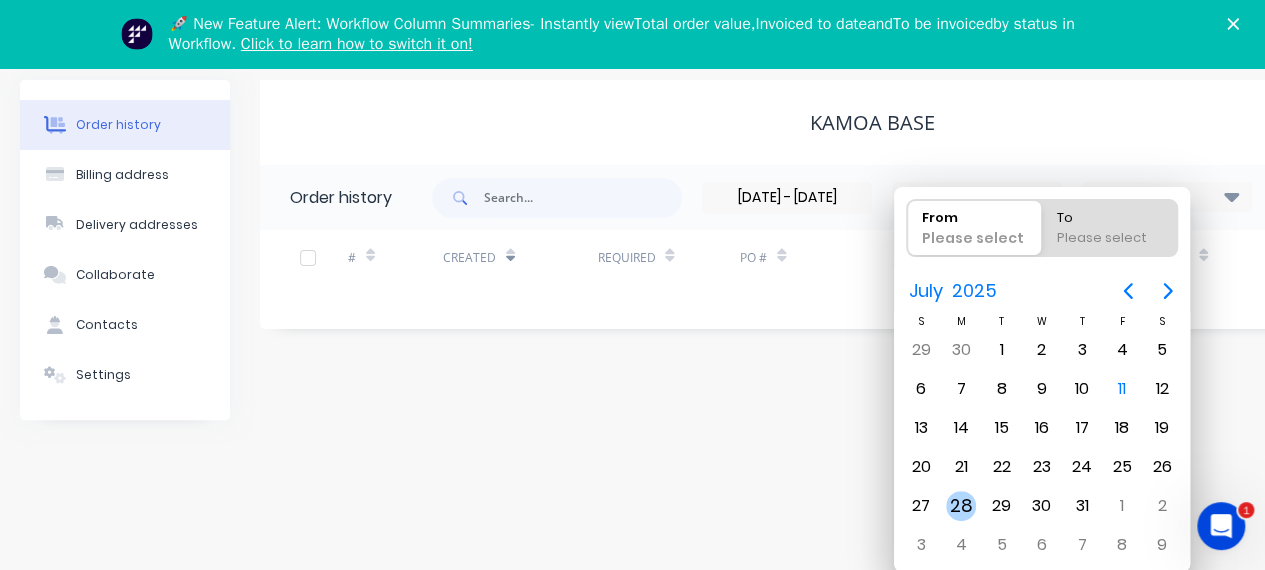 click on "28" at bounding box center (961, 506) 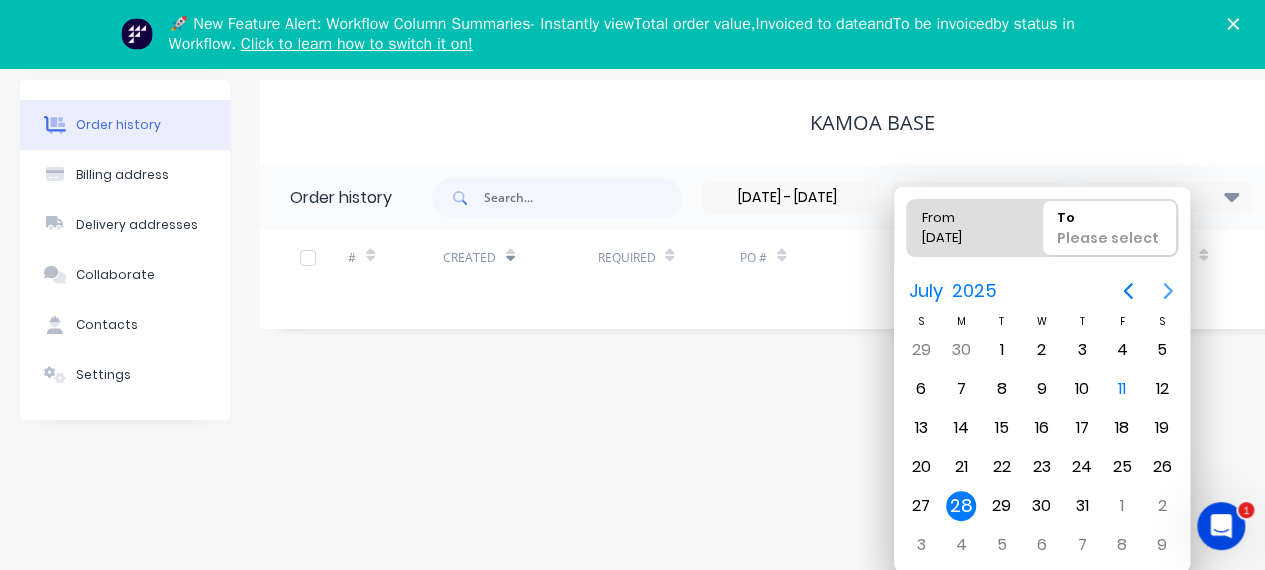 click 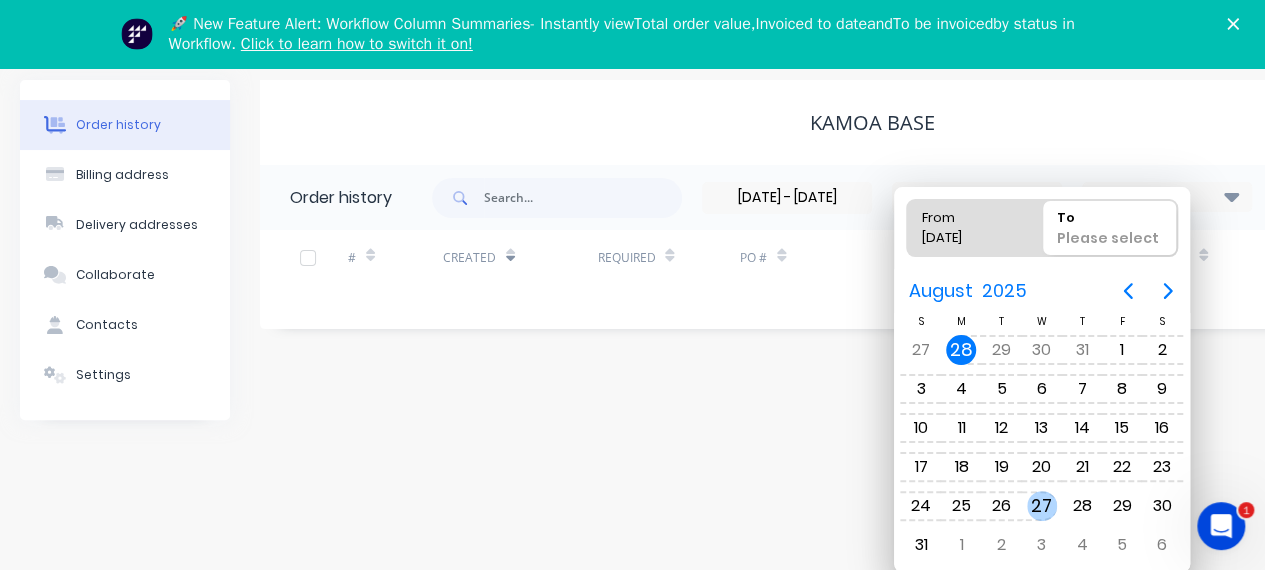 click on "27" at bounding box center [1042, 506] 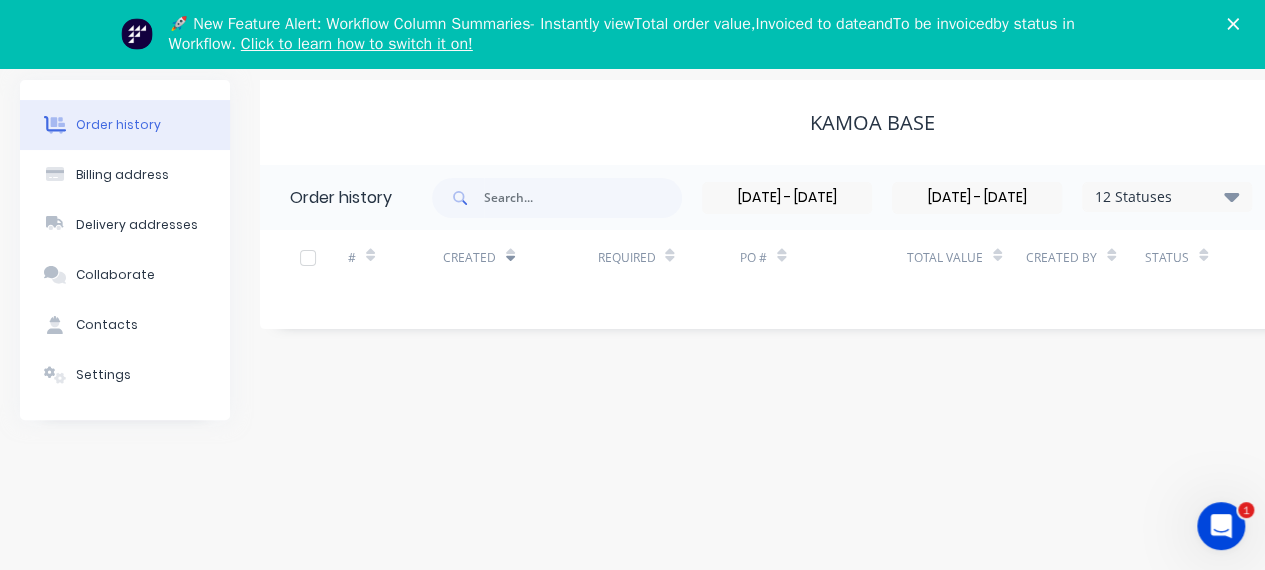 click 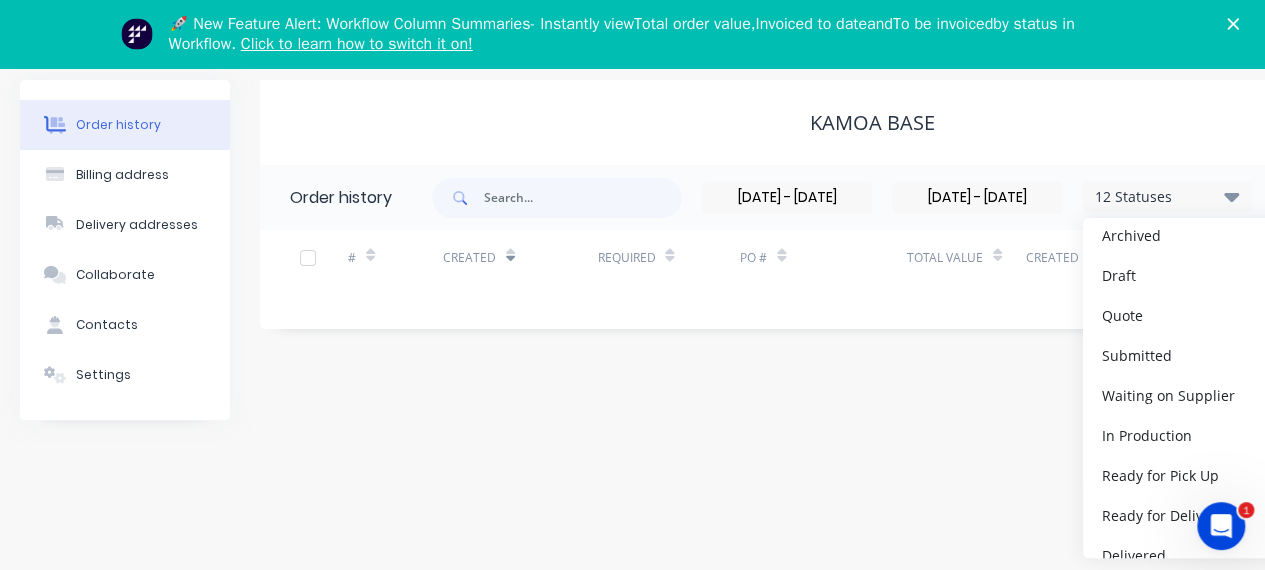 scroll, scrollTop: 300, scrollLeft: 0, axis: vertical 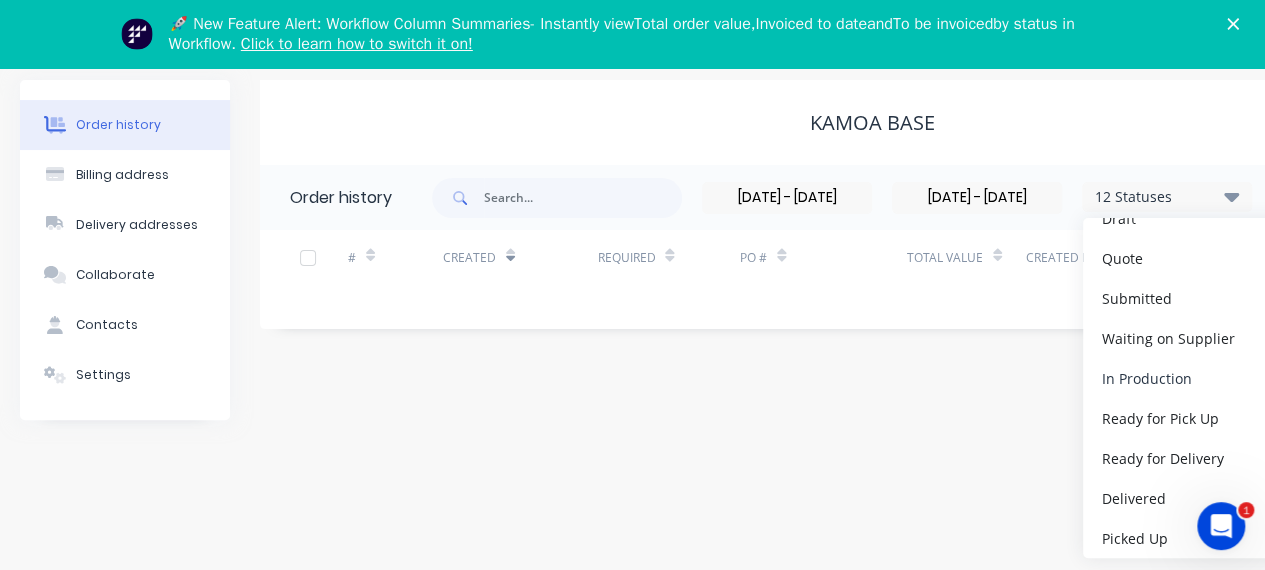 click on "In Production" at bounding box center [1147, 377] 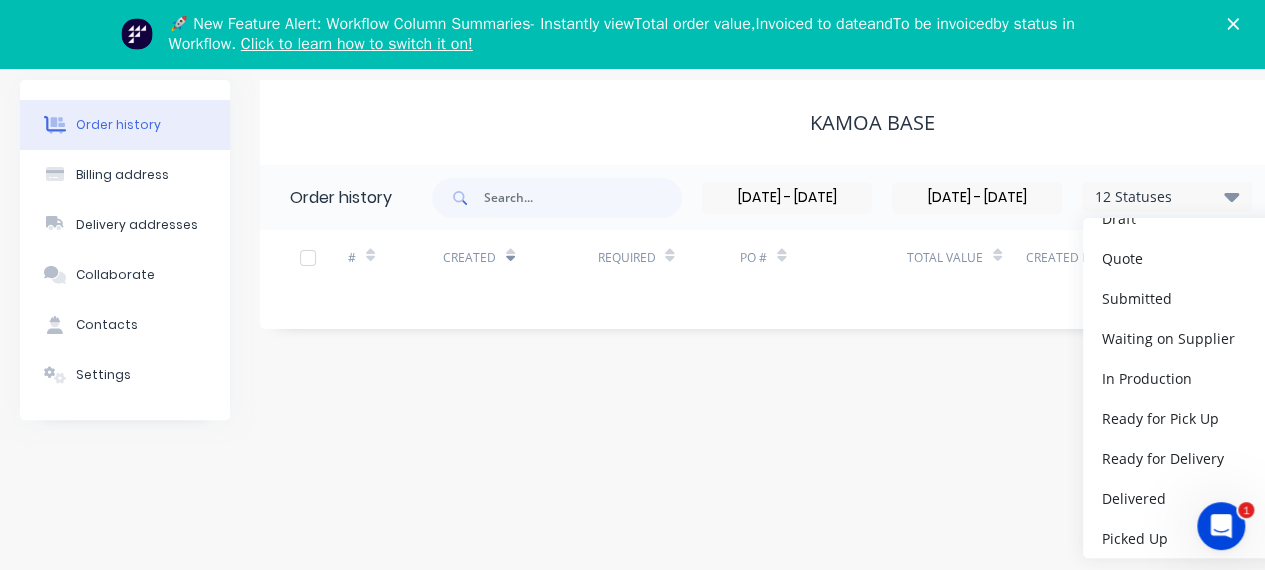 click on "Kamoa Base   Order history [DATE] - [DATE] [DATE] - [DATE] 12 Statuses Invoice Status Invoiced Not Invoiced Partial Order Status All Archived Draft Quote Submitted Waiting on Supplier In Production Ready for Pick Up Ready for Delivery Delivered Picked Up 12 Statuses Invoice Status Invoiced Not Invoiced Partial Order Status All Archived Draft Quote Submitted Waiting on Supplier In Production Ready for Pick Up Ready for Delivery Delivered Picked Up Change order status Submitted Waiting on Supplier In Production Ready for Pick Up Ready for Delivery Delivered Picked Up Create Order   #   Created   Required   PO #   Total Value   Created By   Status   Invoiced" at bounding box center [872, 250] 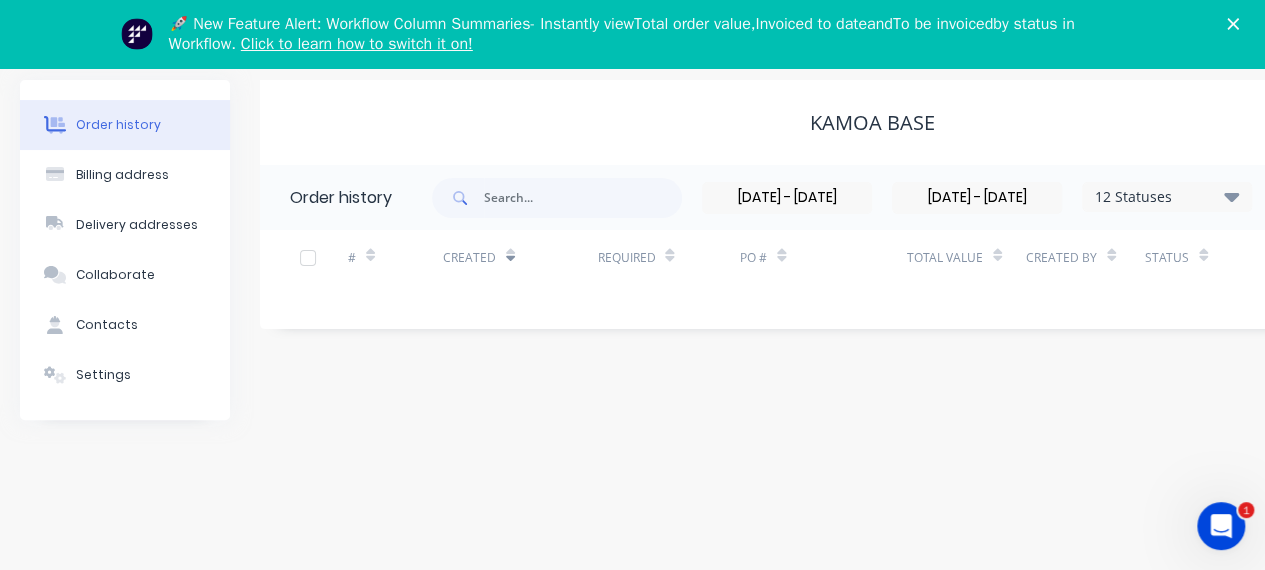 click on "Created By" at bounding box center (1071, 257) 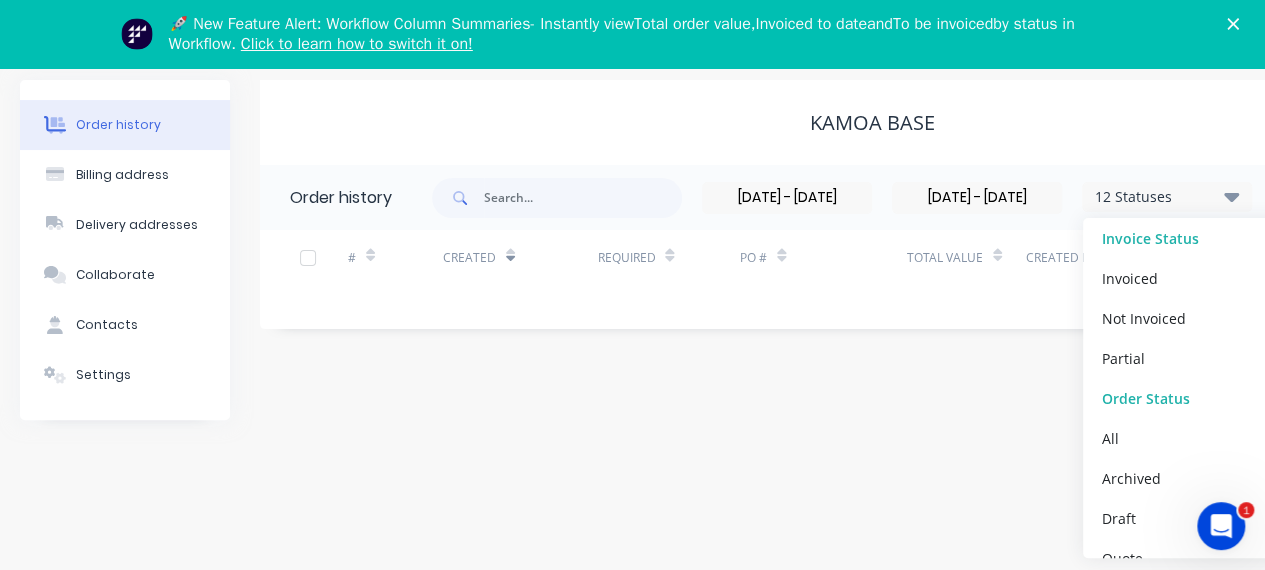 click on "12 Statuses" at bounding box center [1167, 197] 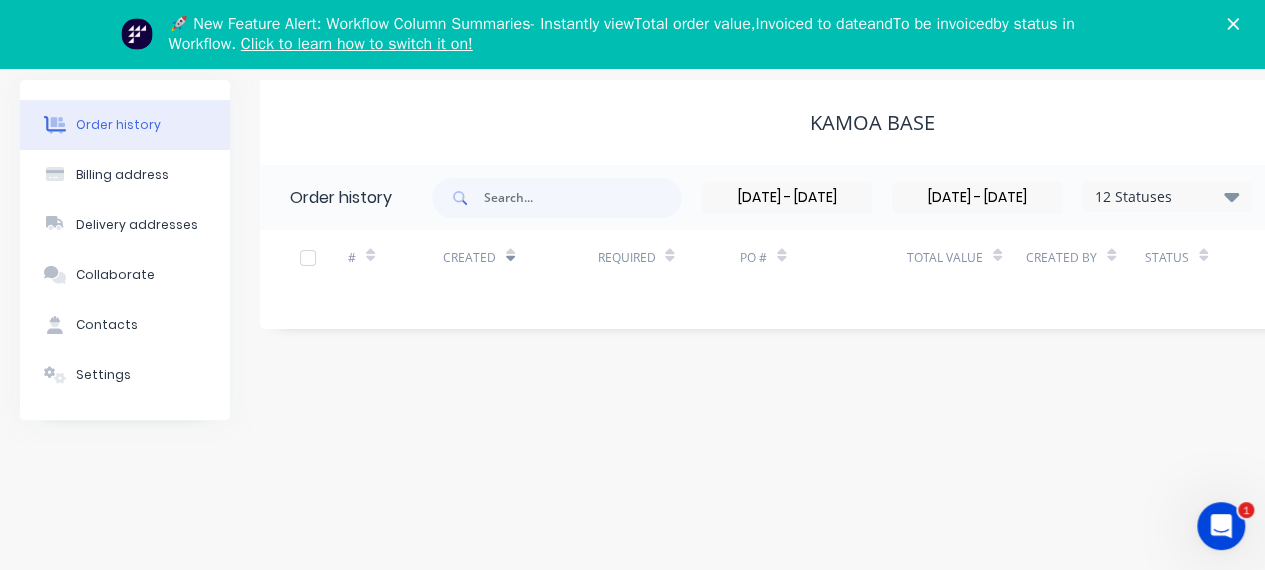 scroll, scrollTop: 68, scrollLeft: 218, axis: both 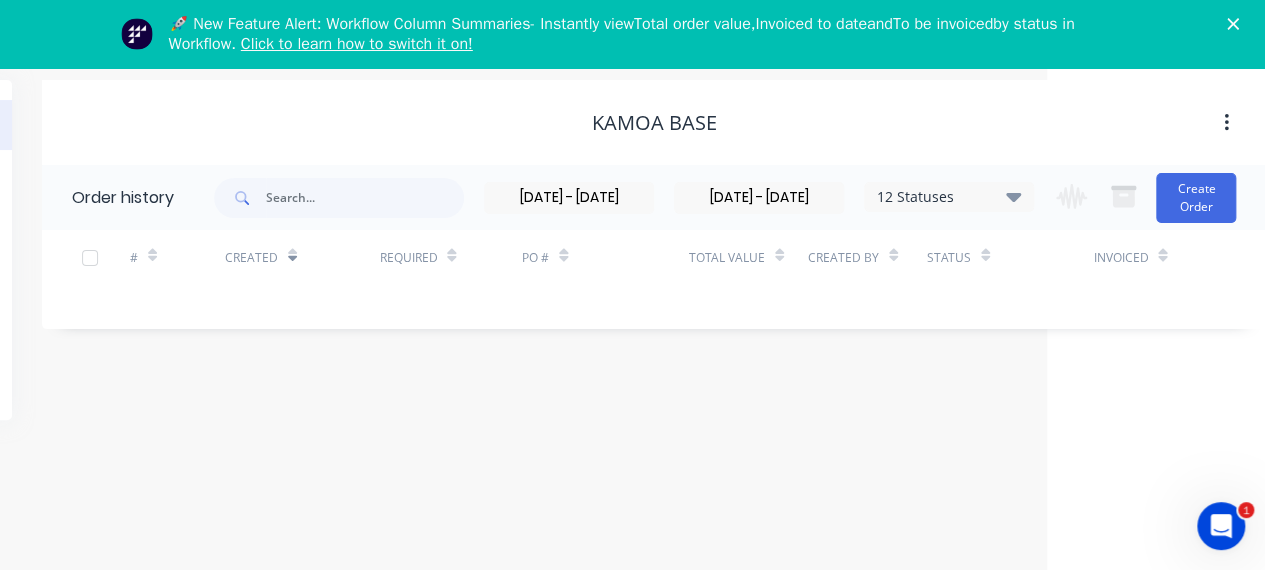 click 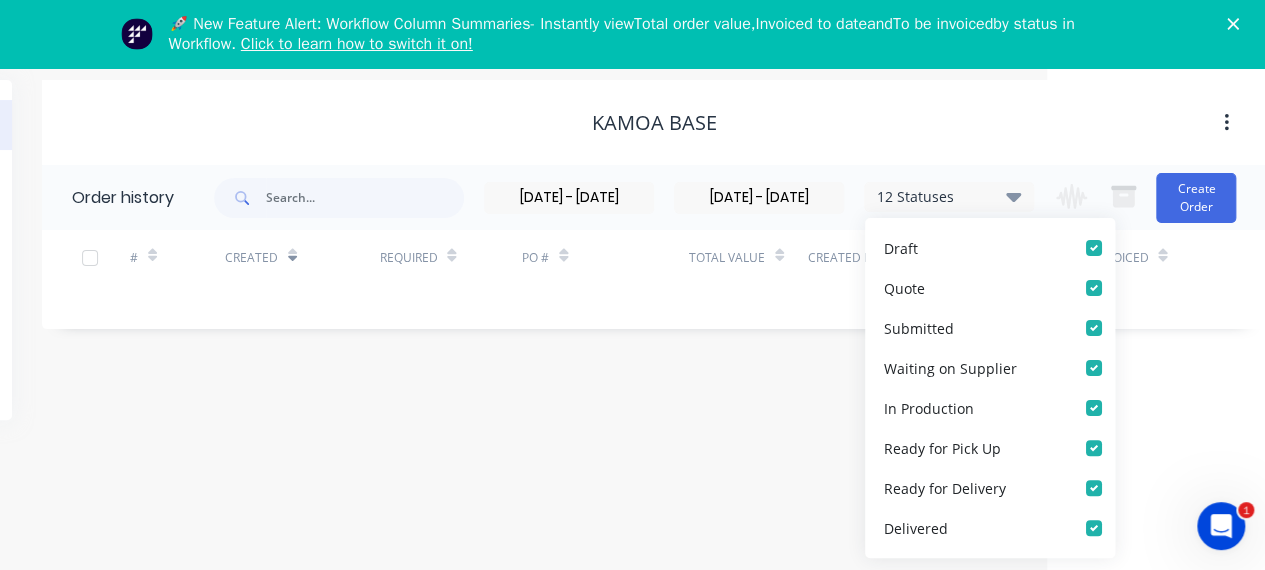scroll, scrollTop: 300, scrollLeft: 0, axis: vertical 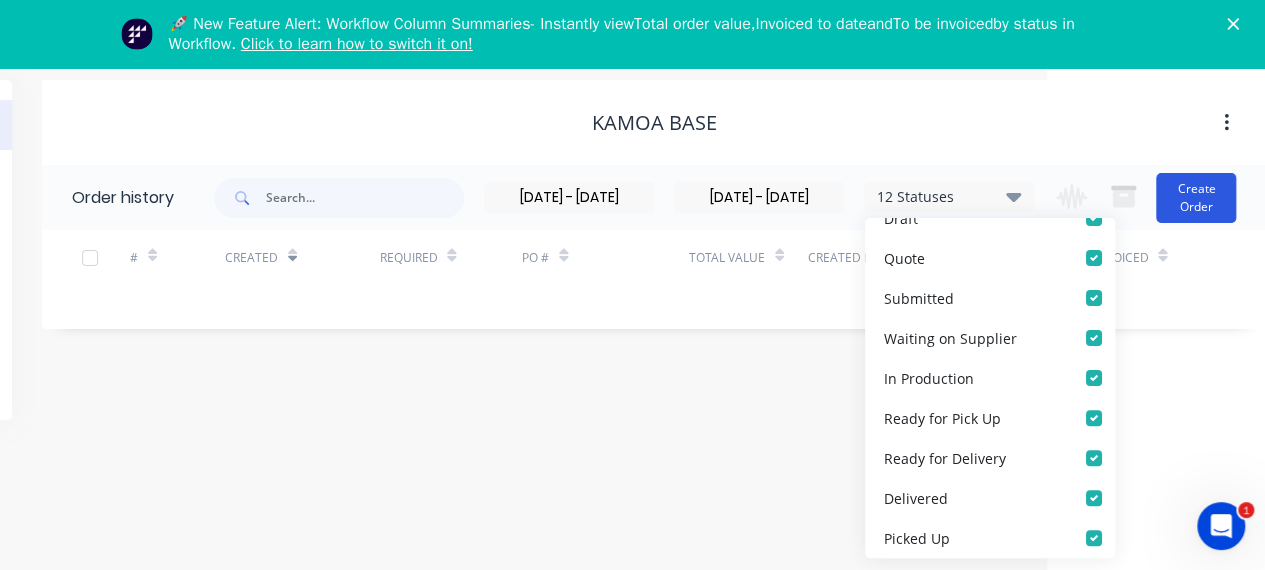 click on "Create Order" at bounding box center [1196, 198] 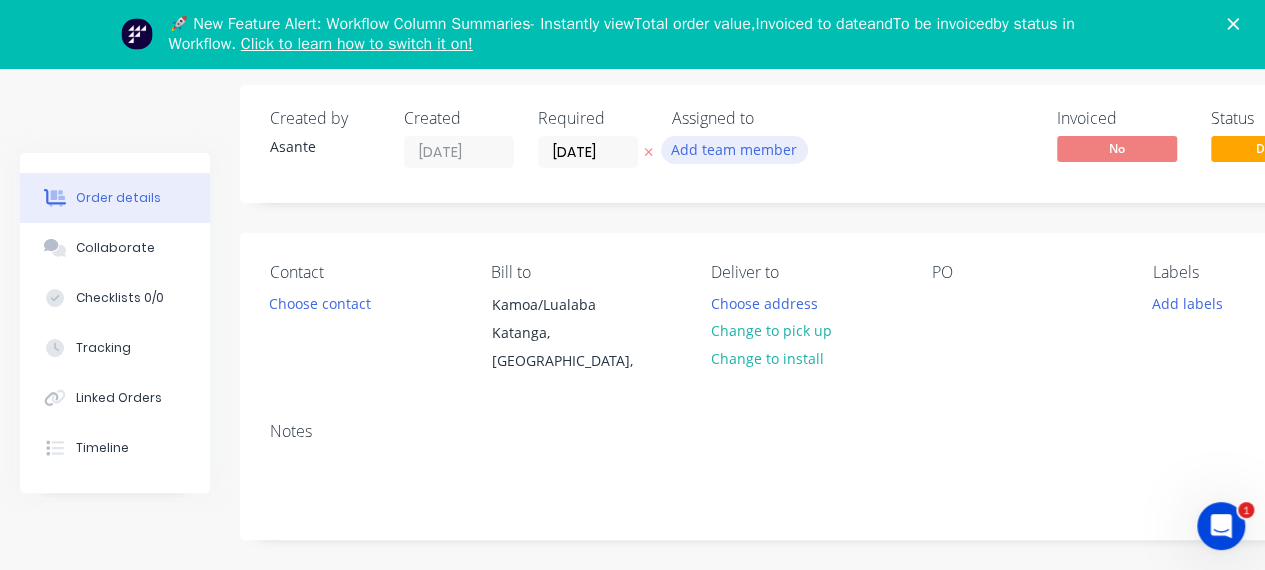 click on "Add team member" at bounding box center [734, 149] 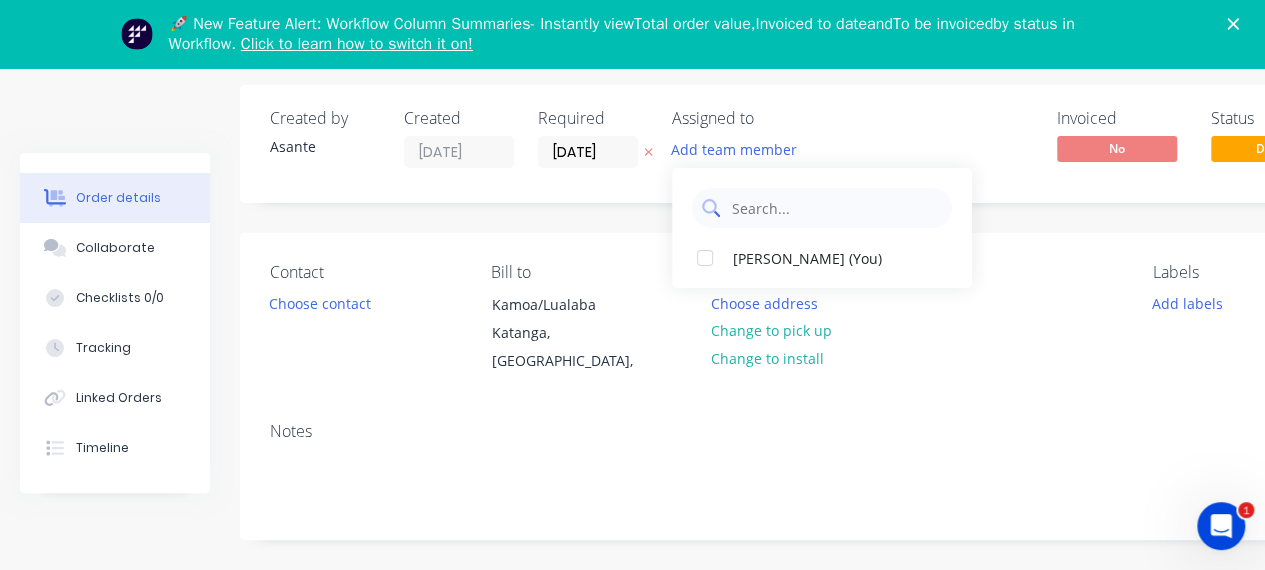 click at bounding box center [836, 208] 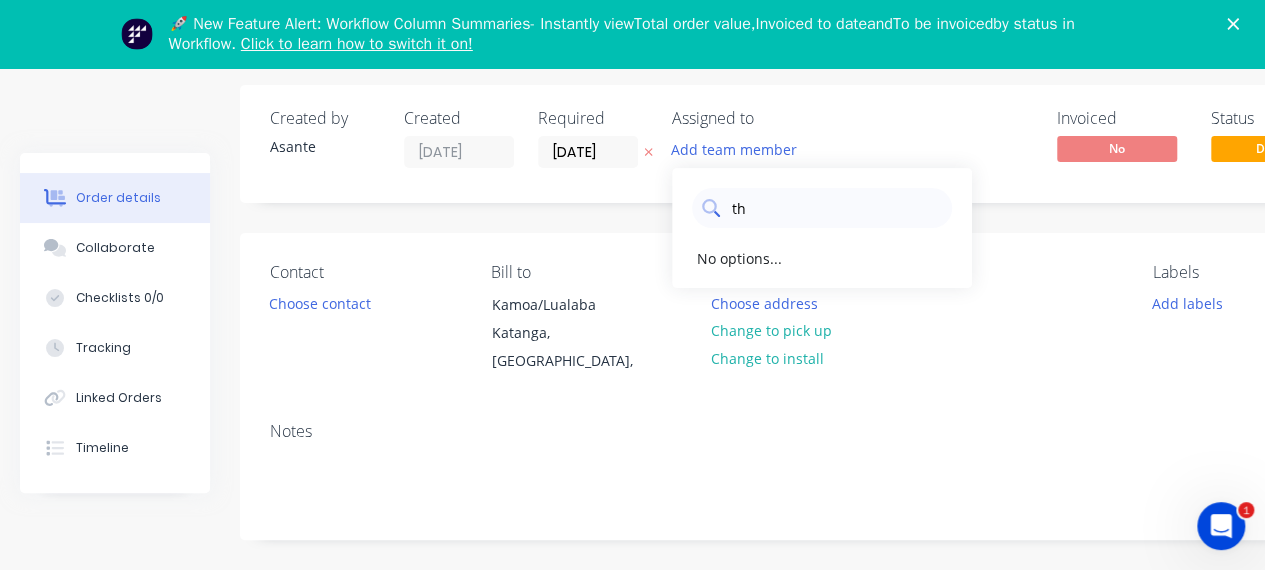 type on "t" 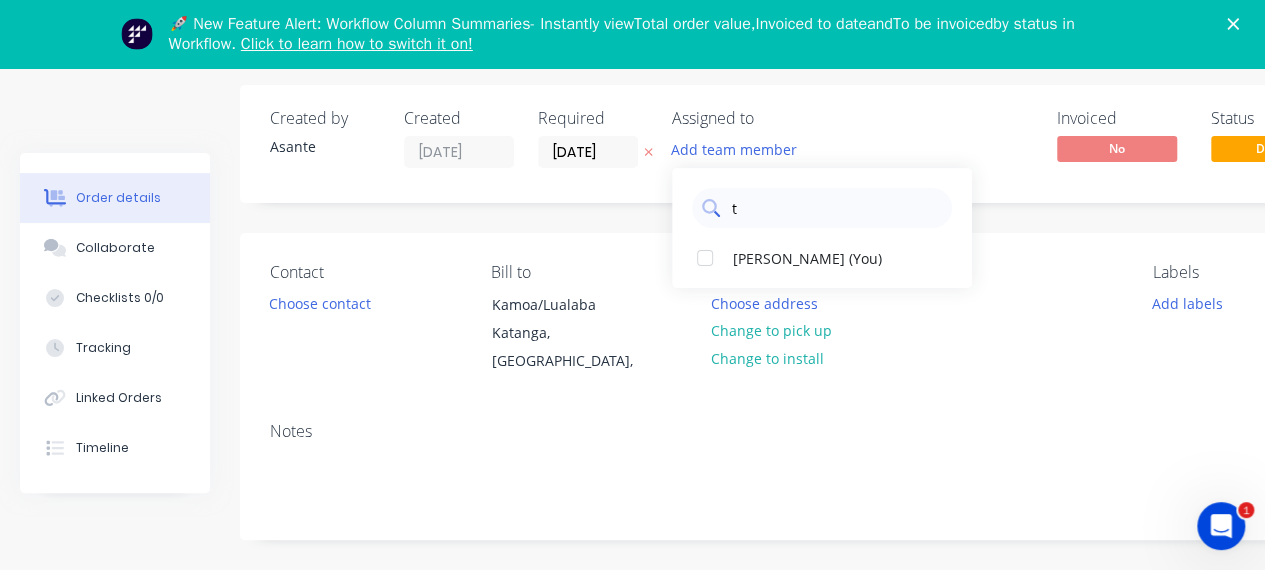 type 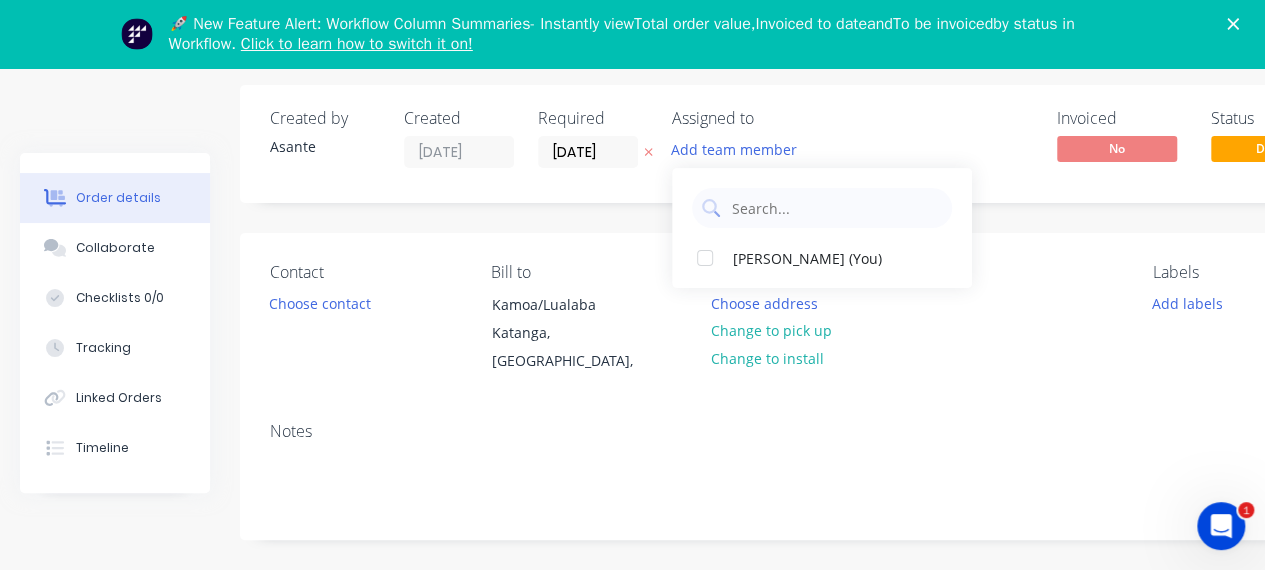 click on "Contact Choose contact [PERSON_NAME] to Kamoa/Lualaba  Katanga, [GEOGRAPHIC_DATA],  Deliver to Choose address Change to pick up Change to install PO Labels Add labels Create new label" at bounding box center [805, 319] 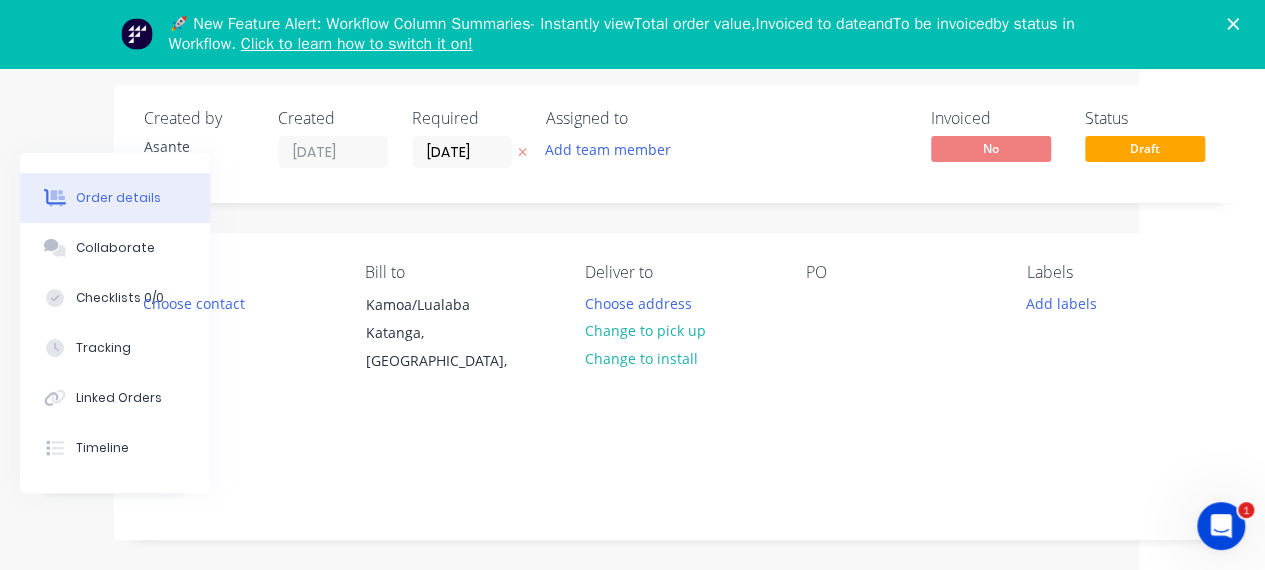 scroll, scrollTop: 68, scrollLeft: 0, axis: vertical 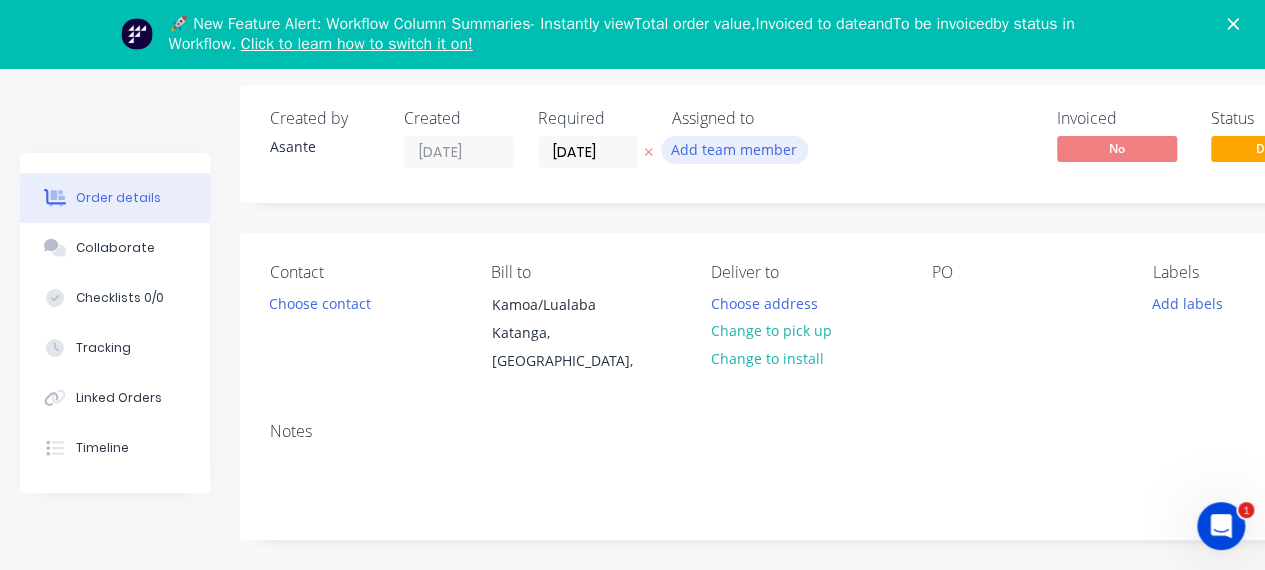 click on "Add team member" at bounding box center [734, 149] 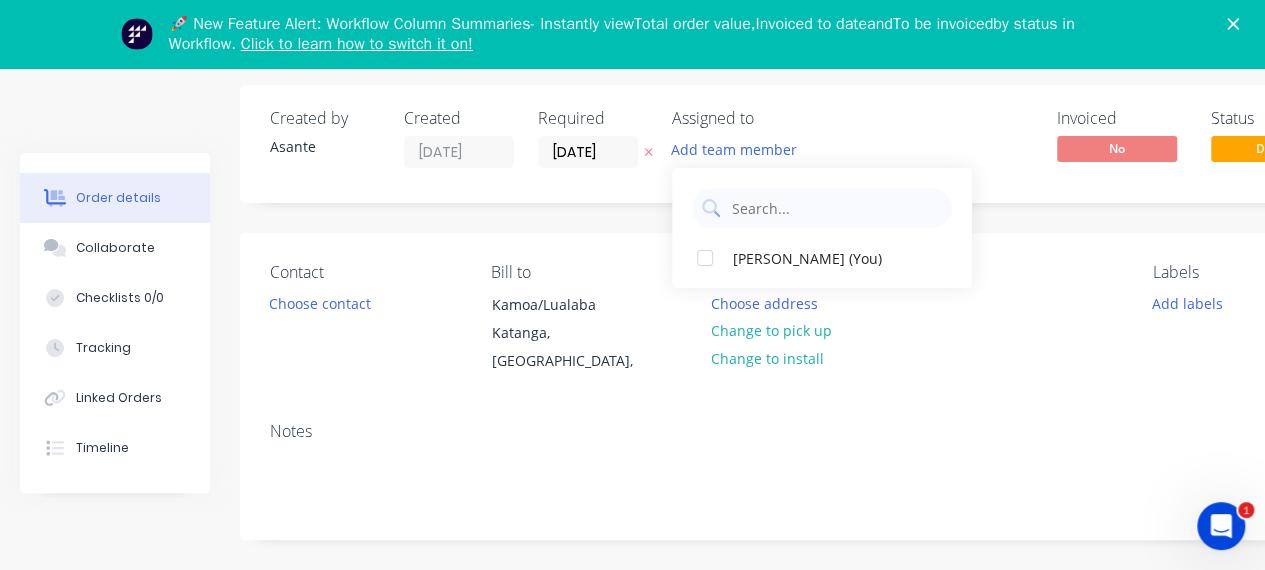 click on "Created by [PERSON_NAME] Created [DATE] Required [DATE] Assigned to Add team member [PERSON_NAME] (You) Invoiced No Status Draft" at bounding box center (805, 144) 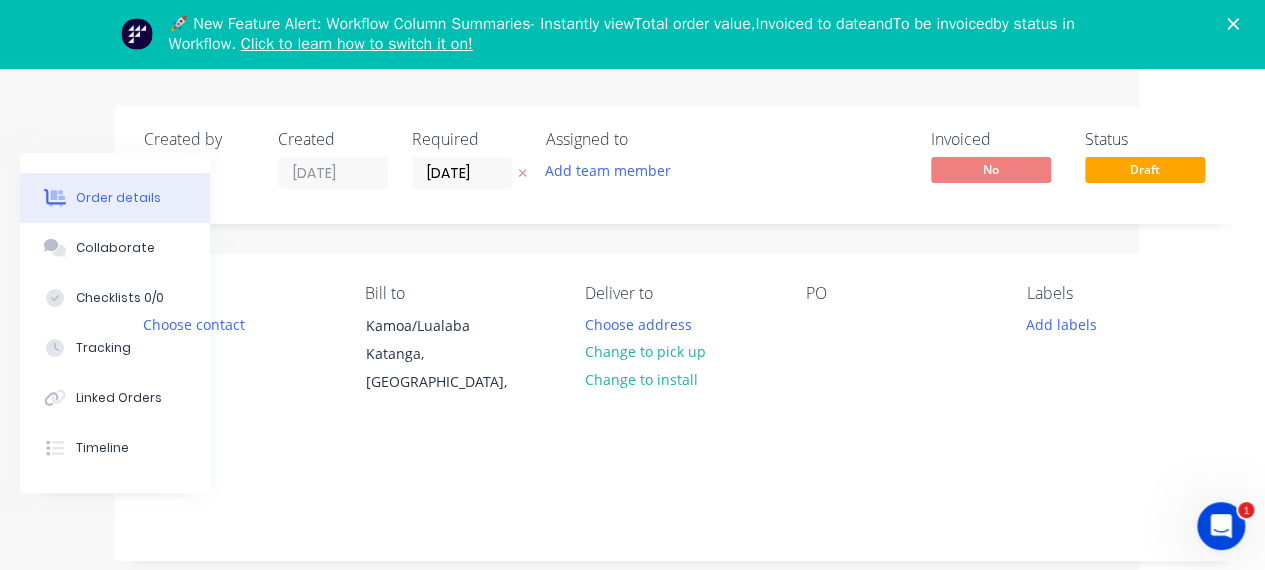 scroll, scrollTop: 46, scrollLeft: 126, axis: both 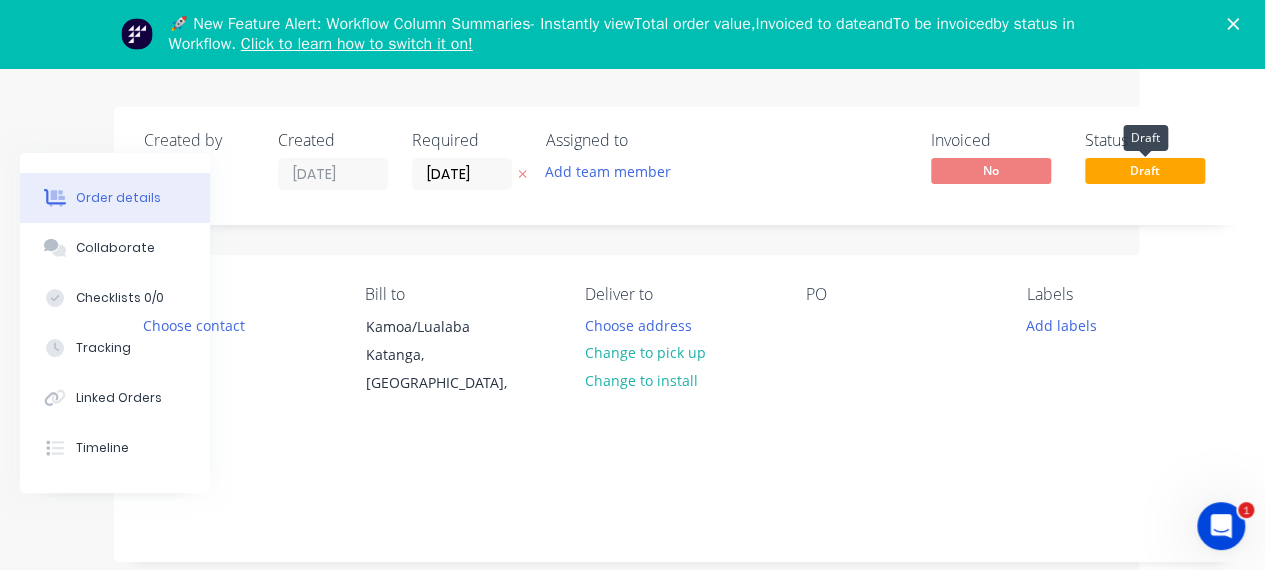 click on "Draft" at bounding box center (1145, 170) 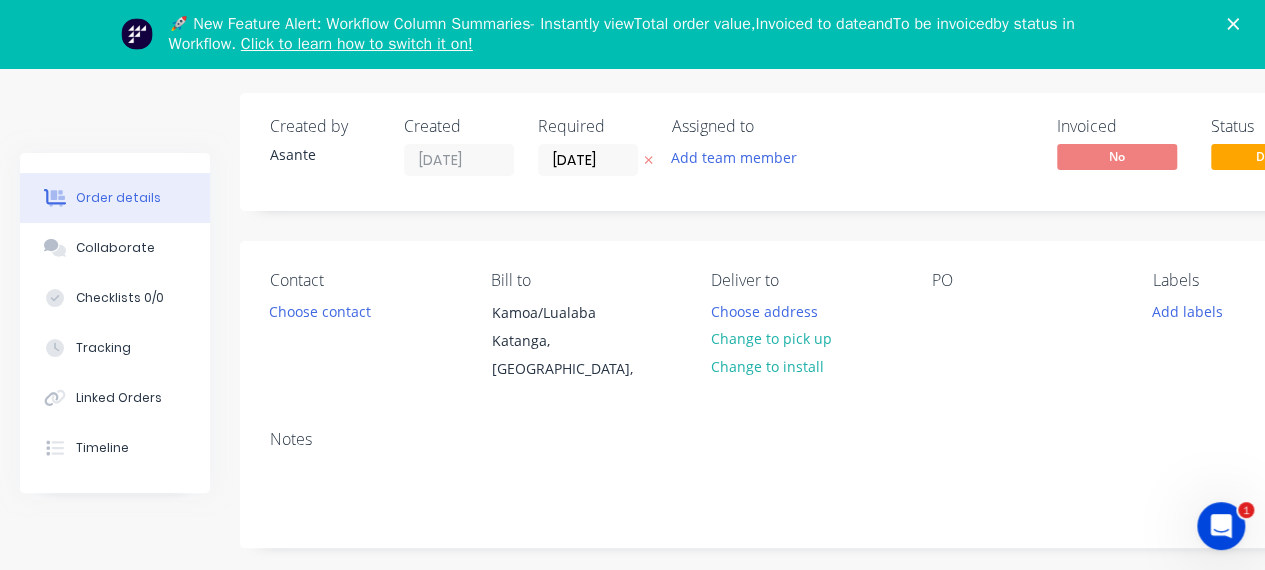 scroll, scrollTop: 56, scrollLeft: 0, axis: vertical 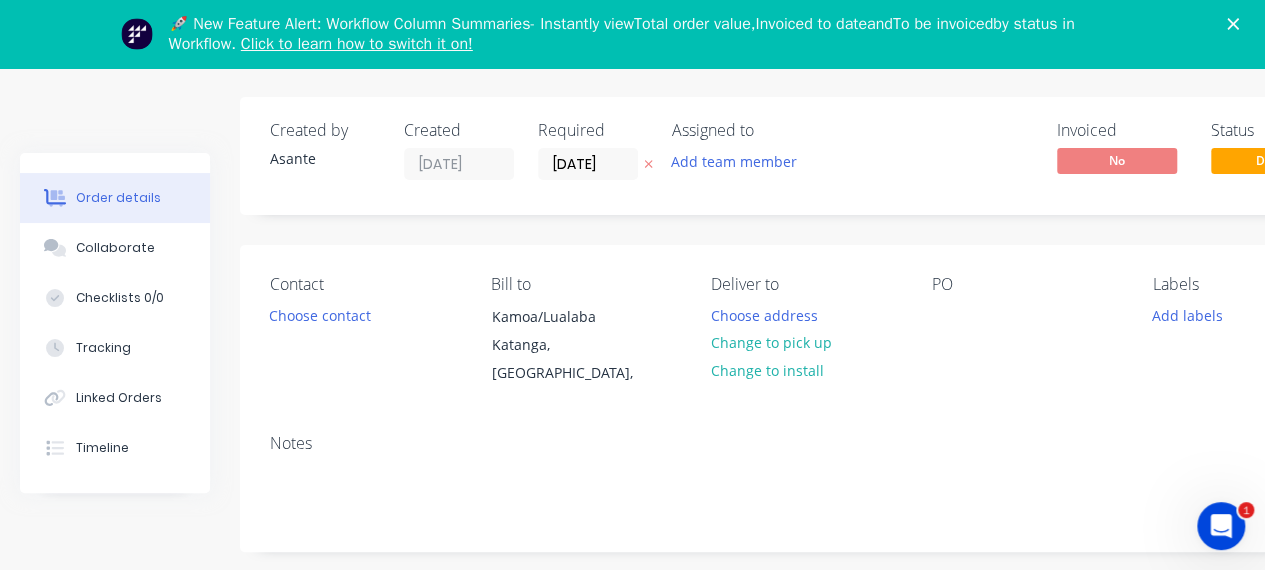 click on "Contact Choose contact [PERSON_NAME] to Kamoa/Lualaba  Katanga, [GEOGRAPHIC_DATA],  Deliver to Choose address Change to pick up Change to install PO Labels Add labels Create new label" at bounding box center (805, 331) 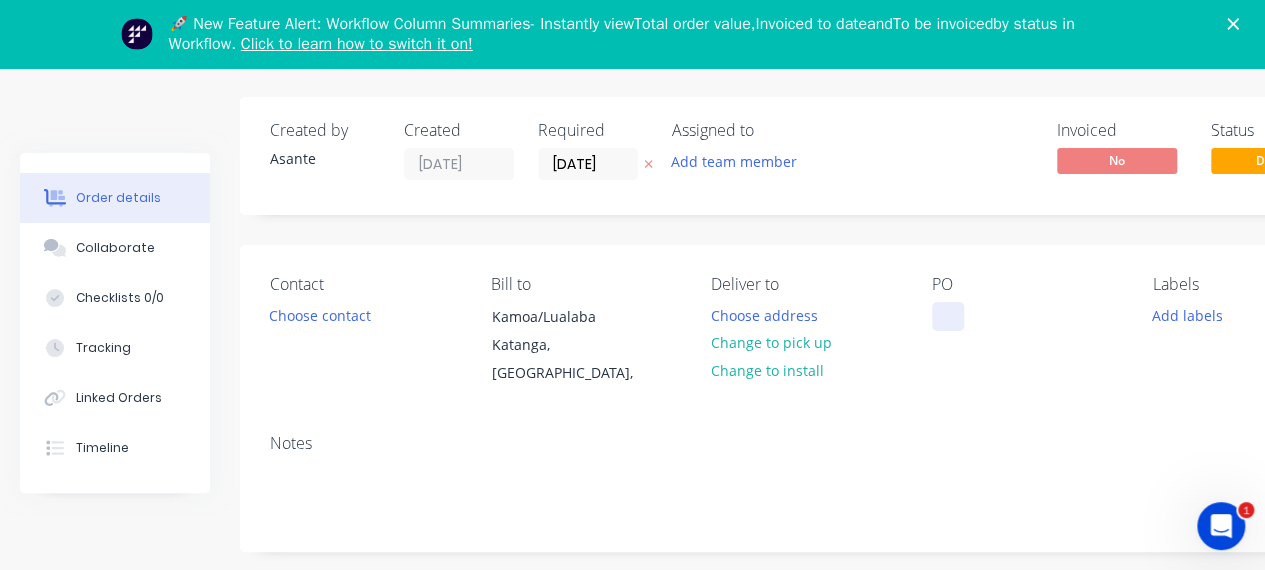 click at bounding box center (948, 316) 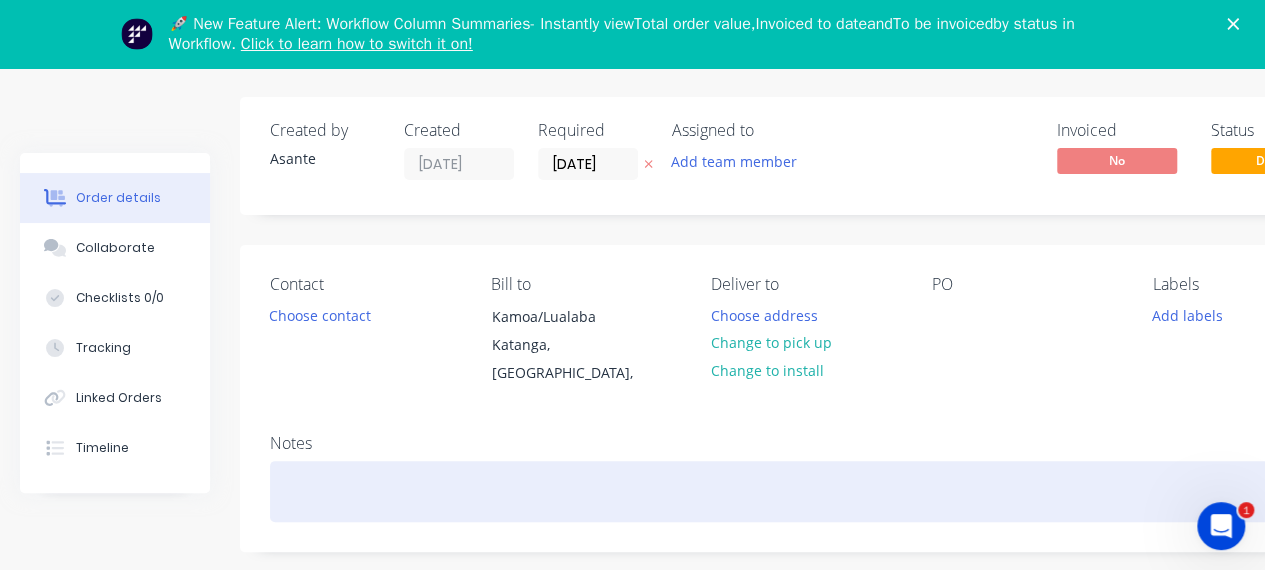 click on "Order details Collaborate Checklists 0/0 Tracking Linked Orders Timeline   Order details   Collaborate   Checklists   Tracking   Linked Orders   Timeline Created by Asante Created [DATE] Required [DATE] Assigned to Add team member Invoiced No Status Draft Contact Choose contact [PERSON_NAME] to Kamoa/Lualaba  Katanga, [GEOGRAPHIC_DATA],  Deliver to Choose address Change to pick up Change to install PO
Labels Add labels Create new label Notes Products Show / Hide columns Add product     add delivery fee add markup add discount Labour $0.00 Sub total $0.00 Margin $0.00  ( 0 %) Tax $0.00 Total $0.00" at bounding box center (695, 664) 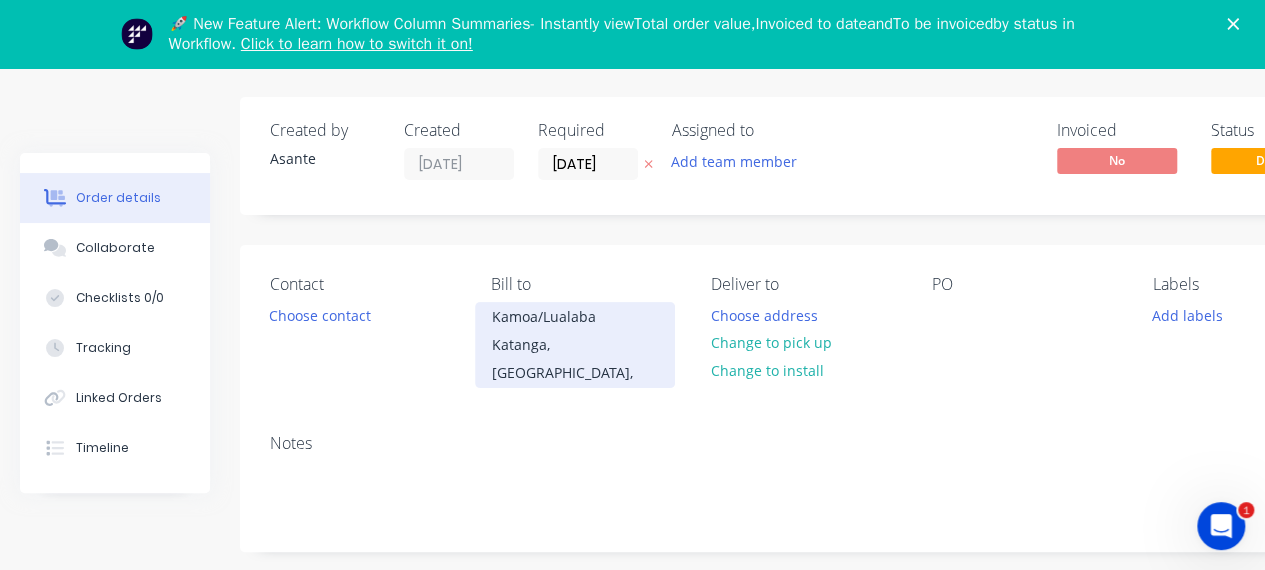click on "Katanga, [GEOGRAPHIC_DATA]," at bounding box center (575, 359) 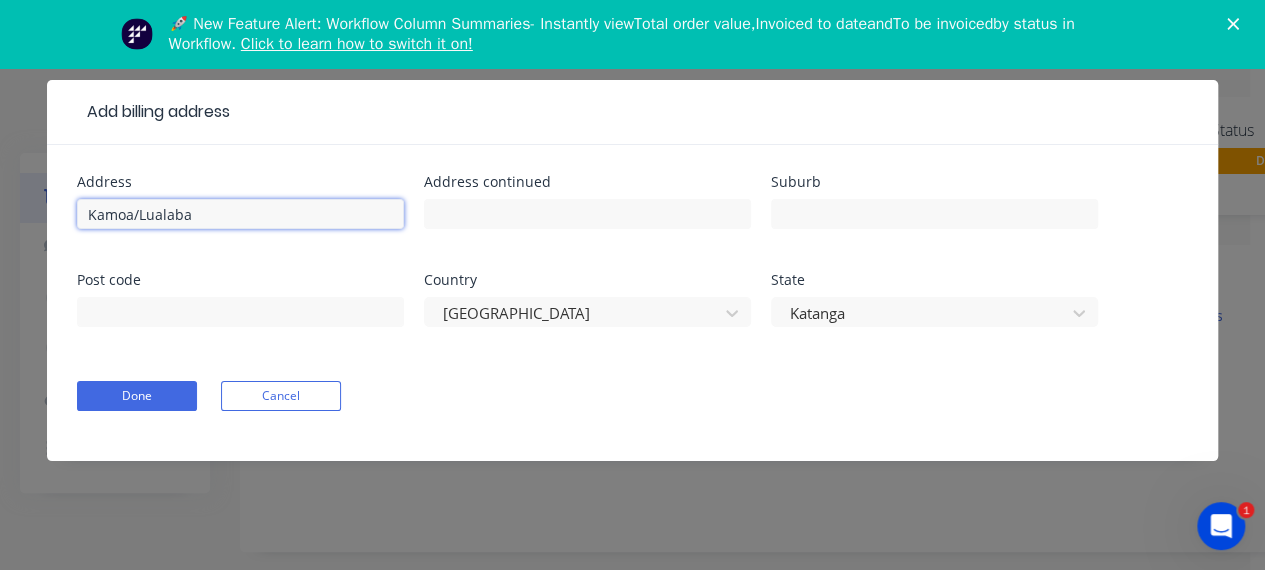click on "Kamoa/Lualaba" at bounding box center [240, 214] 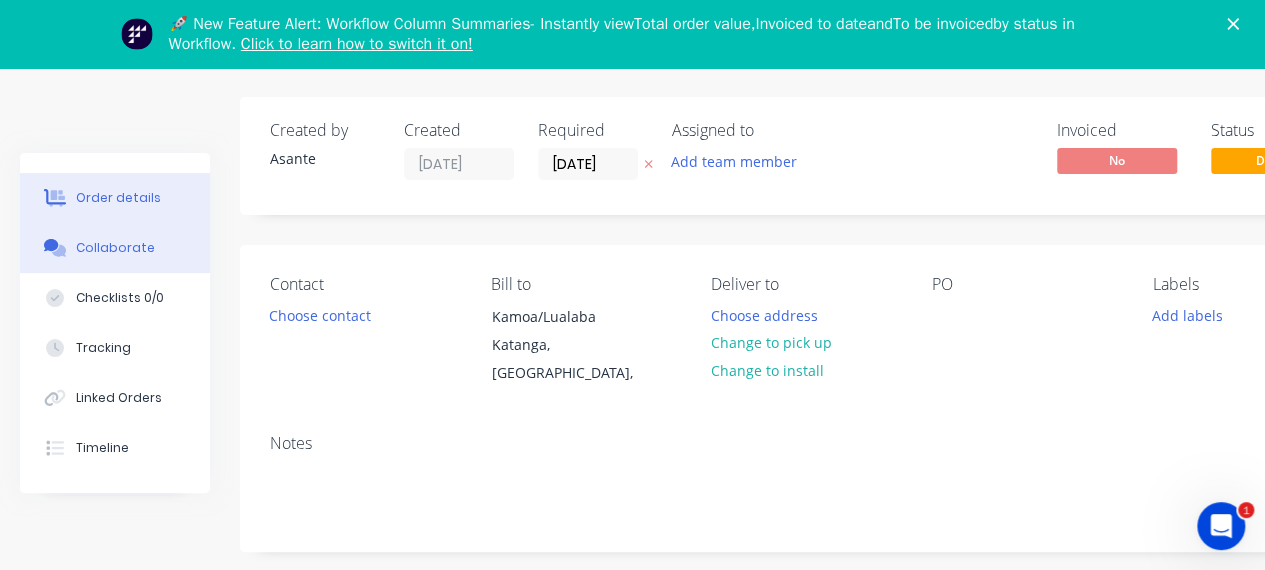 click on "Collaborate" at bounding box center (115, 248) 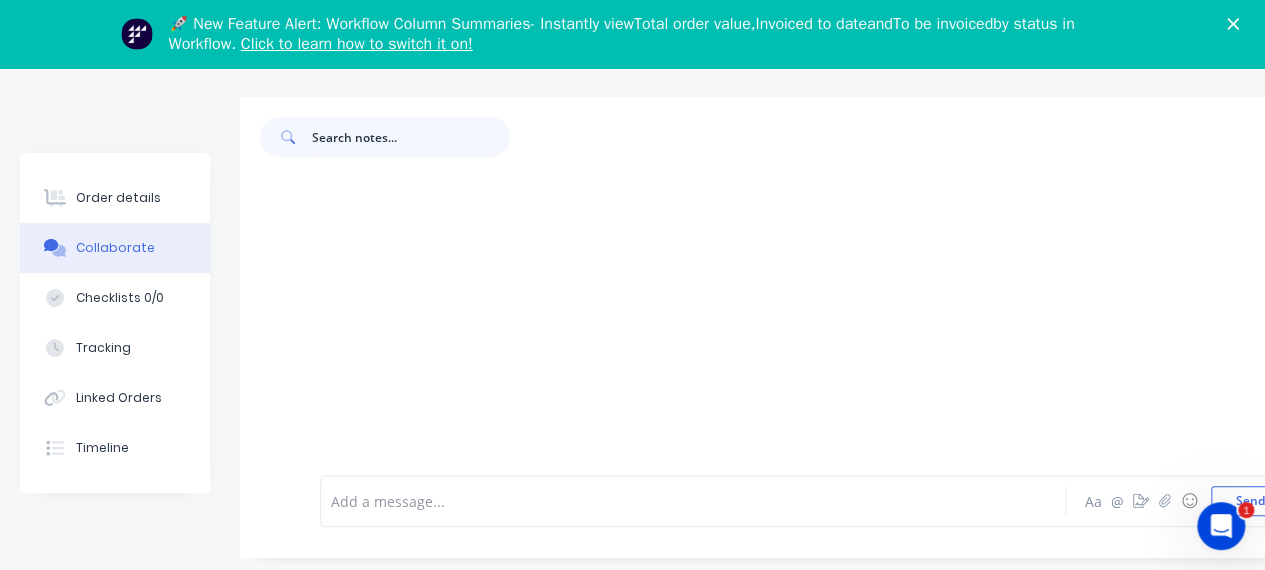 click at bounding box center (411, 137) 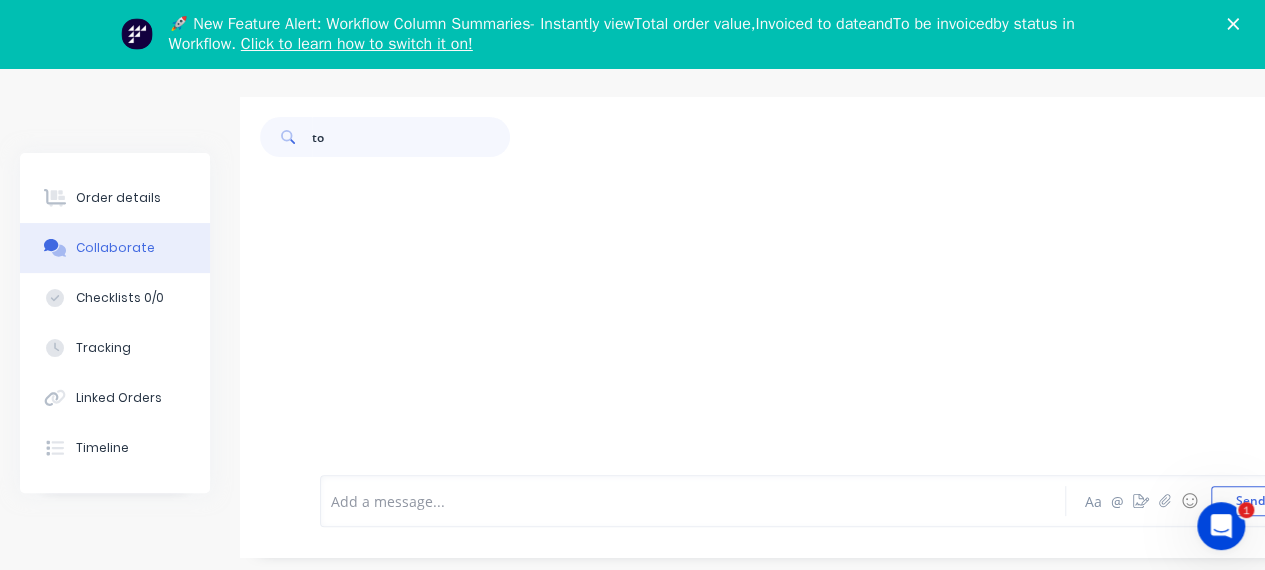 type on "t" 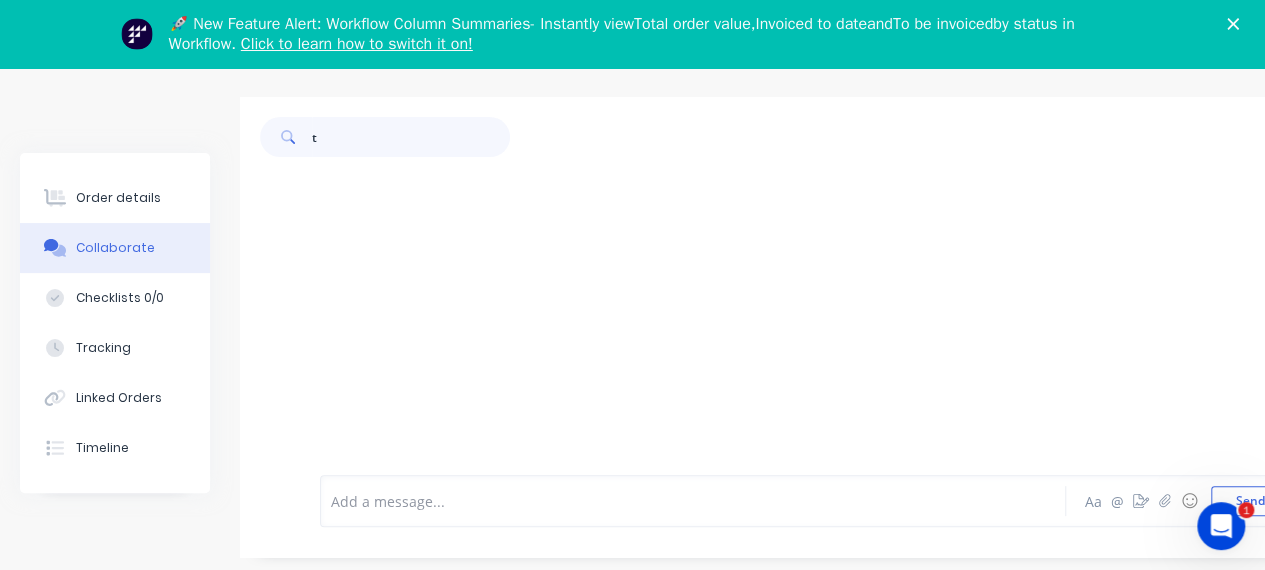type 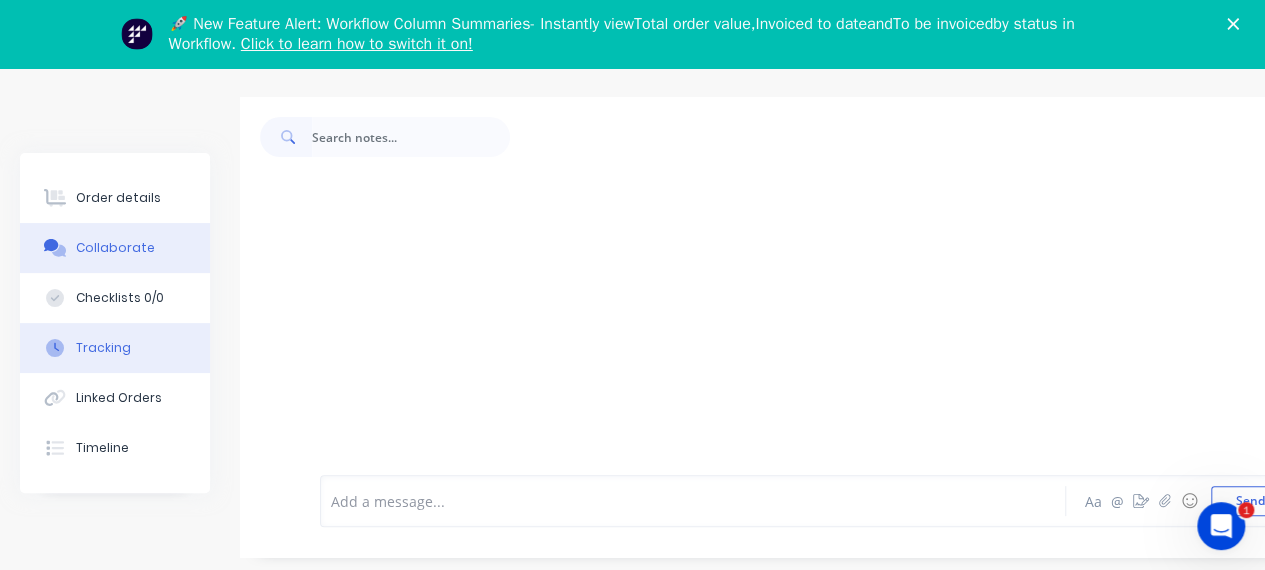 click on "Tracking" at bounding box center [115, 348] 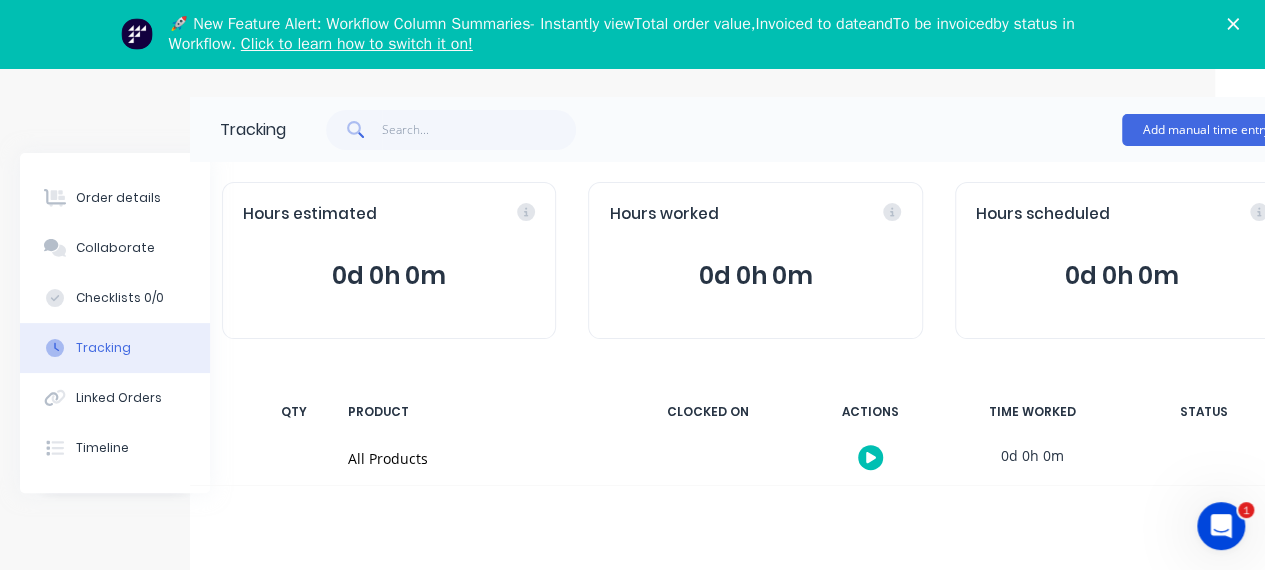 scroll, scrollTop: 56, scrollLeft: 0, axis: vertical 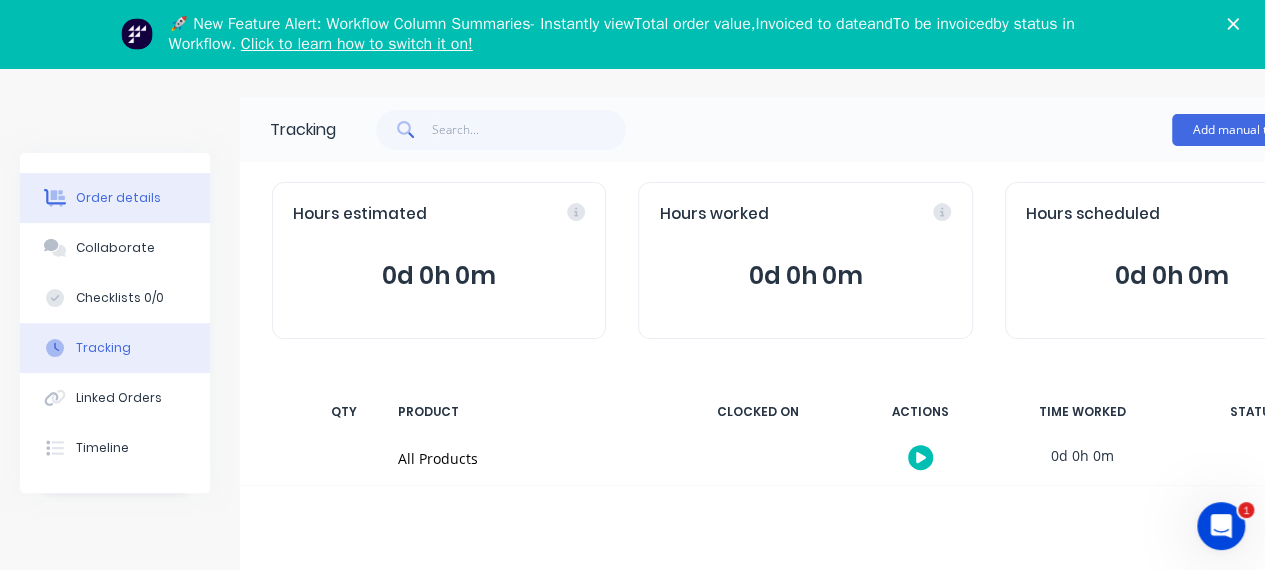 click on "Order details" at bounding box center (118, 198) 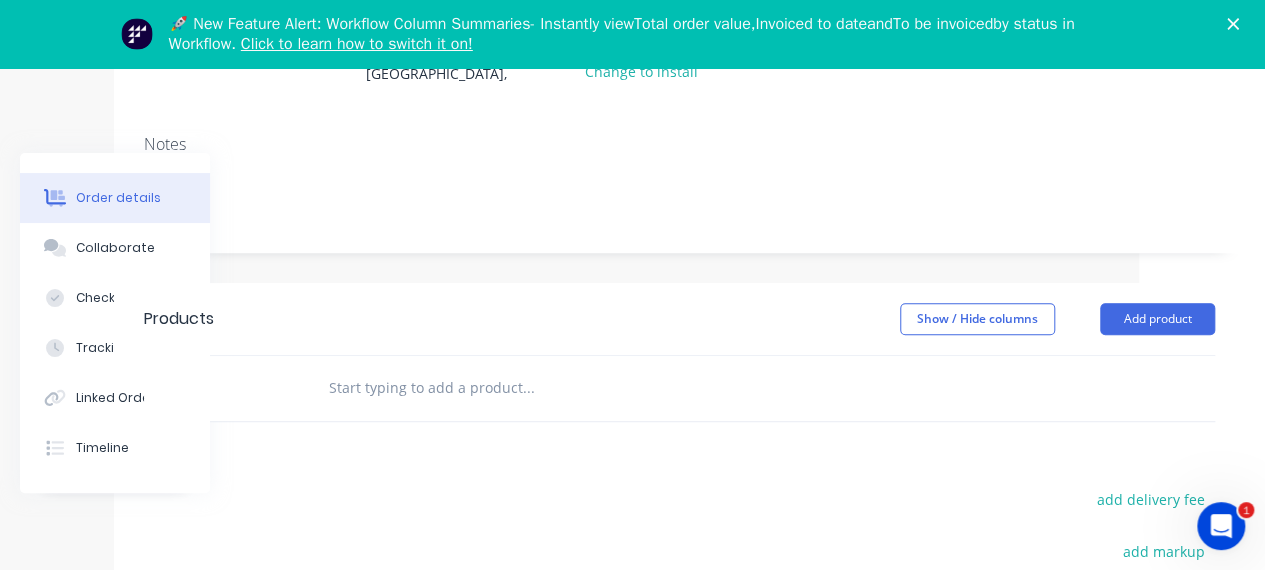 scroll, scrollTop: 355, scrollLeft: 0, axis: vertical 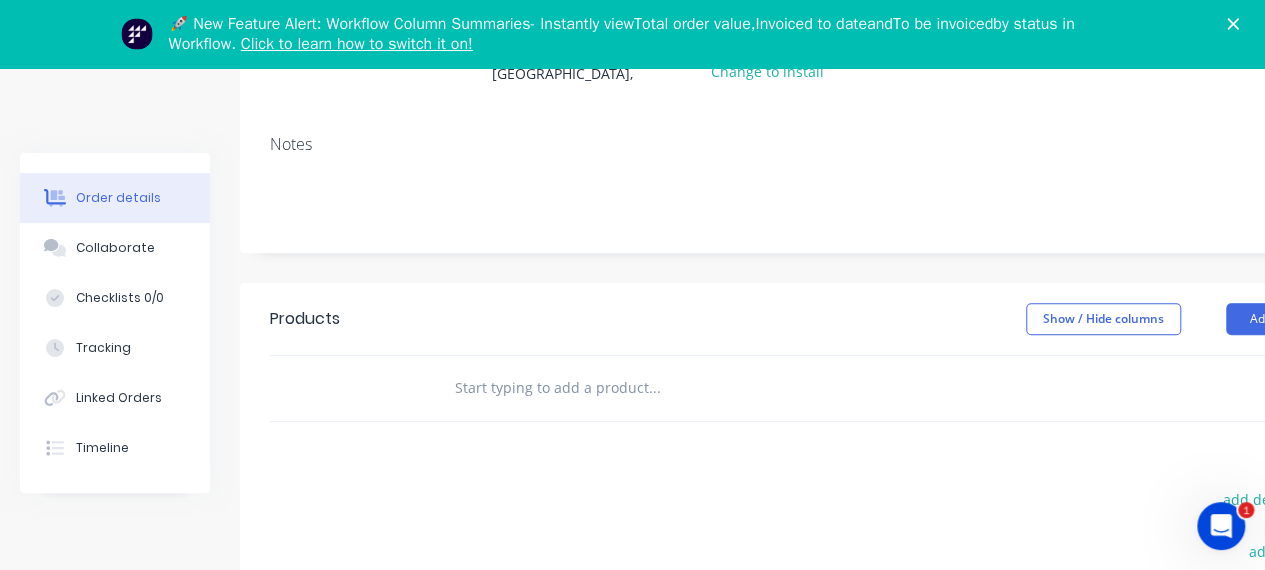 click at bounding box center [654, 388] 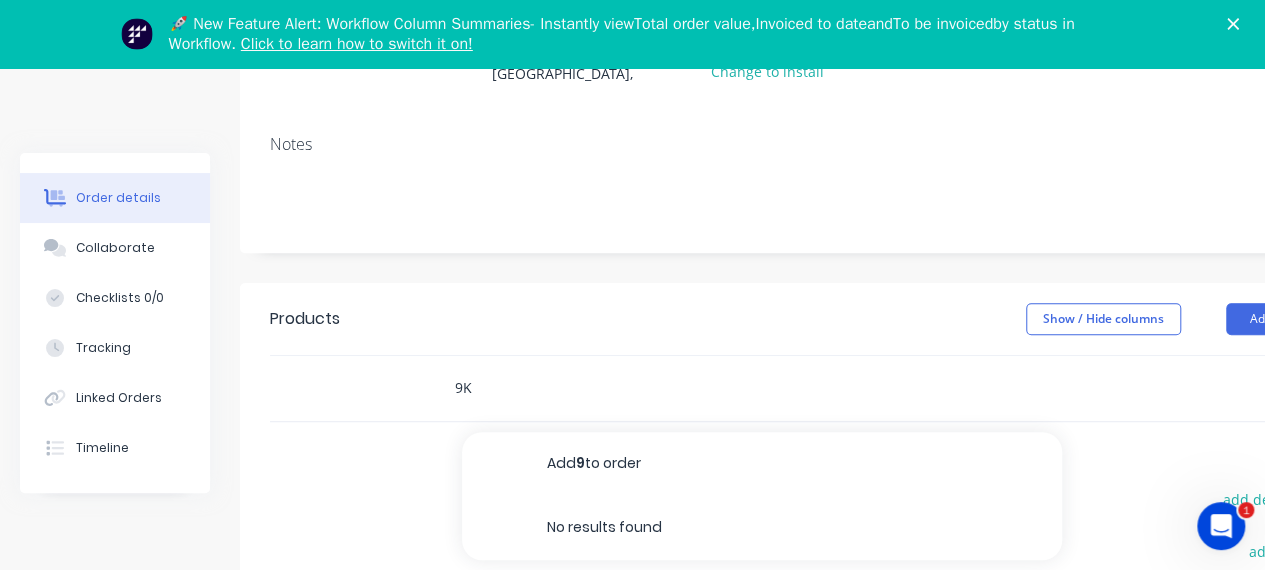 type on "9" 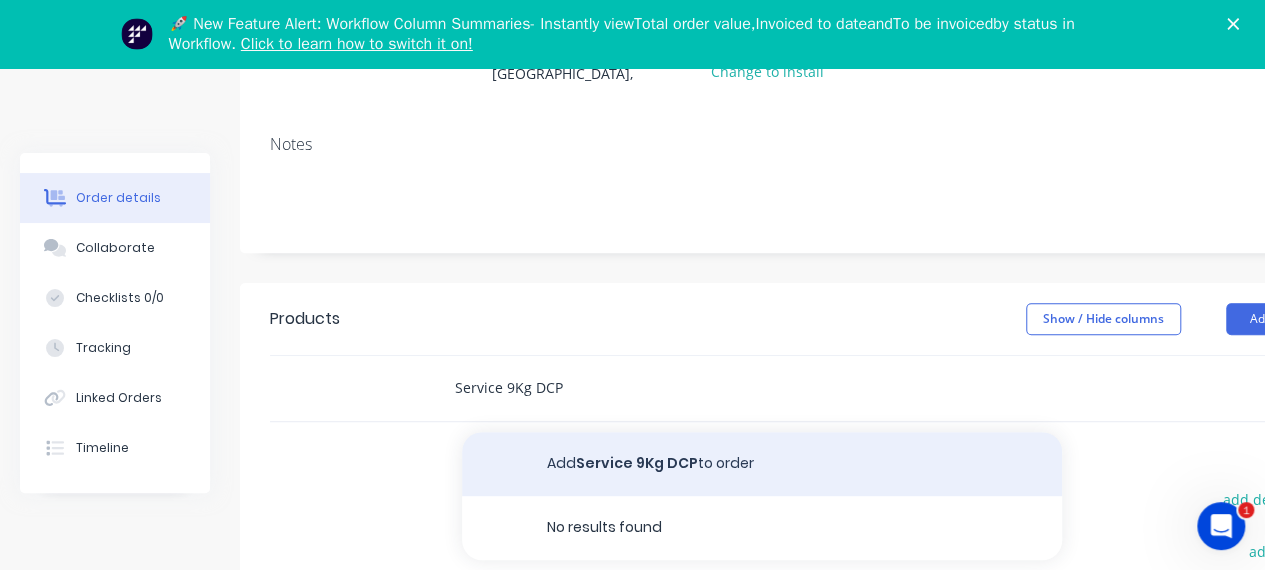 type on "Service 9Kg DCP" 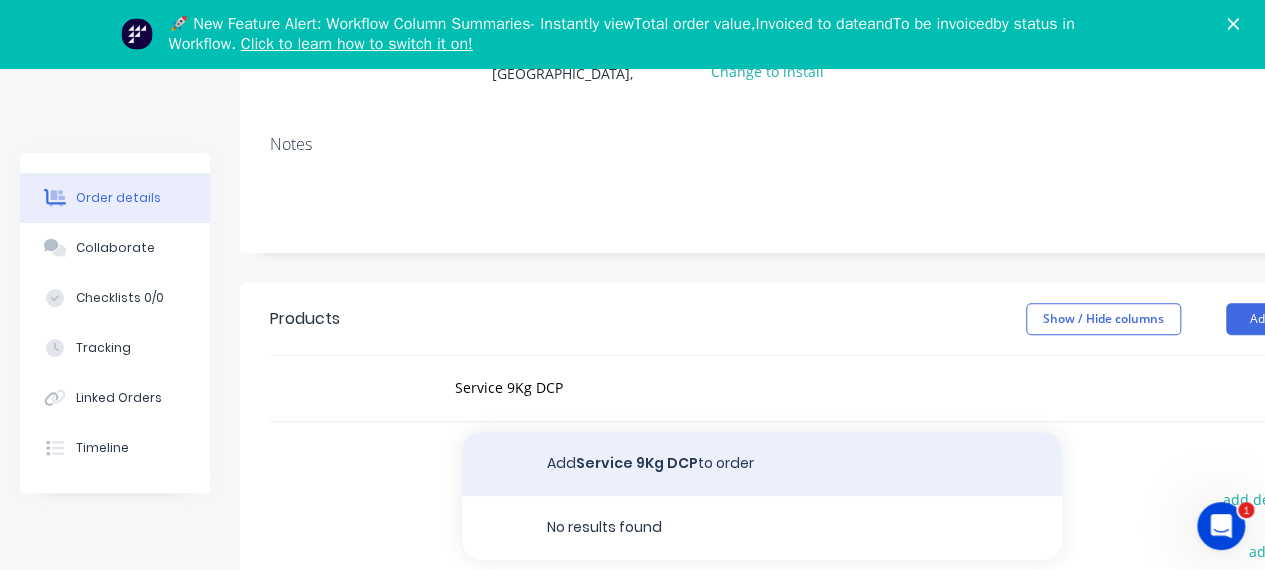click on "Add  Service 9Kg DCP  to order" at bounding box center (762, 464) 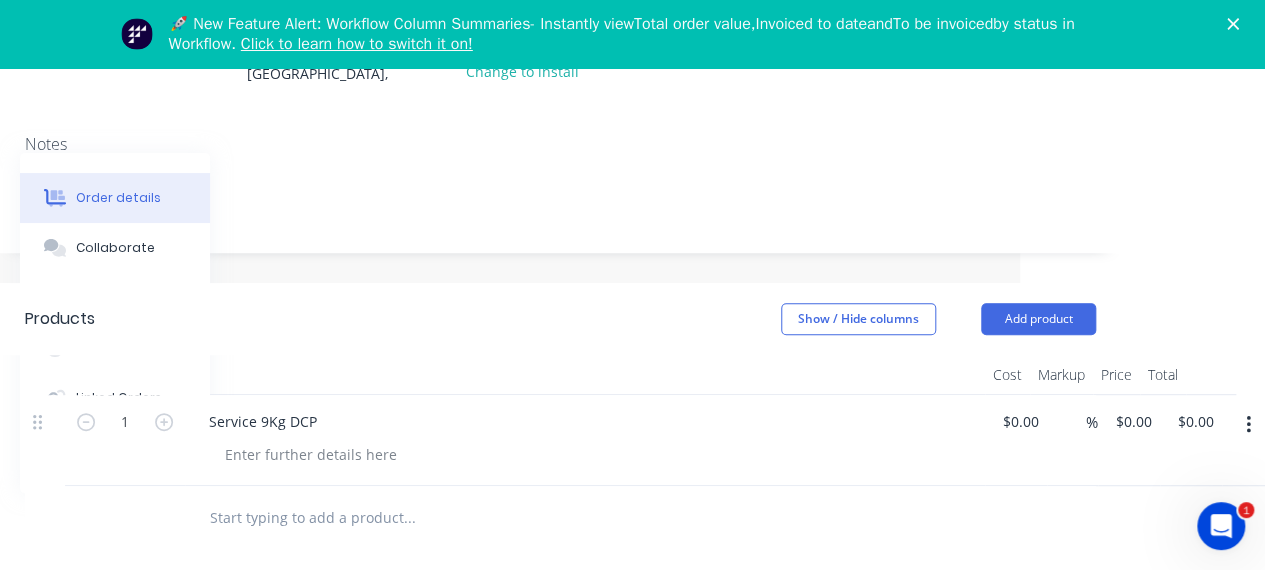 scroll, scrollTop: 355, scrollLeft: 252, axis: both 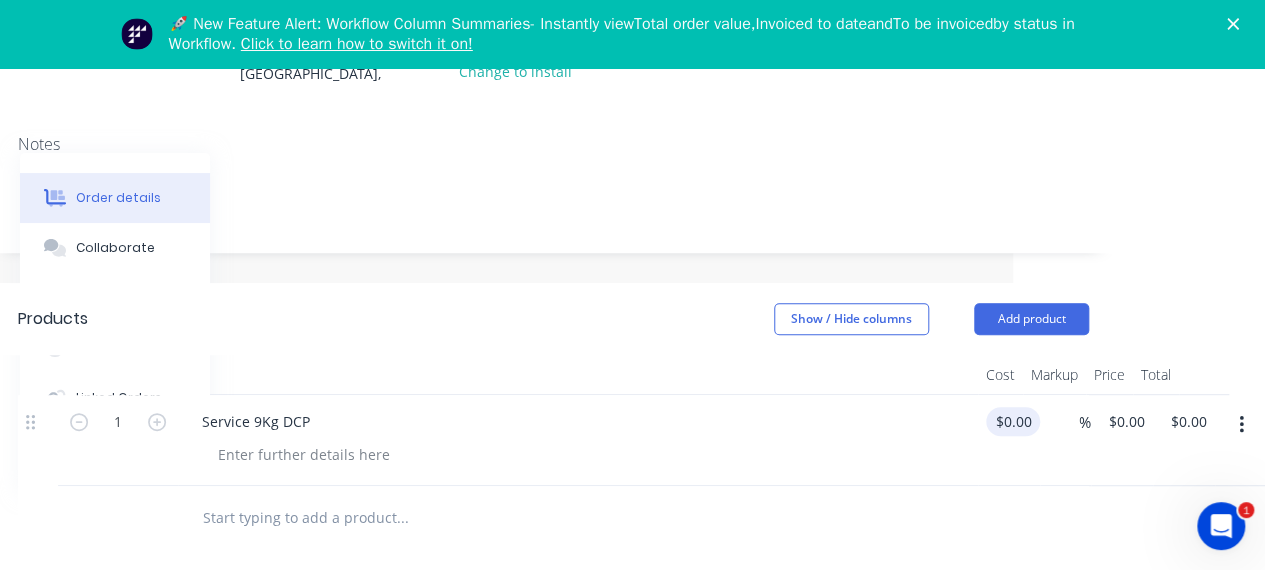 click on "$0.00" at bounding box center [1017, 421] 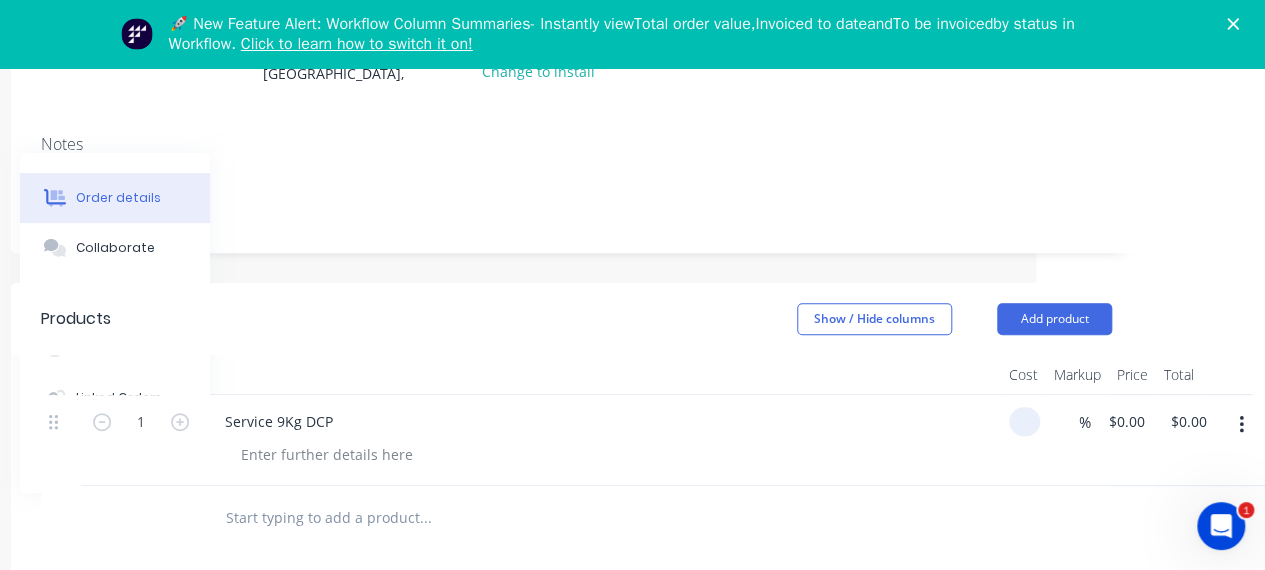 scroll, scrollTop: 355, scrollLeft: 230, axis: both 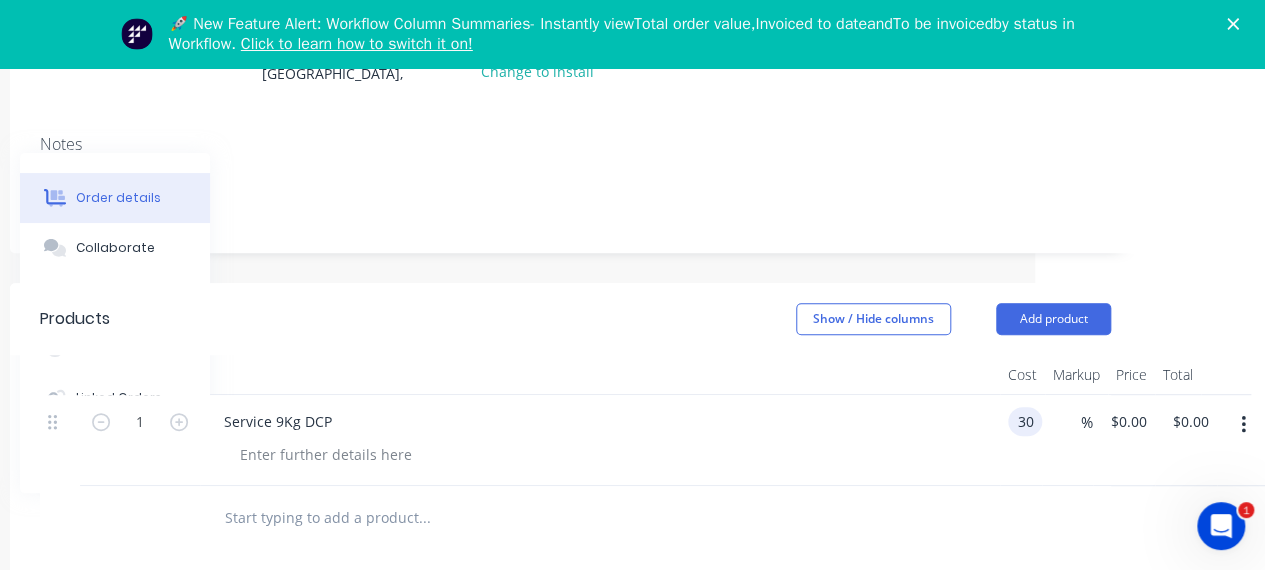 type on "$30.00" 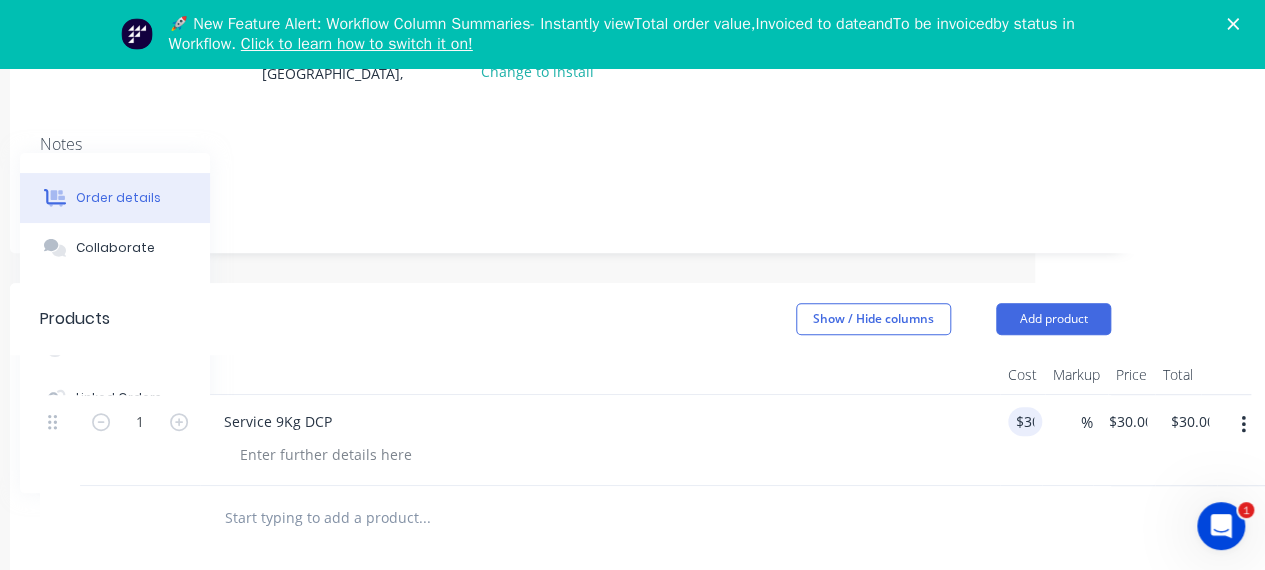 click on "Service 9Kg DCP" at bounding box center [600, 421] 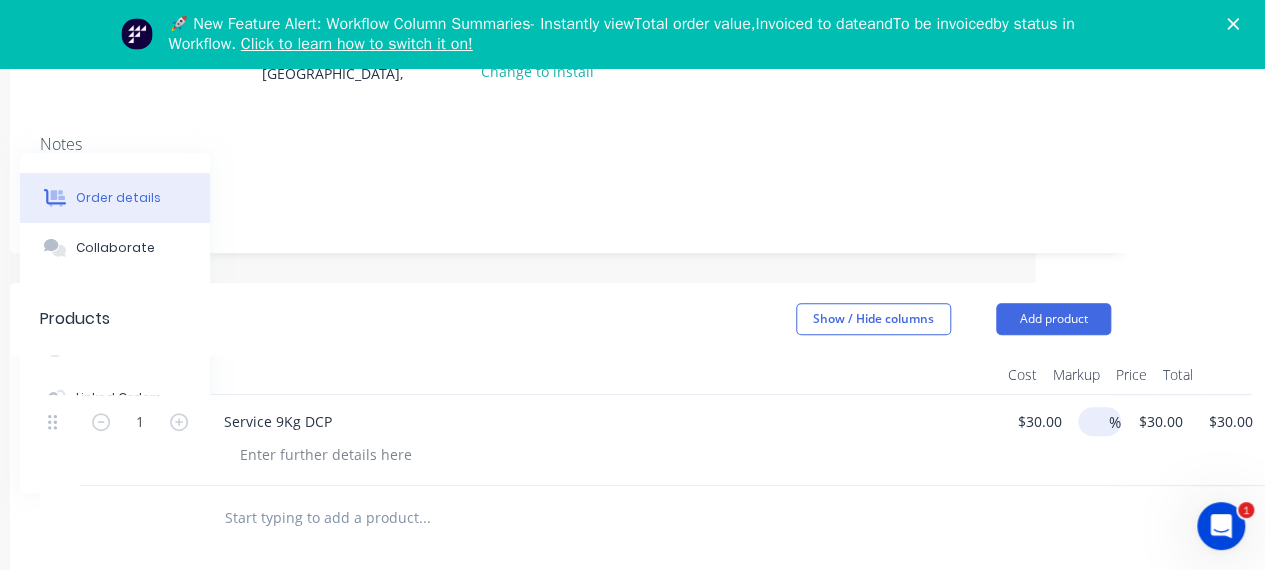 click at bounding box center (1097, 421) 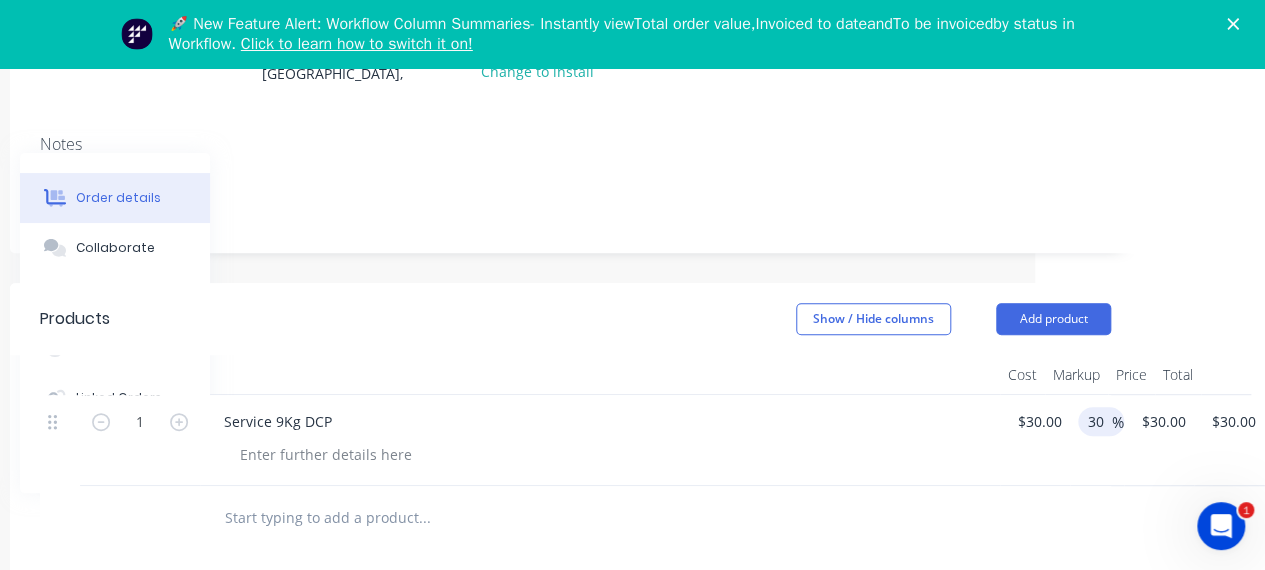 type on "30" 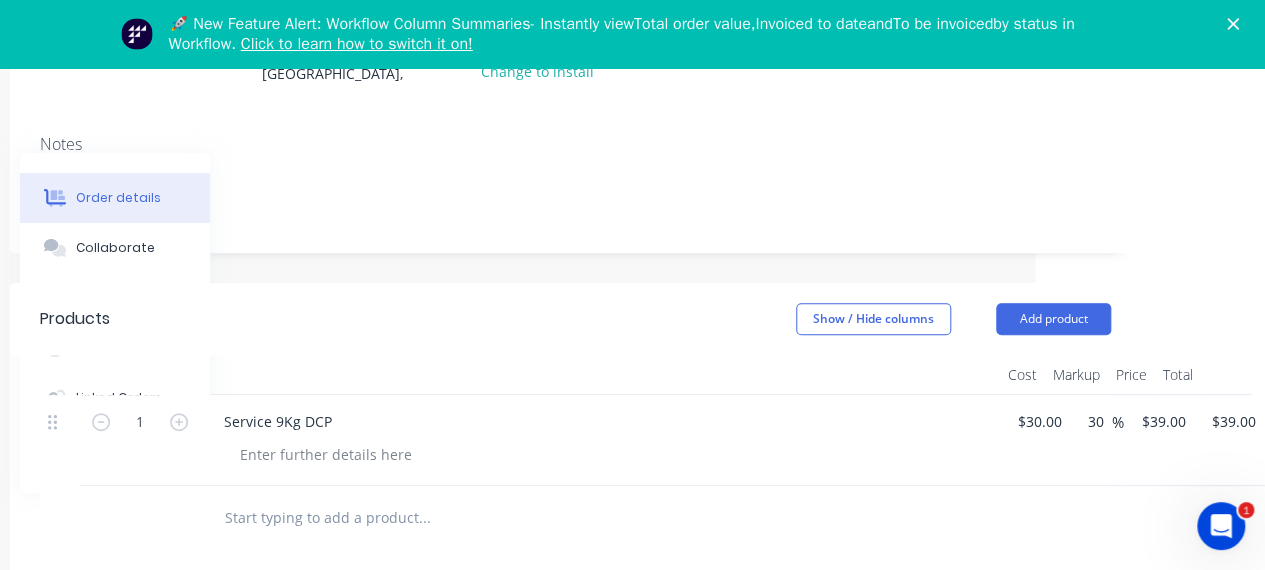click at bounding box center (608, 454) 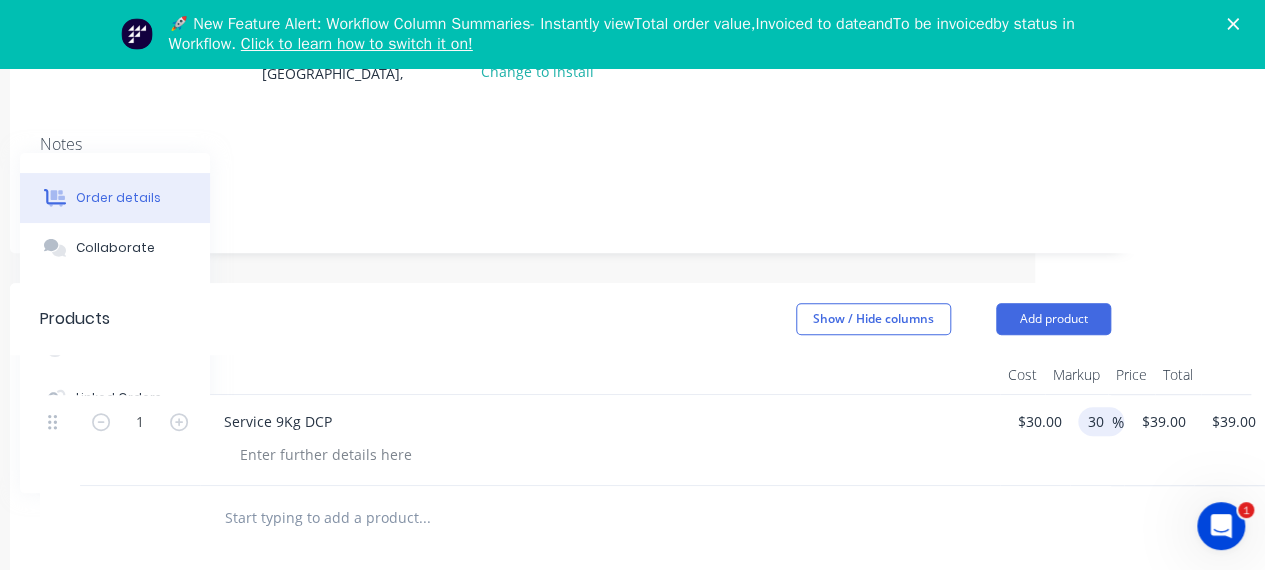 click on "30" at bounding box center [1099, 421] 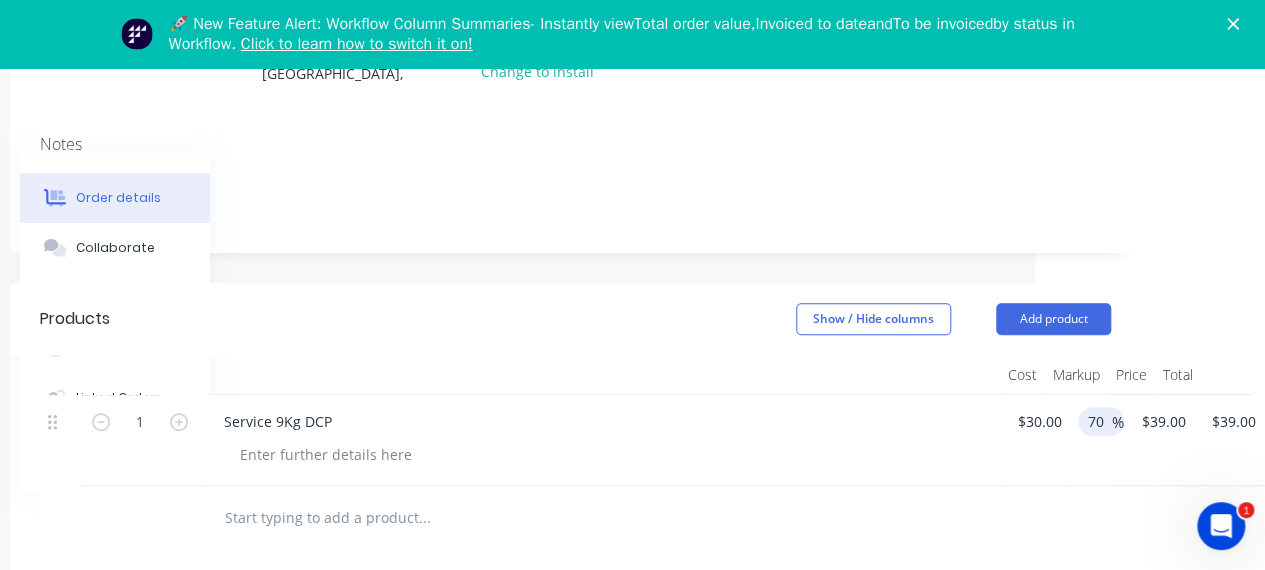 type on "70" 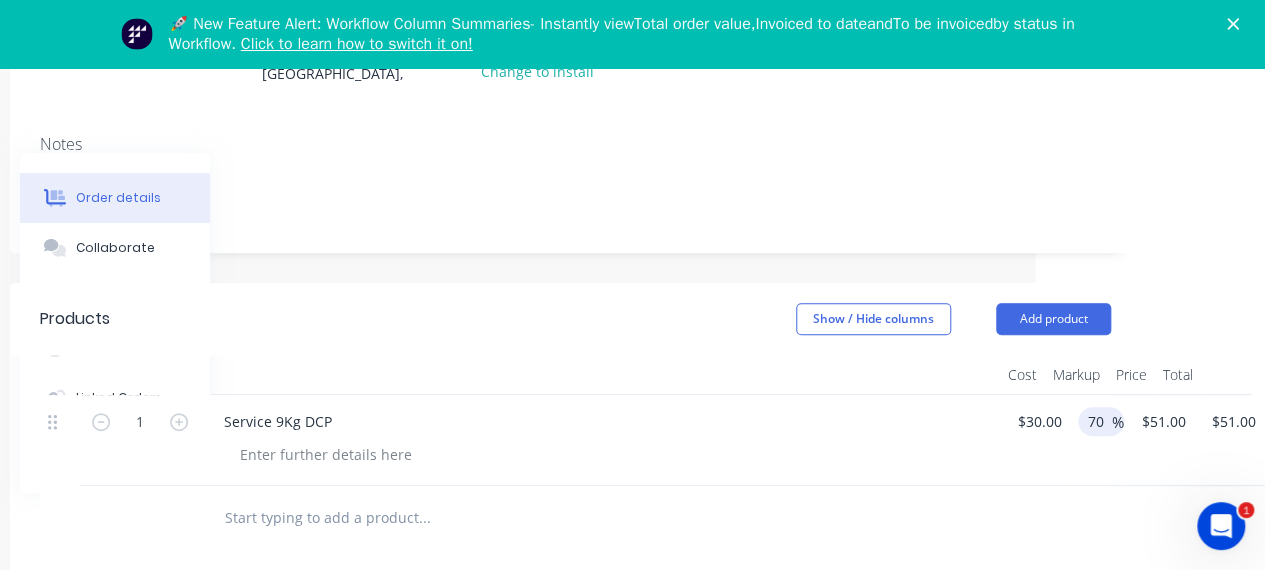 click at bounding box center [608, 454] 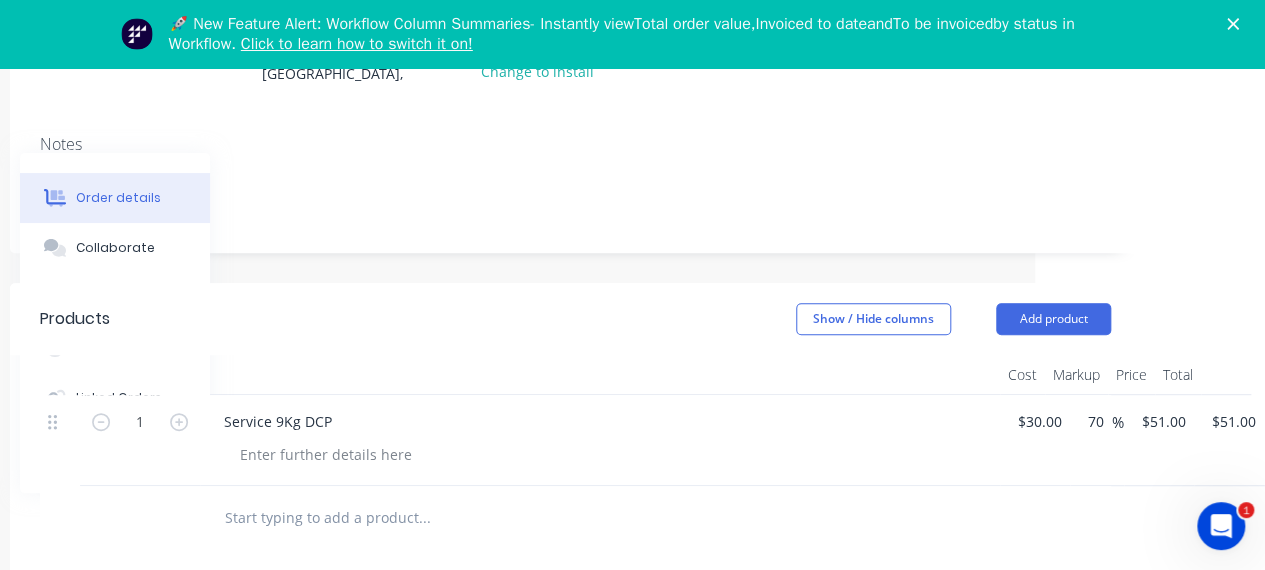 click on "$51.00 $51.00" at bounding box center (1159, 440) 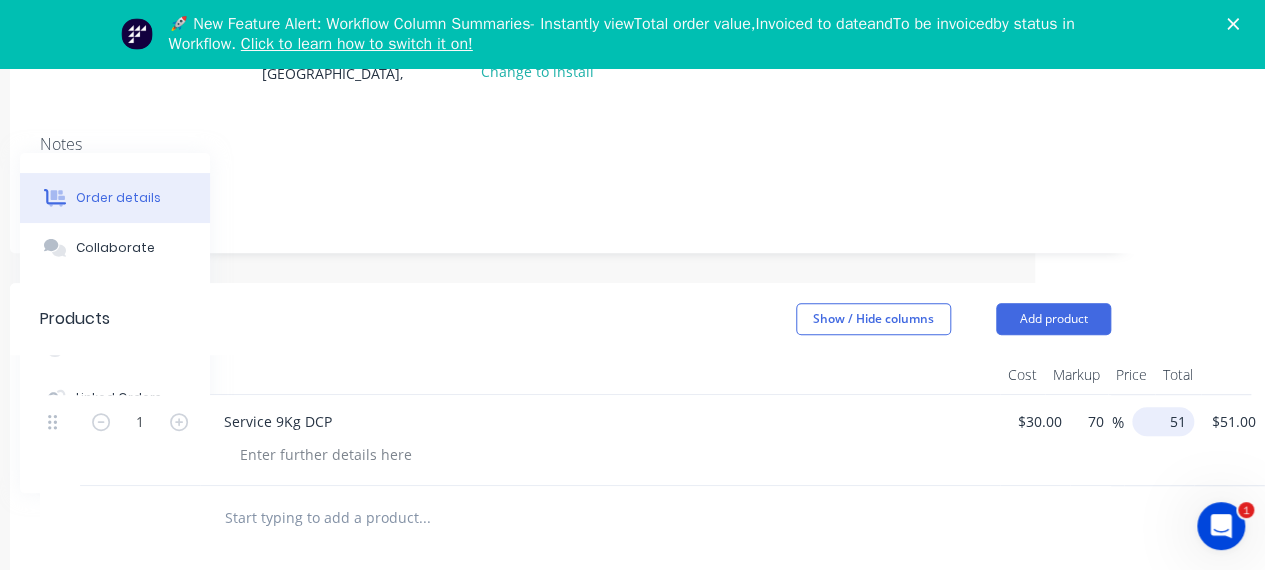 click on "51" at bounding box center [1167, 421] 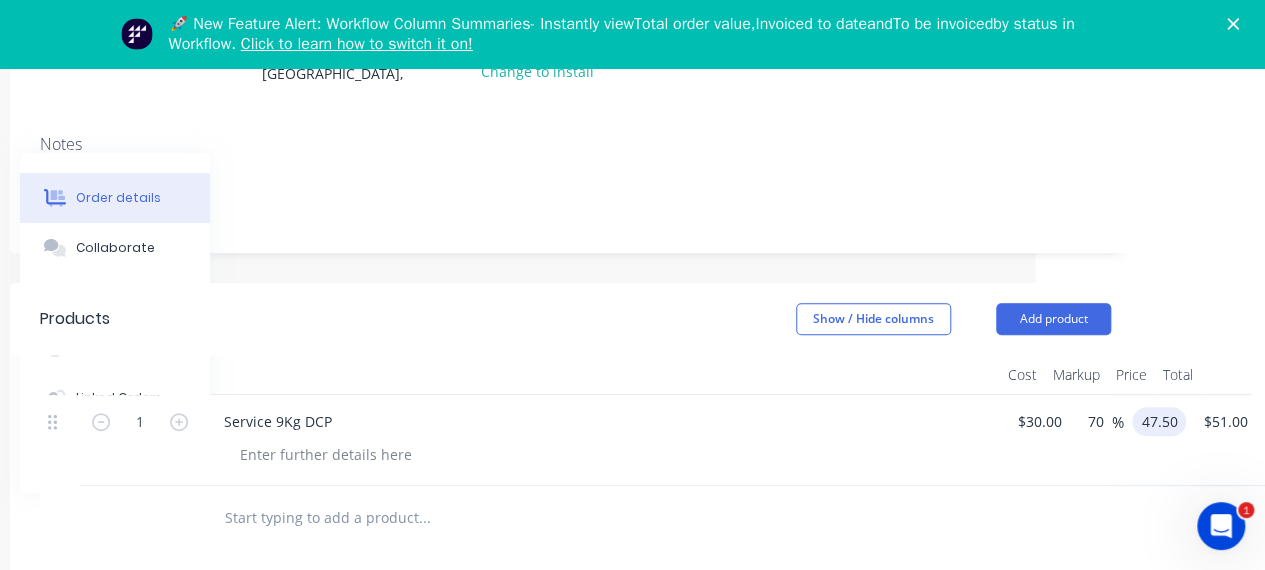type on "47.50" 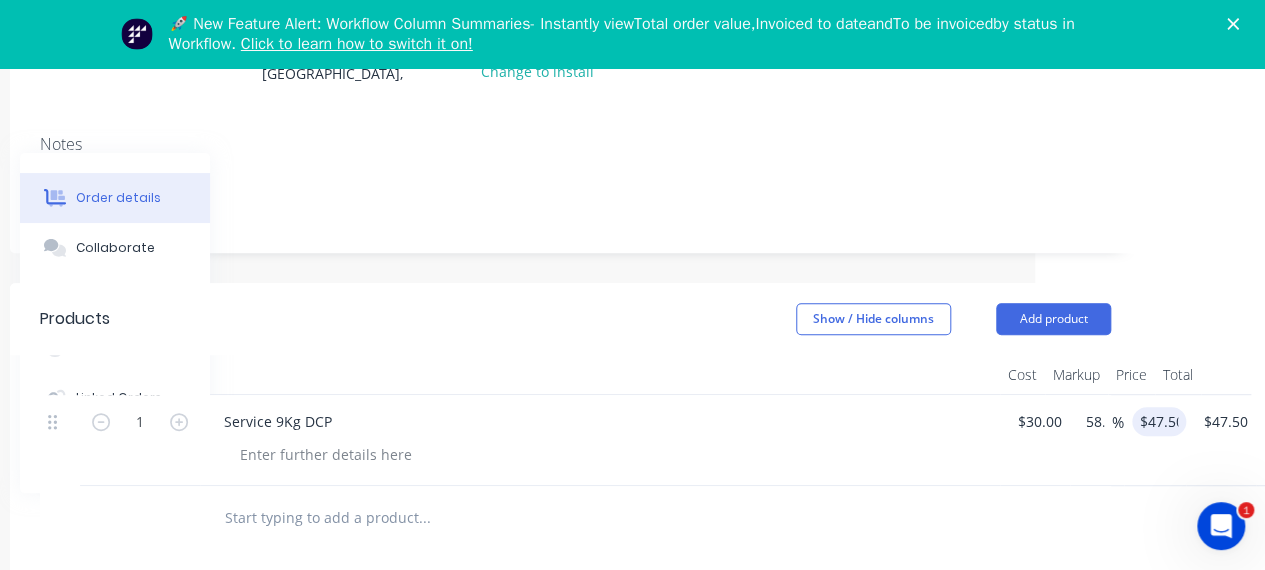 click on "58.33 70 %" at bounding box center [1097, 440] 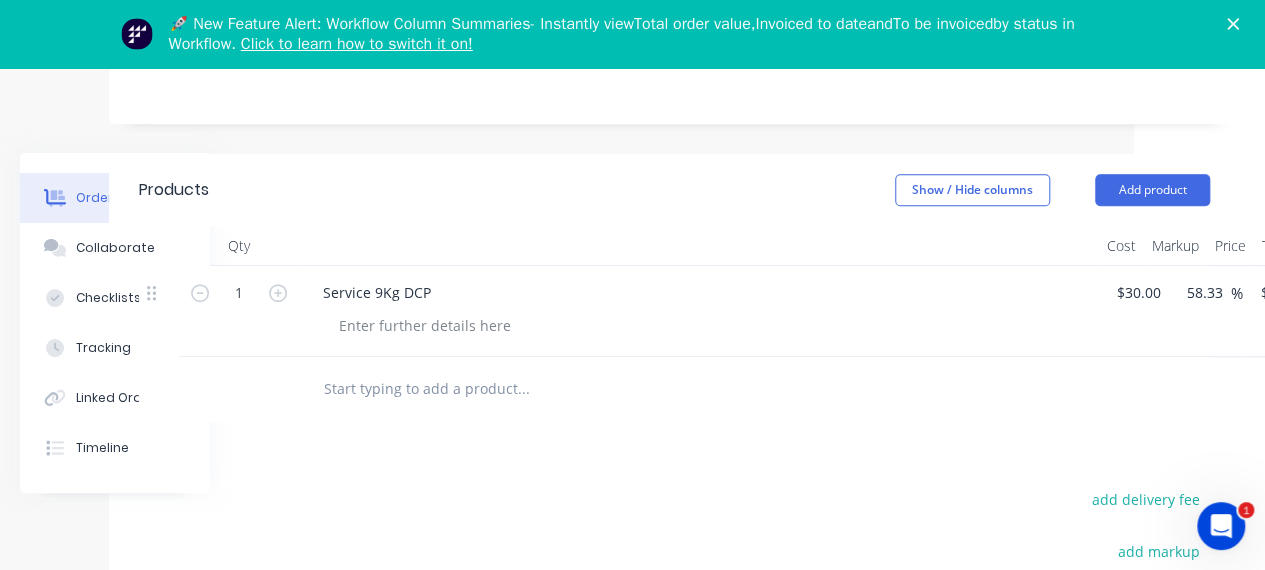scroll, scrollTop: 483, scrollLeft: 131, axis: both 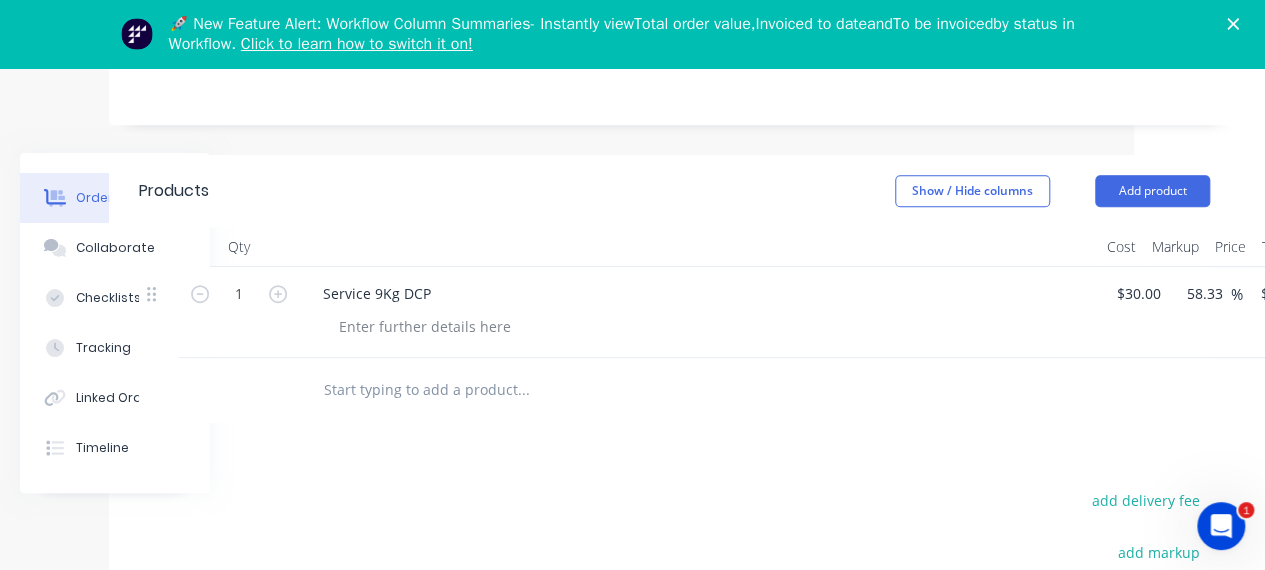 click at bounding box center [523, 390] 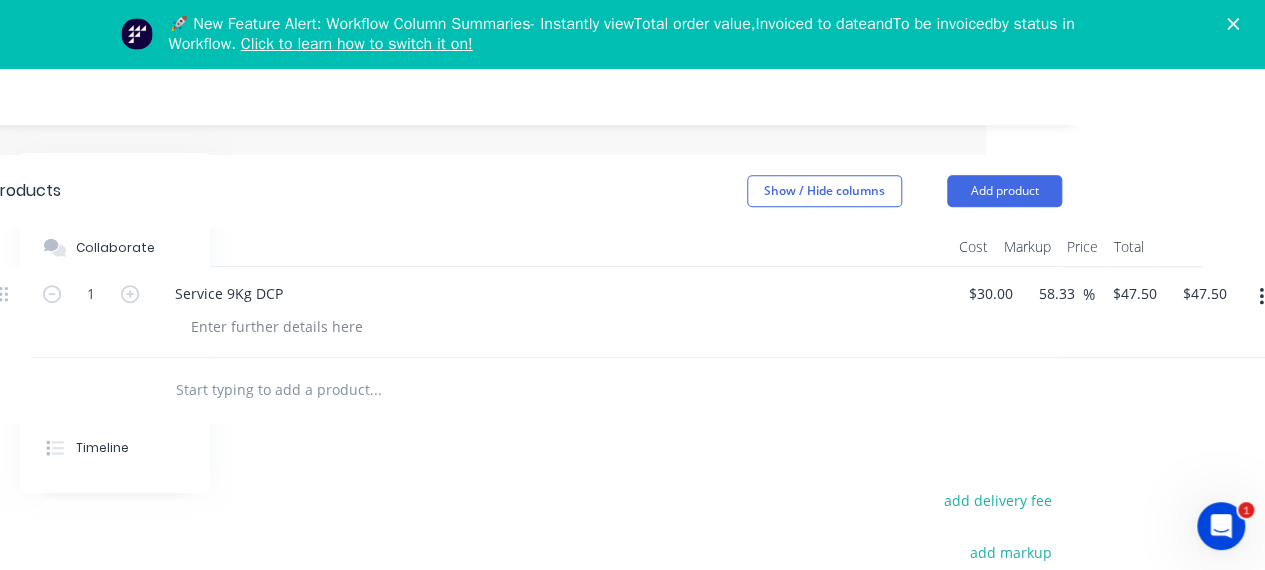 scroll, scrollTop: 483, scrollLeft: 300, axis: both 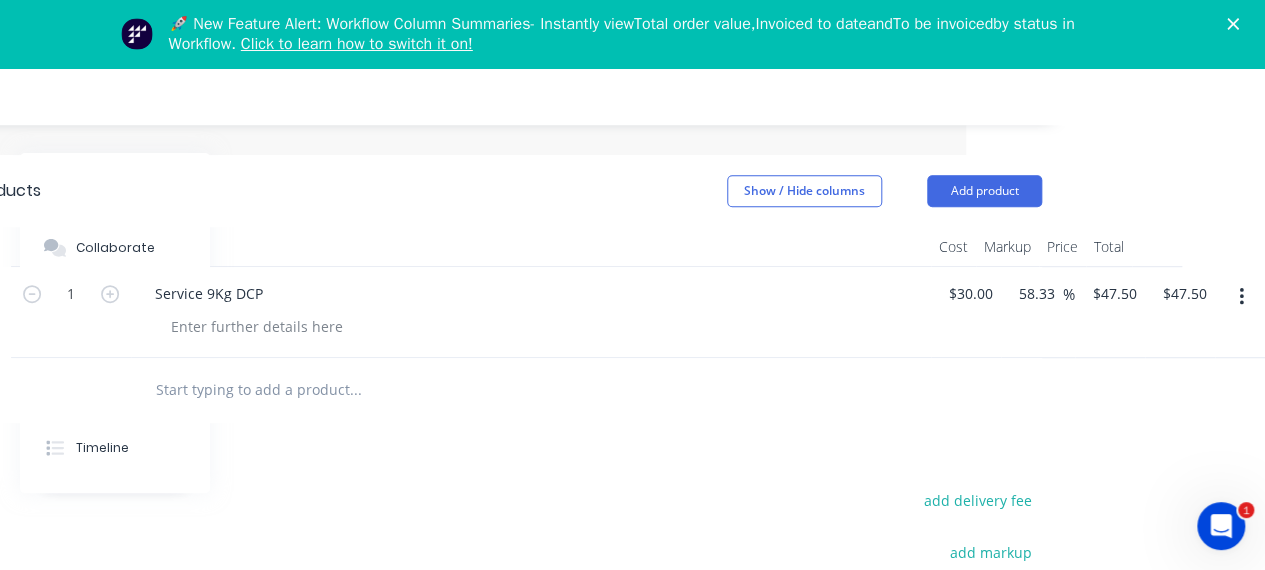 click 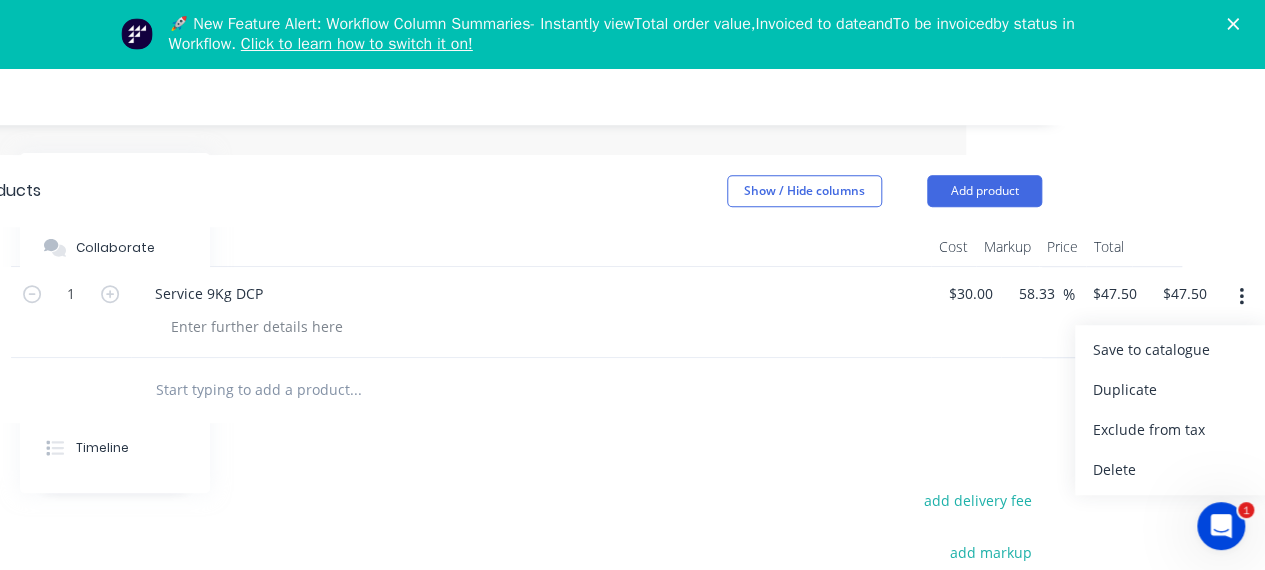 click on "58.33 58.33 %" at bounding box center [1038, 312] 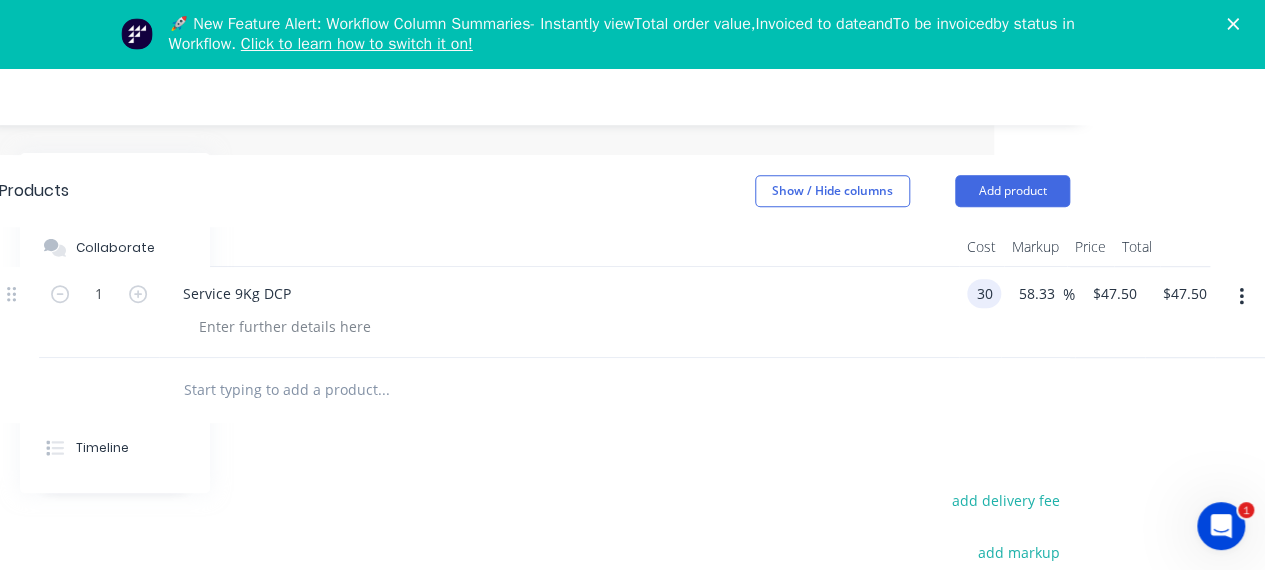 scroll, scrollTop: 483, scrollLeft: 272, axis: both 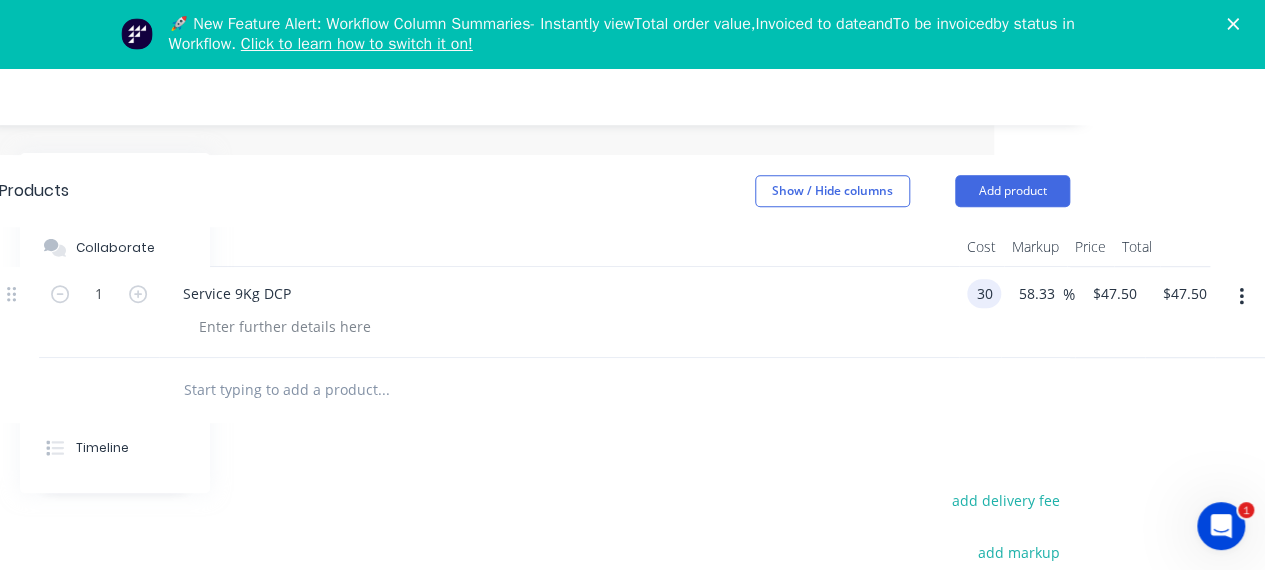 click on "30 30" at bounding box center [984, 293] 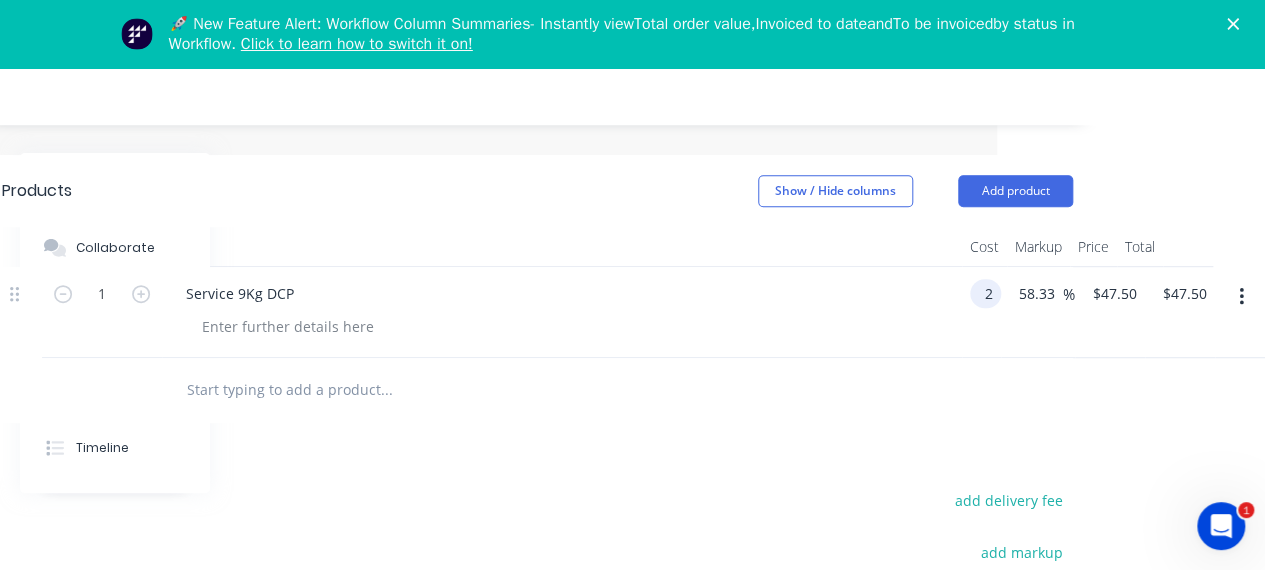 scroll, scrollTop: 483, scrollLeft: 268, axis: both 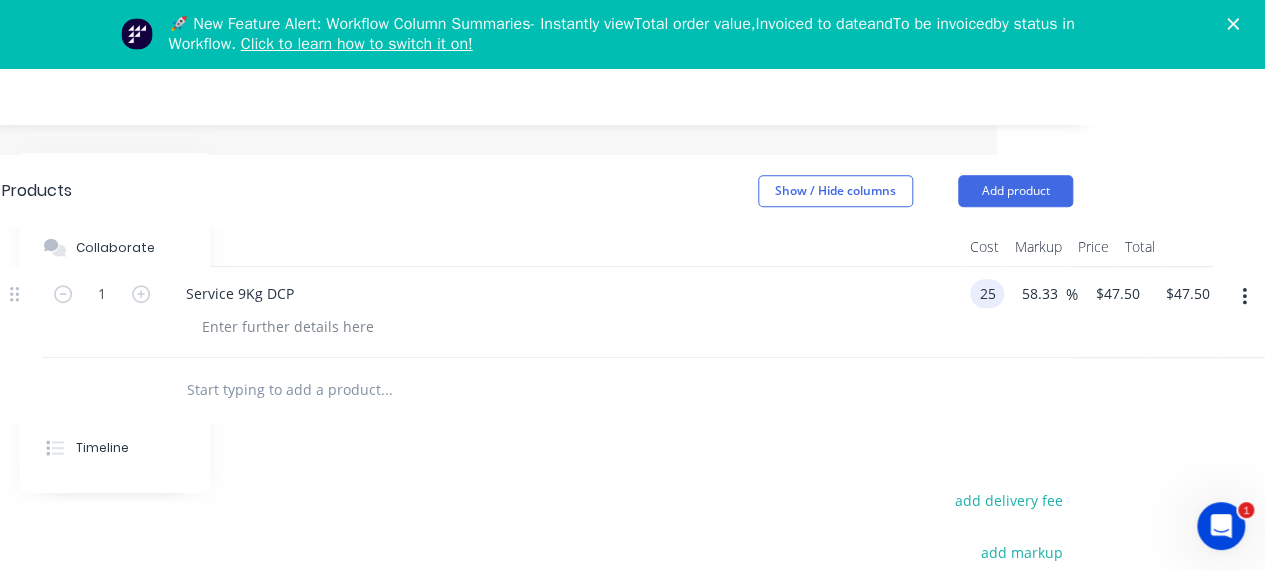 type on "$25.00" 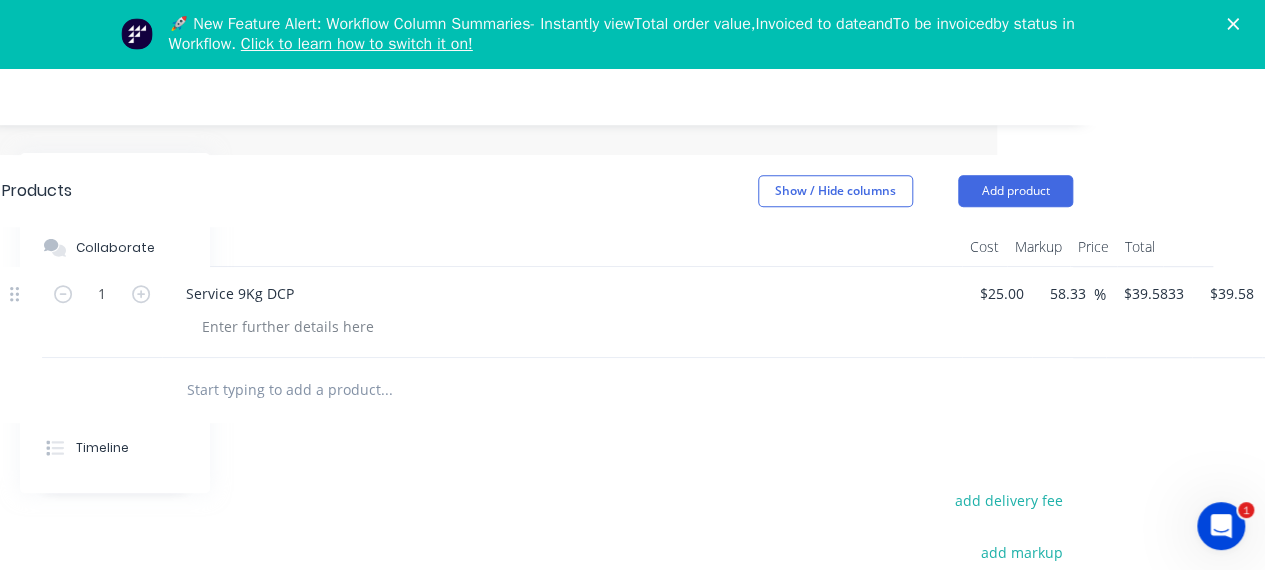 click on "Service 9Kg DCP" at bounding box center (562, 312) 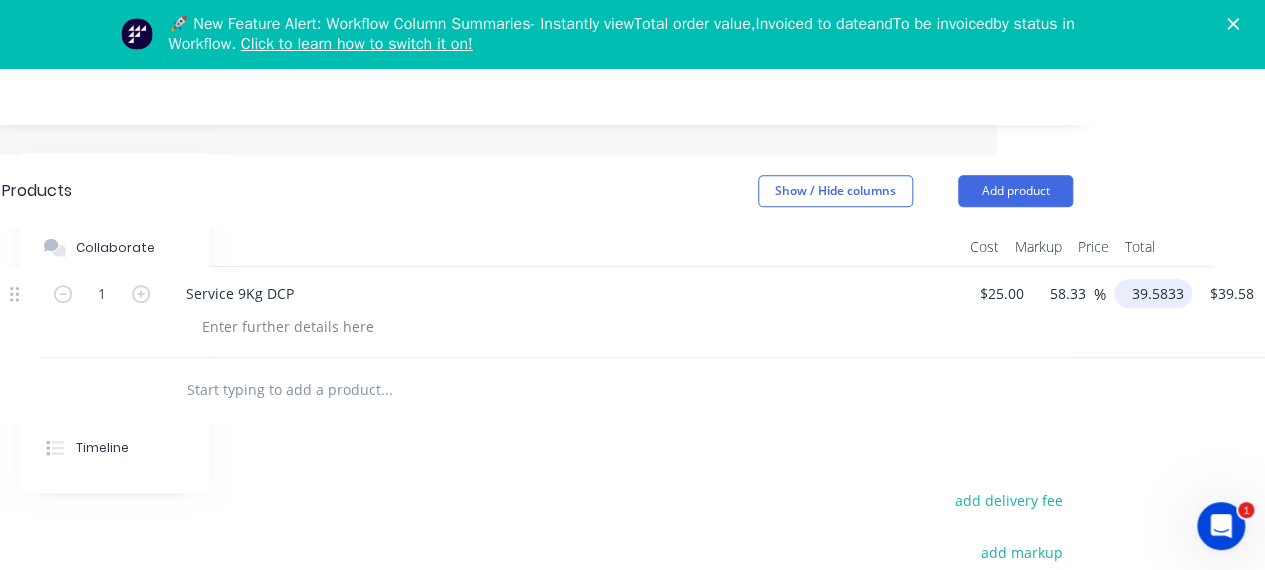 click on "39.5833" at bounding box center [1157, 293] 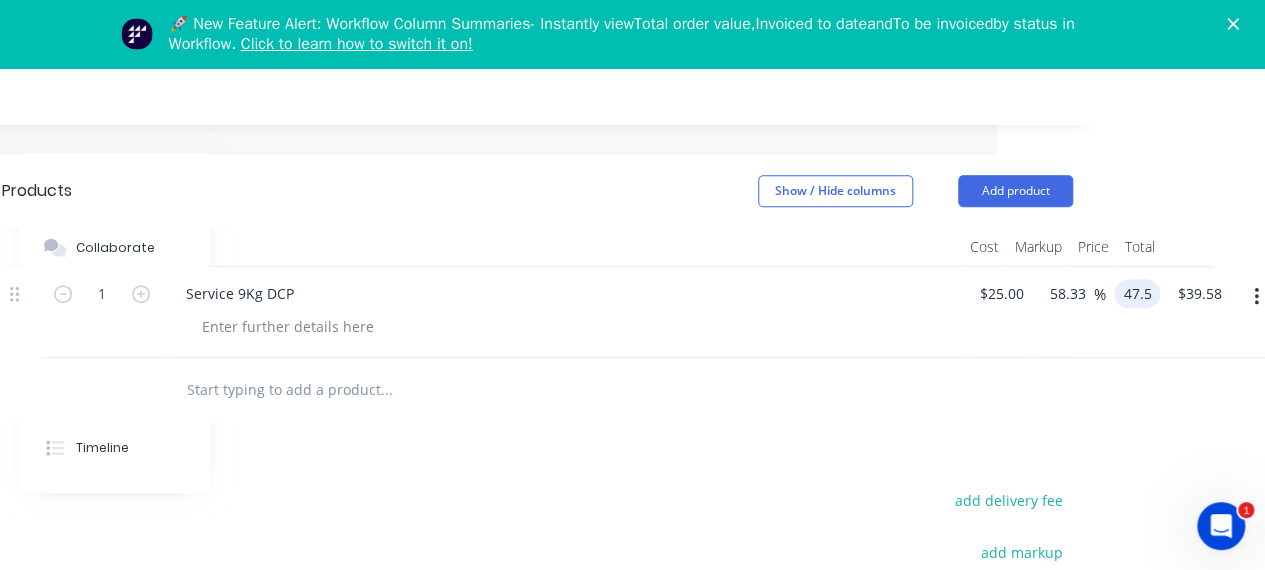type on "47.5" 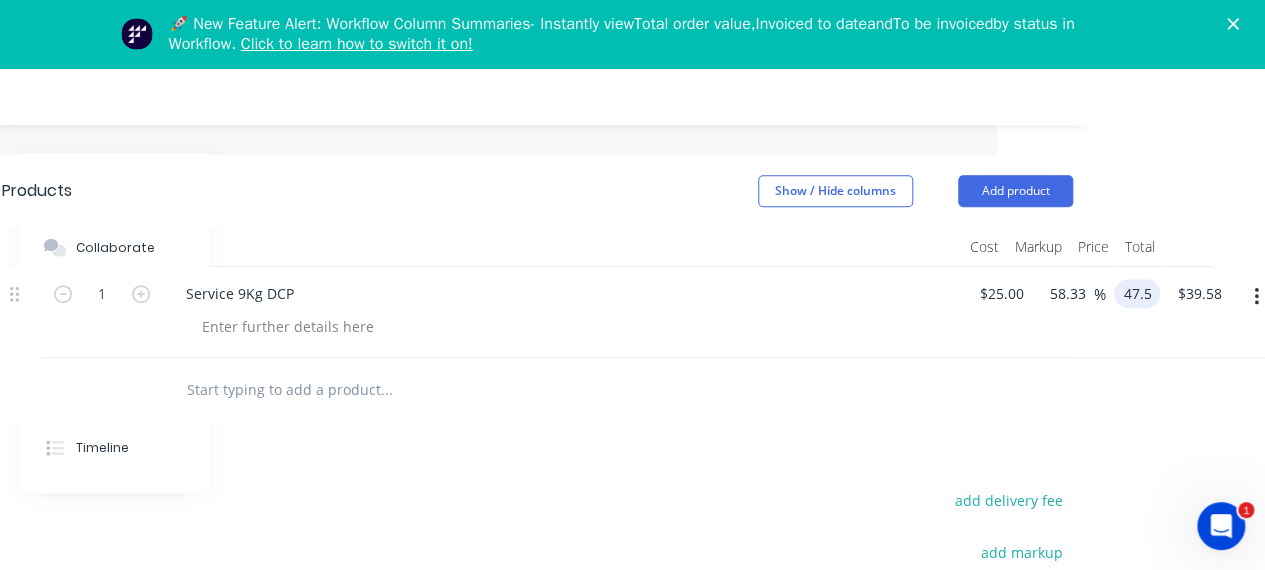 type on "90" 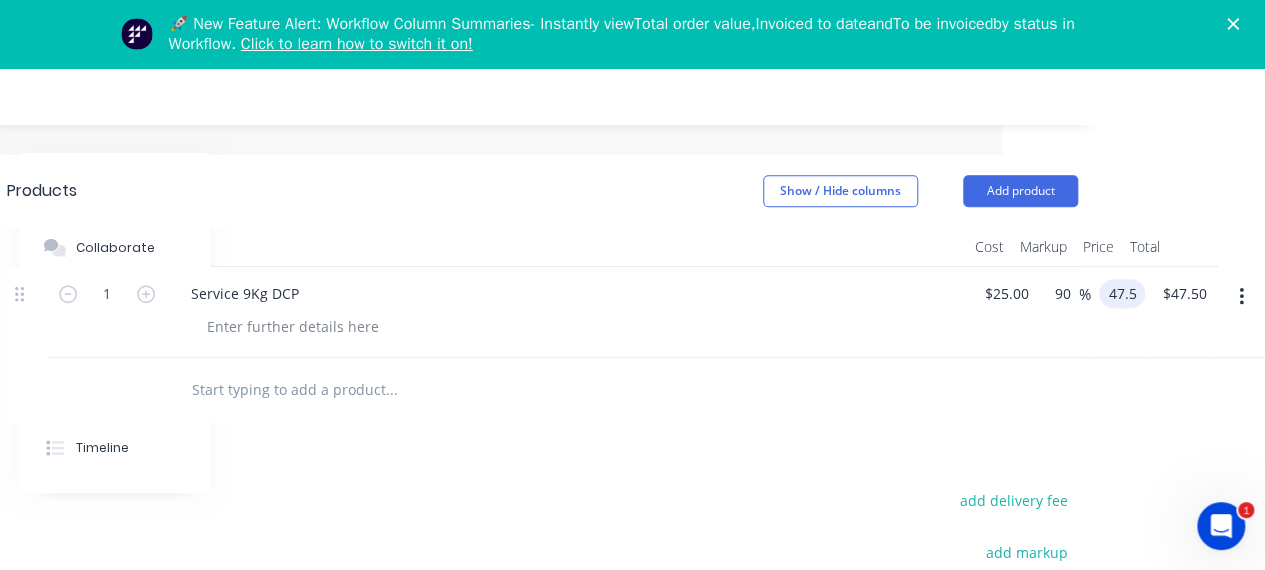 scroll, scrollTop: 483, scrollLeft: 264, axis: both 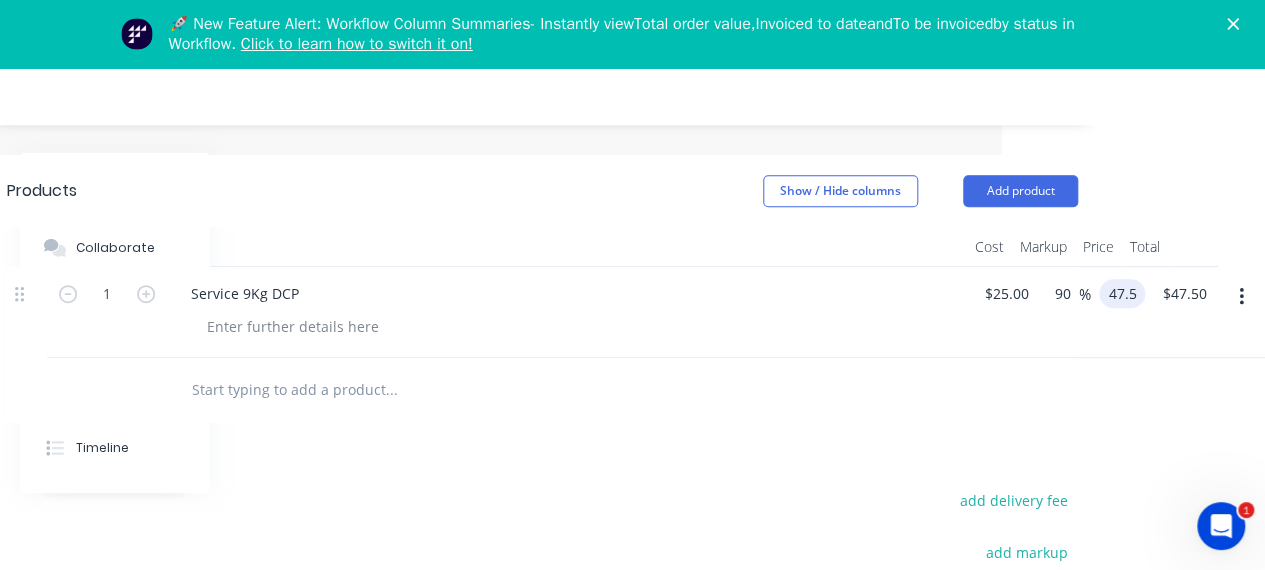 type on "$47.50" 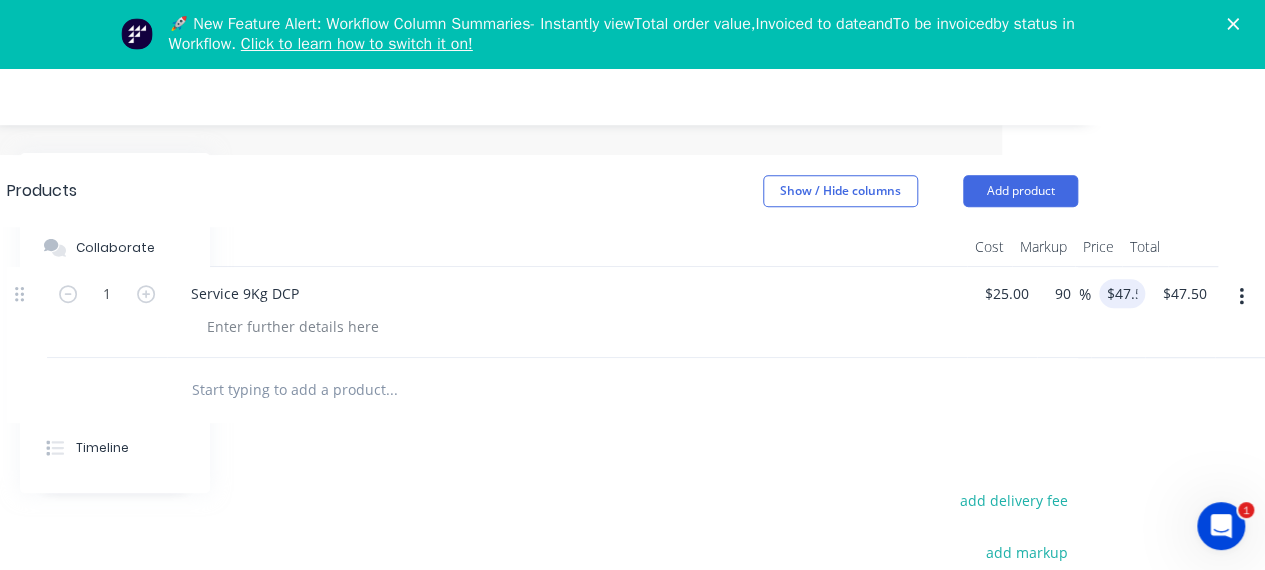 click at bounding box center (1241, 297) 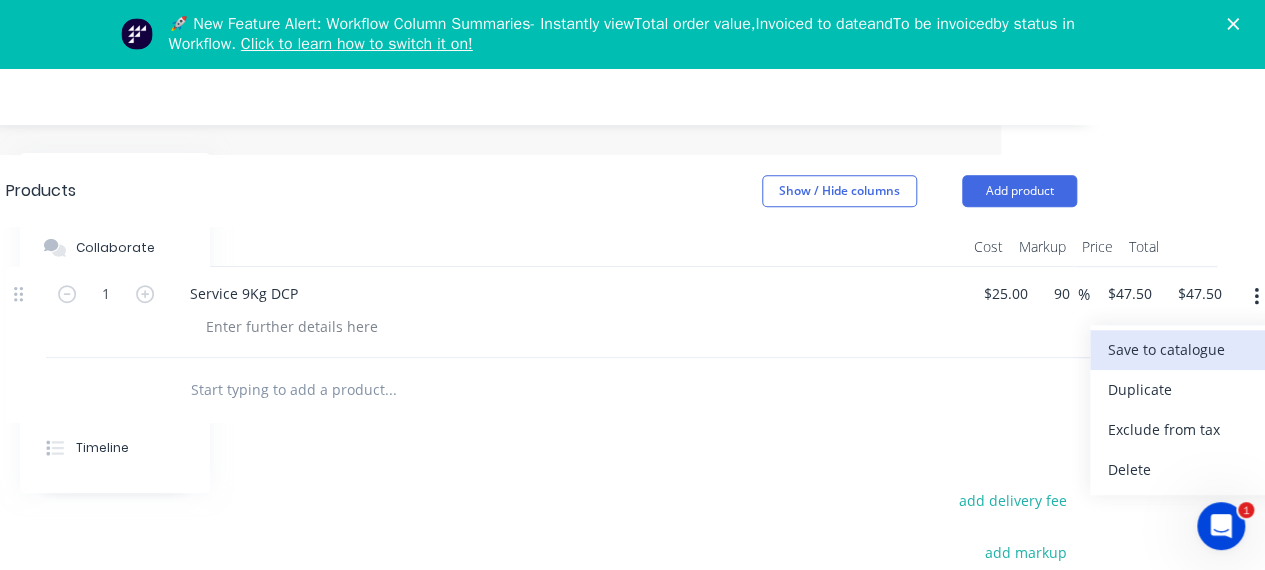 click on "Save to catalogue" at bounding box center [1185, 349] 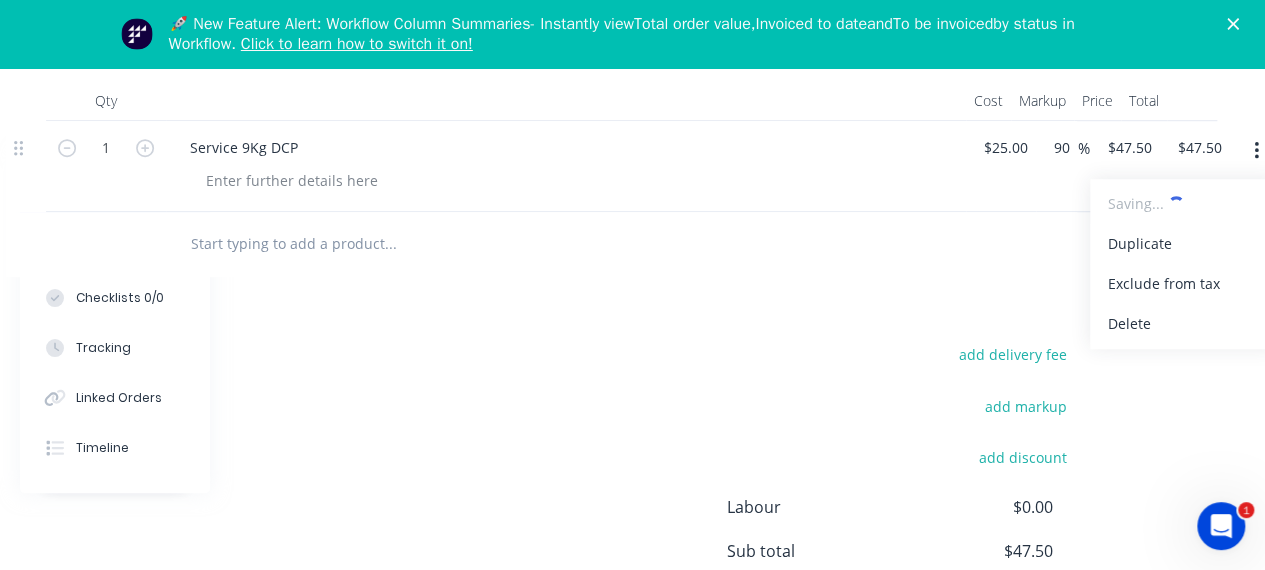 scroll, scrollTop: 628, scrollLeft: 264, axis: both 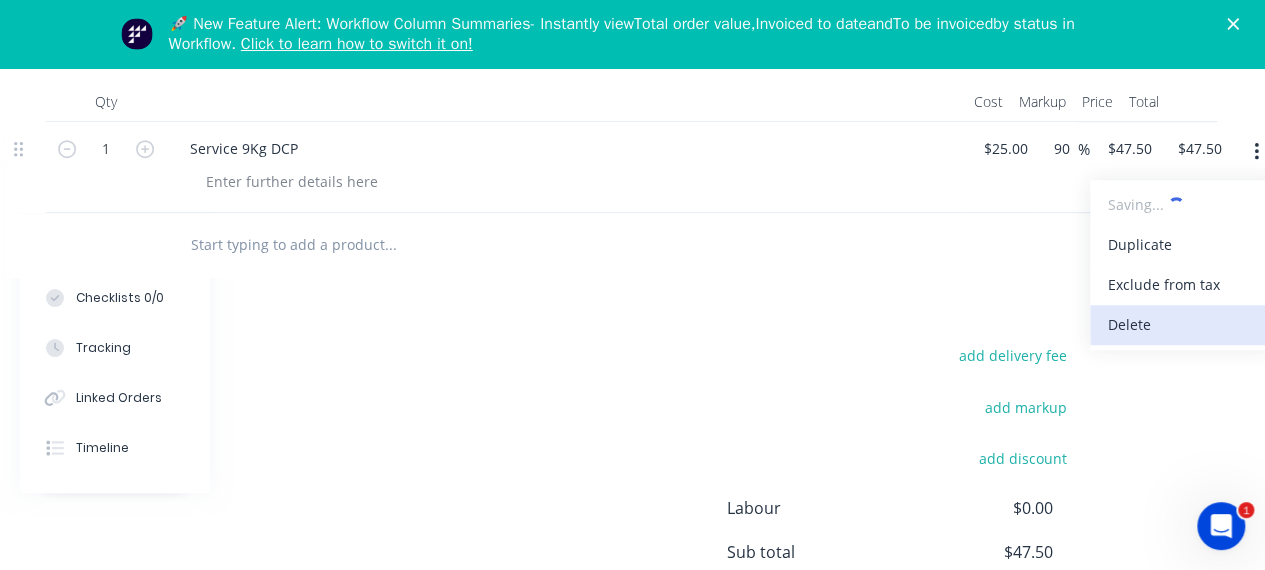 click on "Delete" at bounding box center [1185, 324] 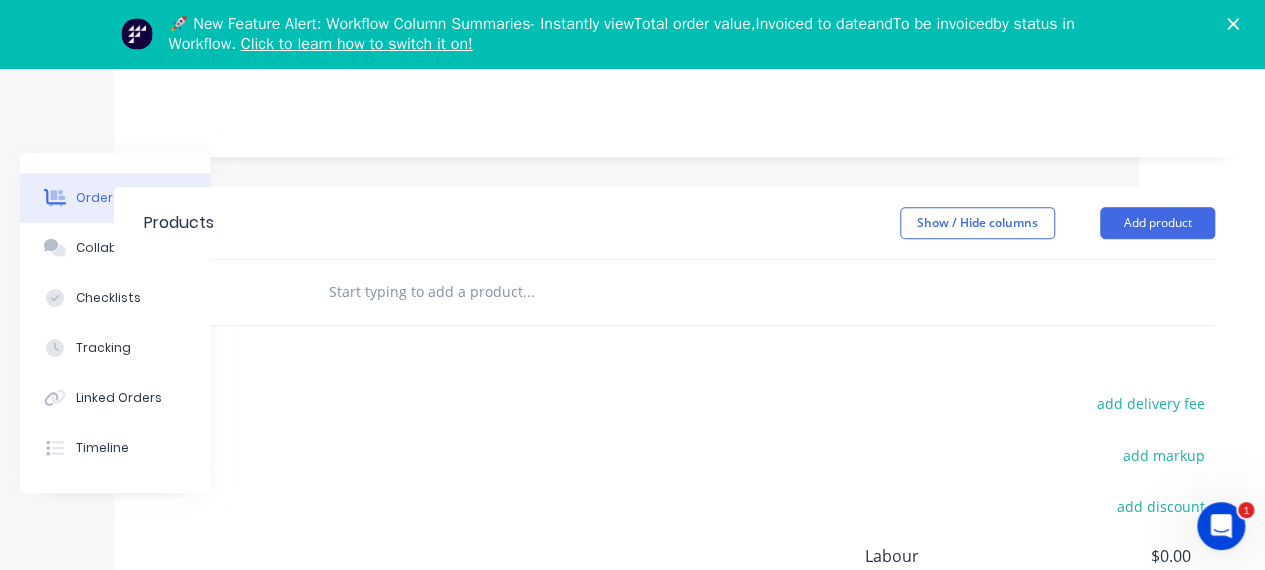 scroll, scrollTop: 444, scrollLeft: 126, axis: both 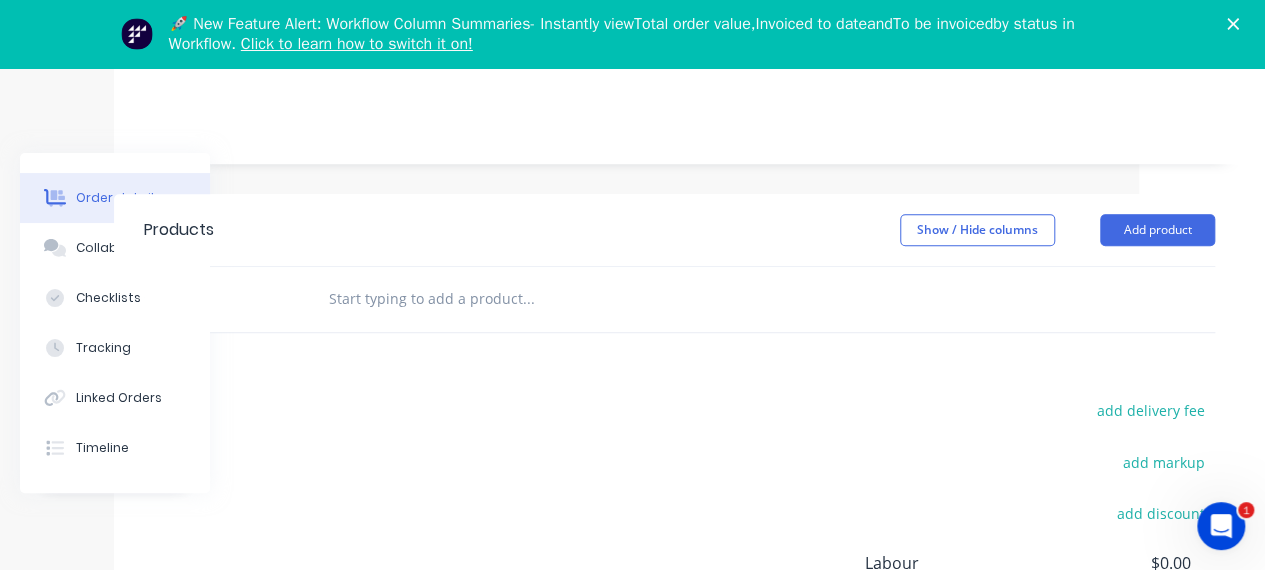click at bounding box center (528, 299) 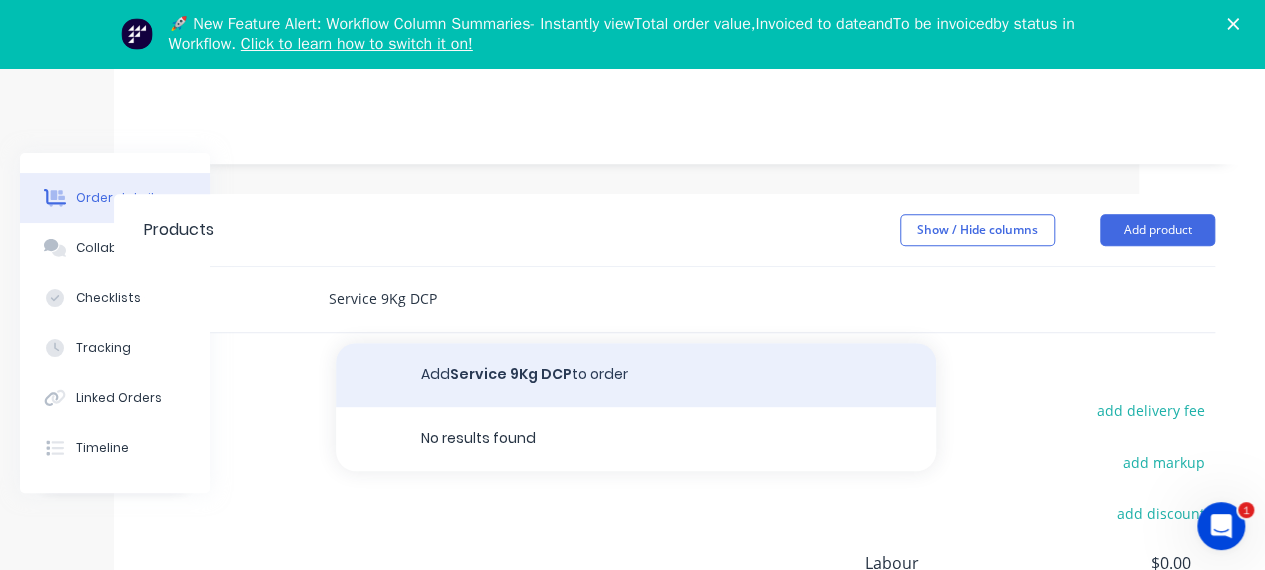 type on "Service 9Kg DCP" 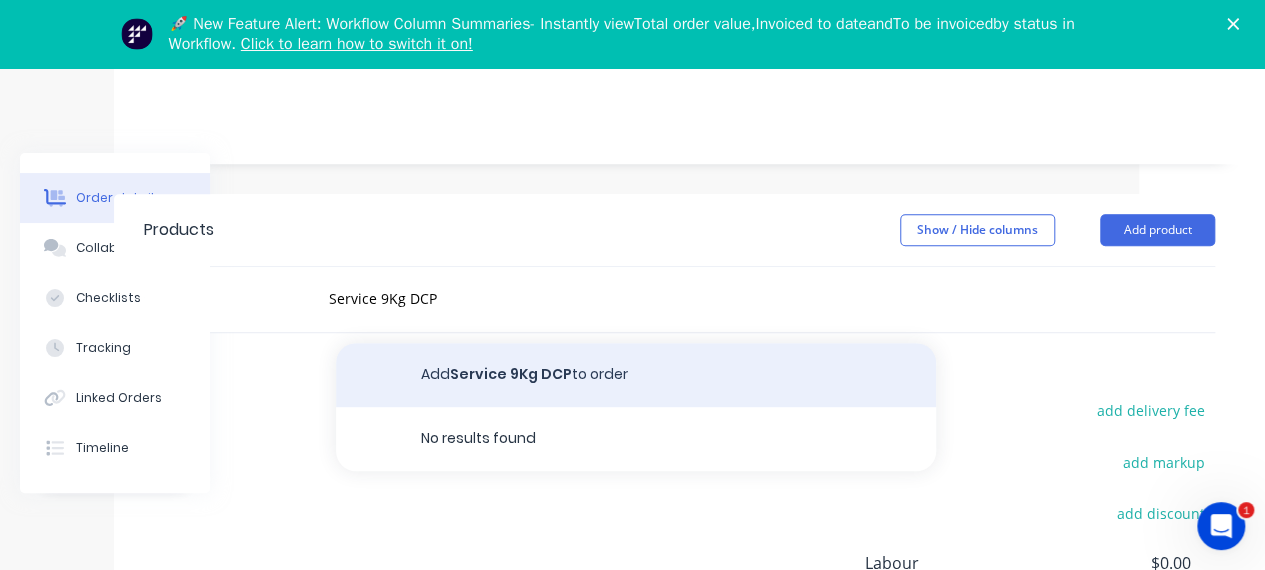 click on "Add  Service 9Kg DCP  to order" at bounding box center (636, 375) 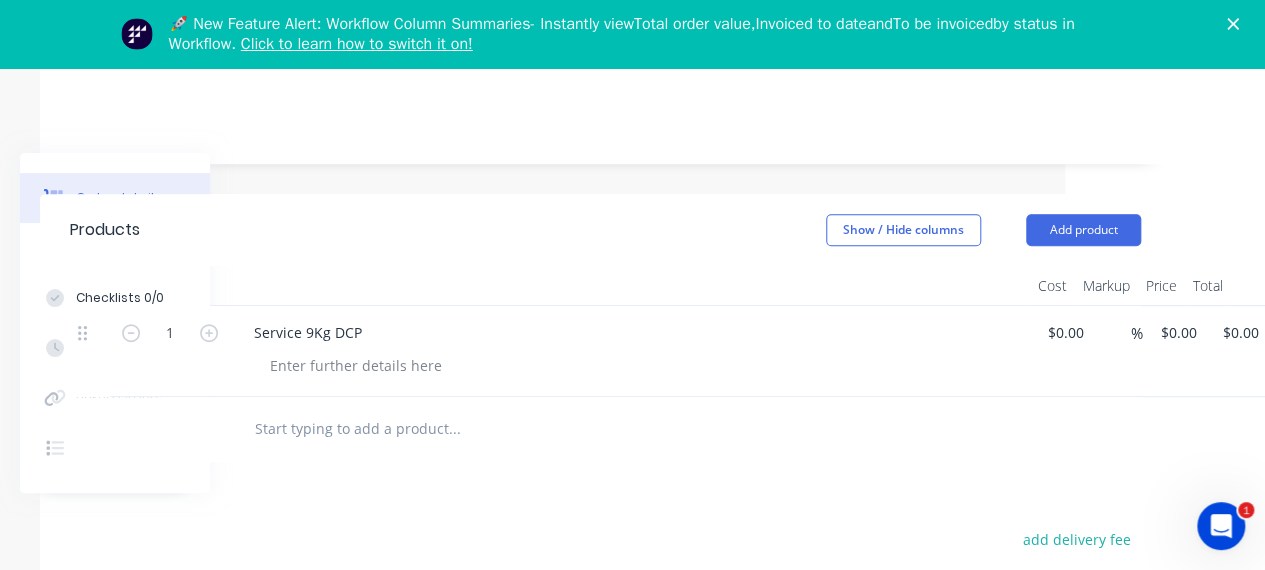 scroll, scrollTop: 444, scrollLeft: 252, axis: both 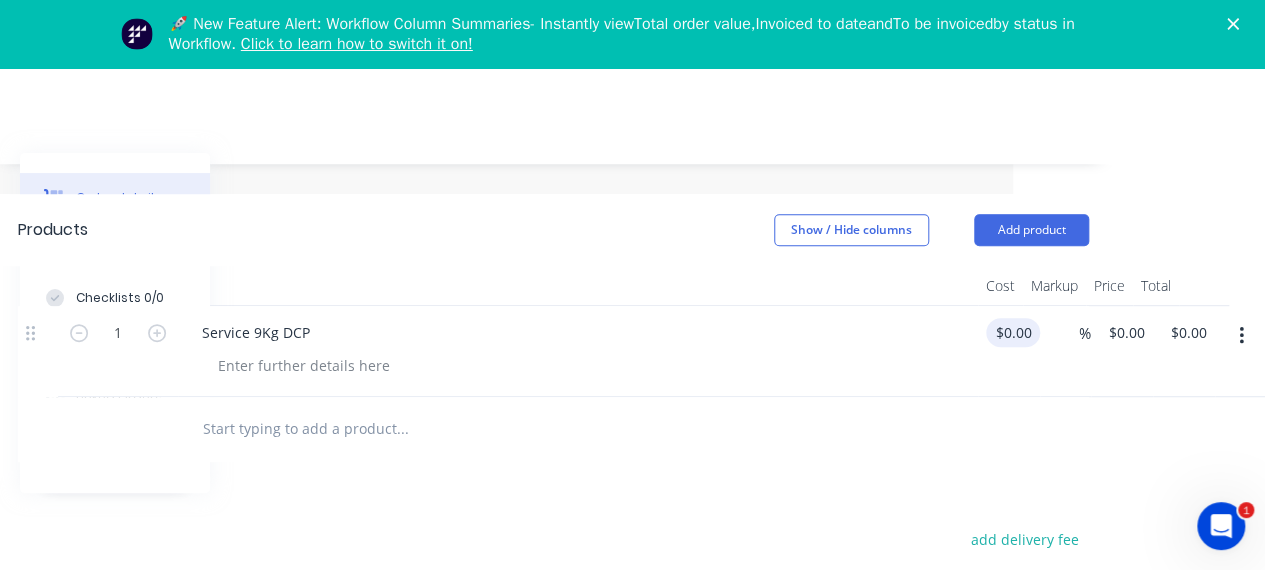 click on "$0.00" at bounding box center [1017, 332] 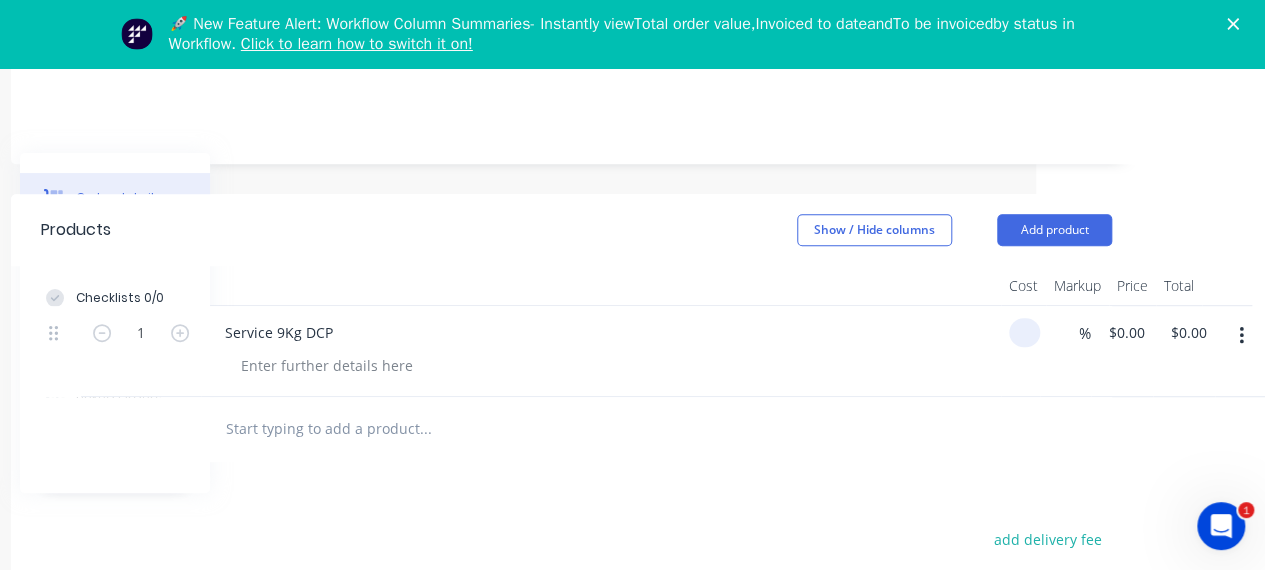 scroll, scrollTop: 444, scrollLeft: 230, axis: both 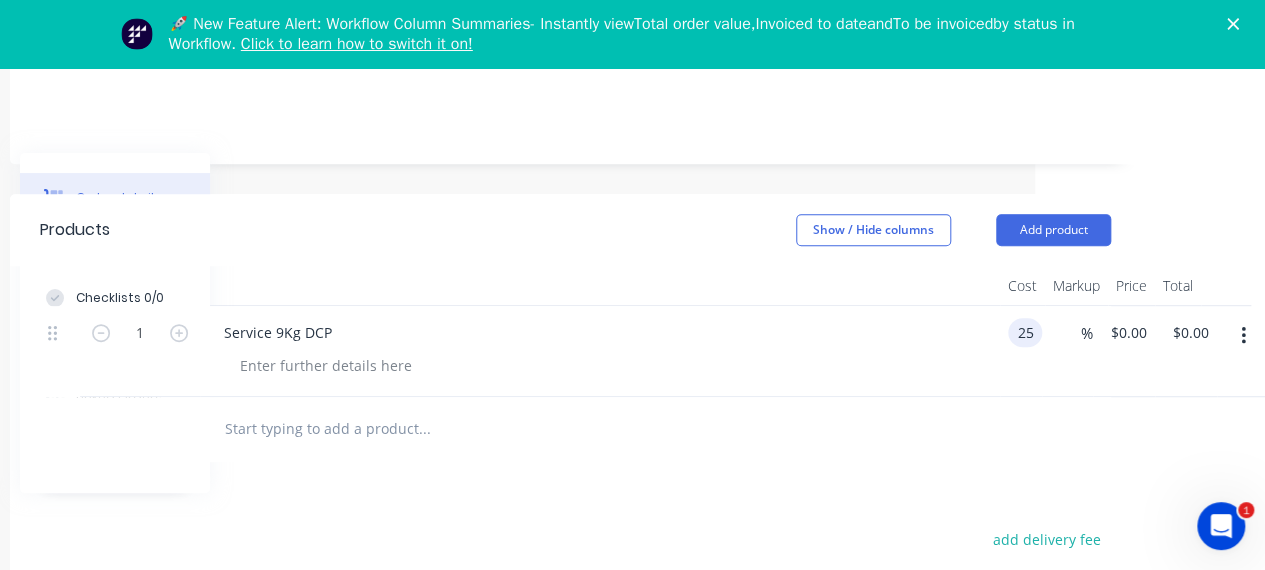 type on "$25.00" 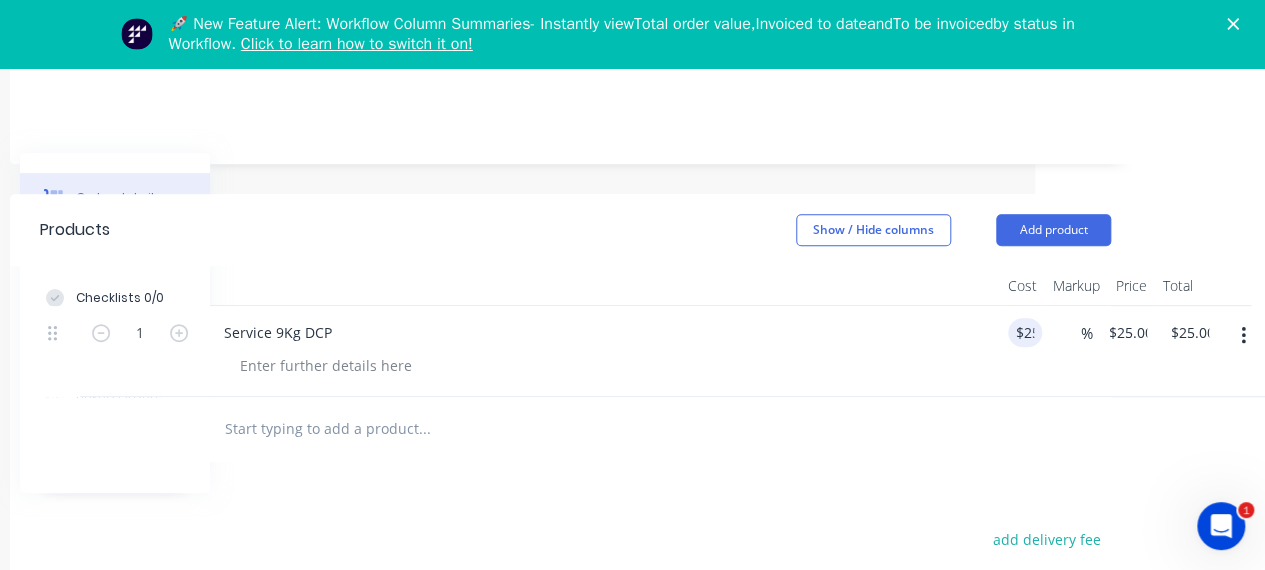 click at bounding box center (560, 429) 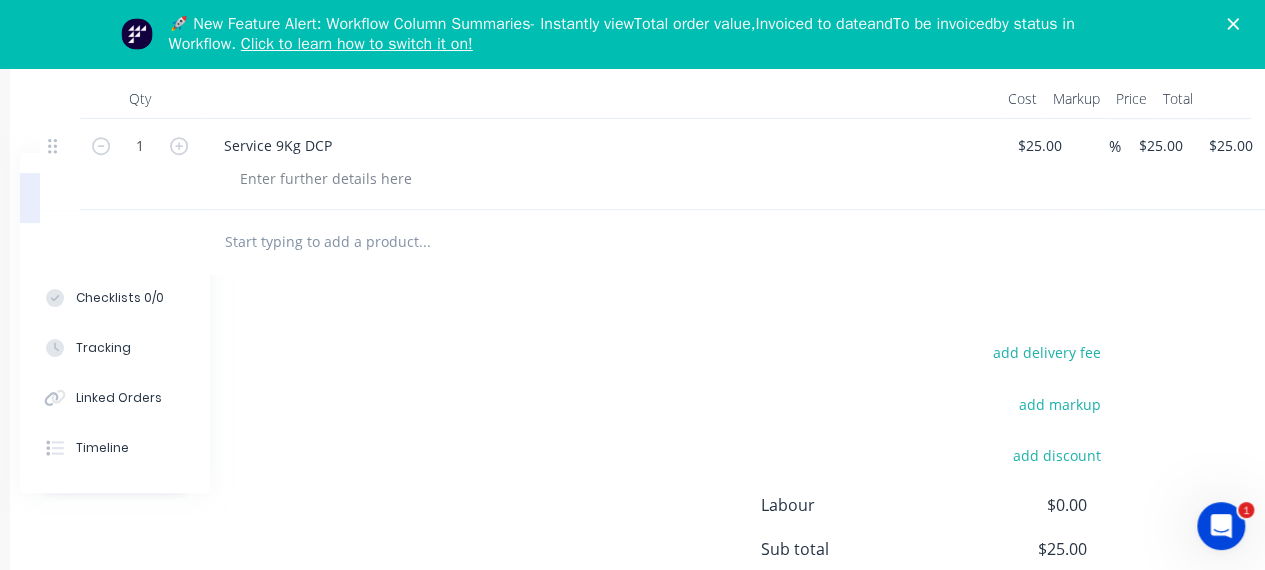 scroll, scrollTop: 683, scrollLeft: 230, axis: both 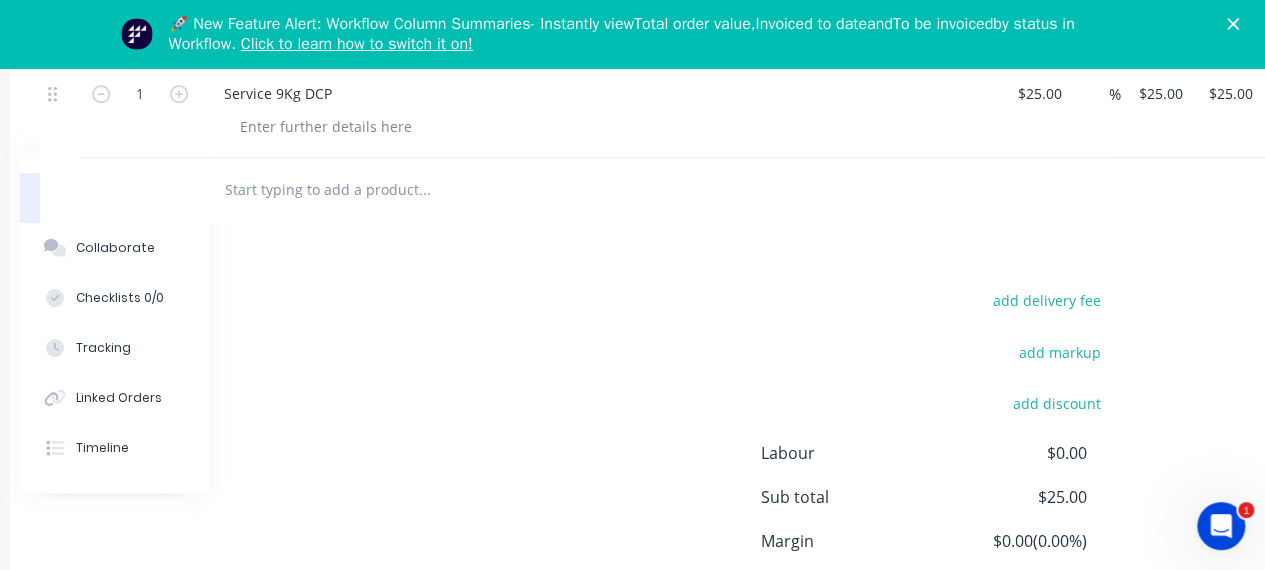 click on "$0.00" at bounding box center [1013, 453] 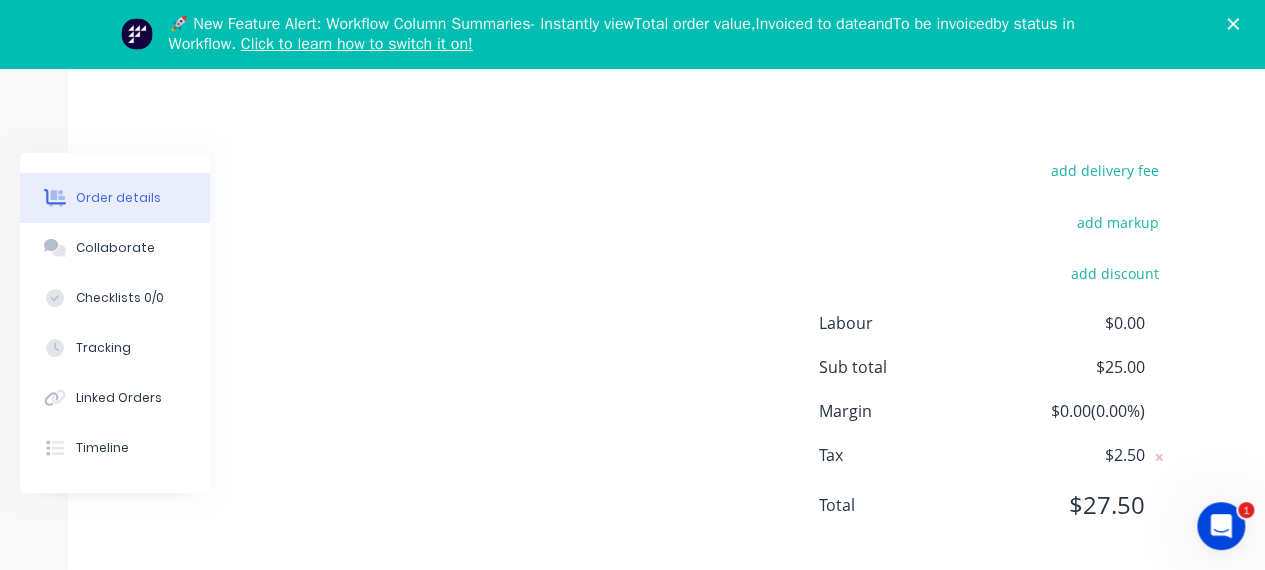 scroll, scrollTop: 814, scrollLeft: 172, axis: both 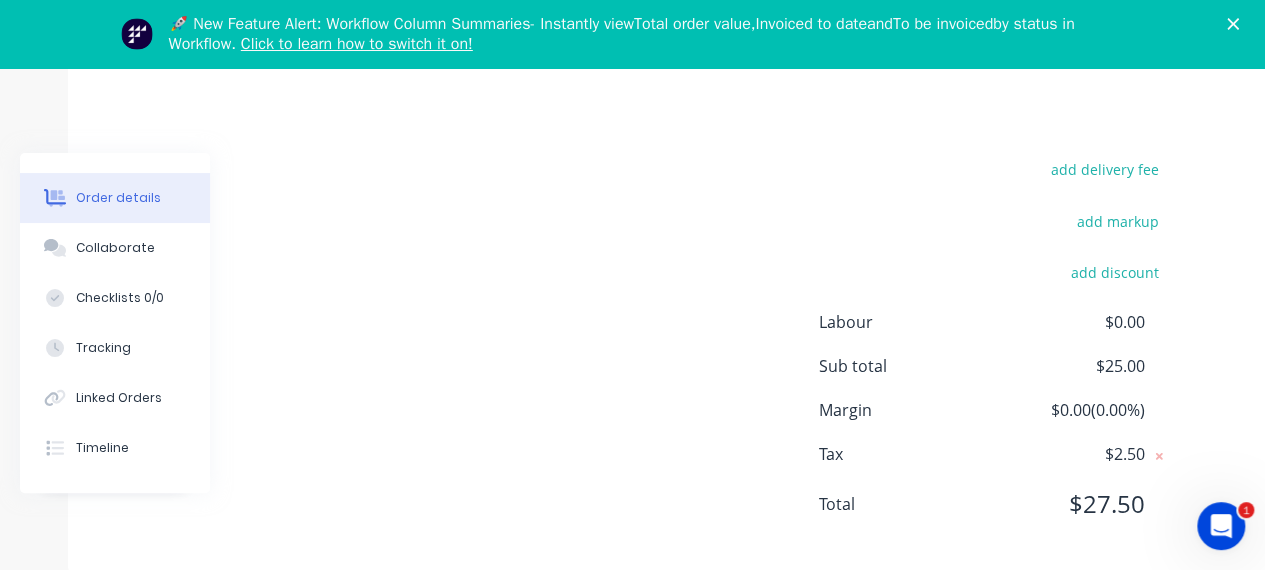 click on "$2.50" at bounding box center [1071, 454] 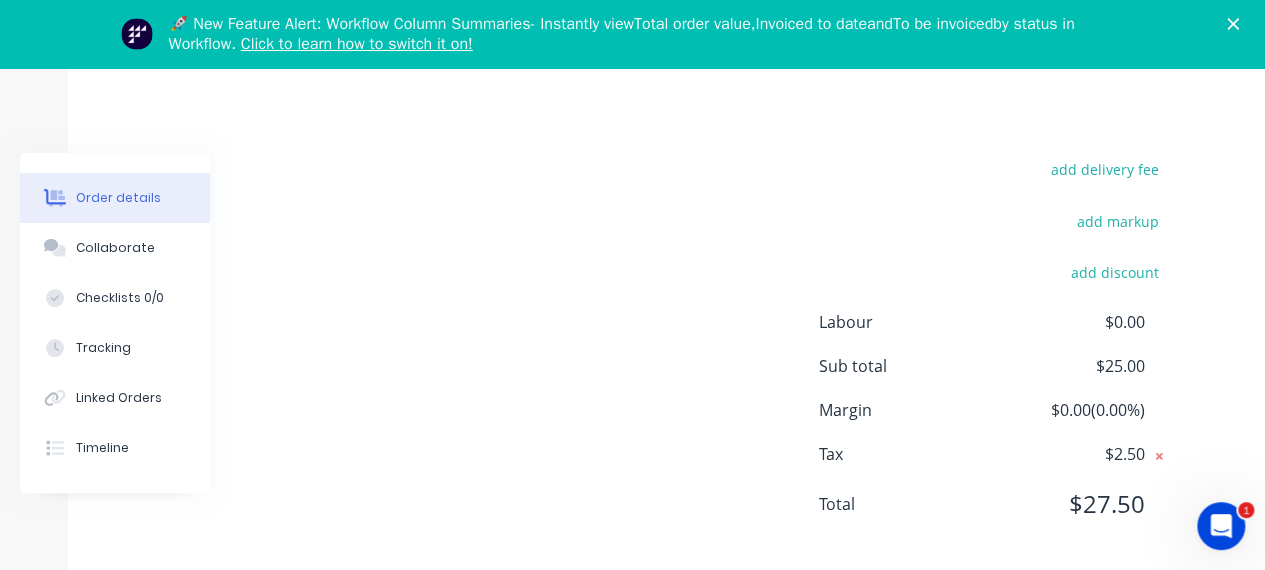click 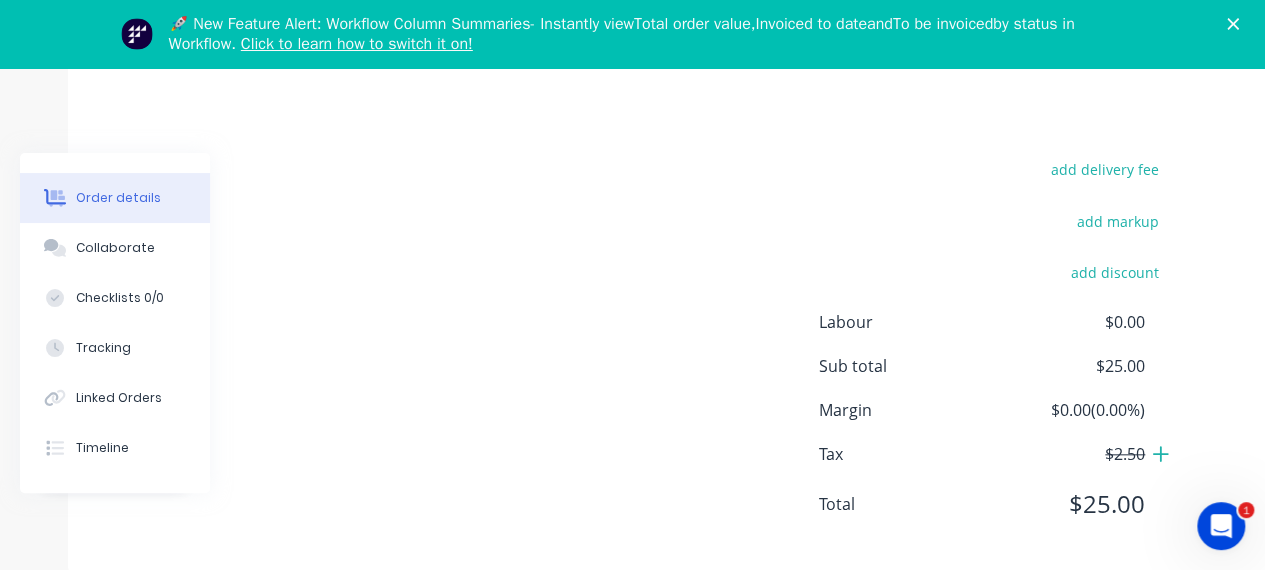 click on "$0.00  ( 0.00 %)" at bounding box center (1071, 410) 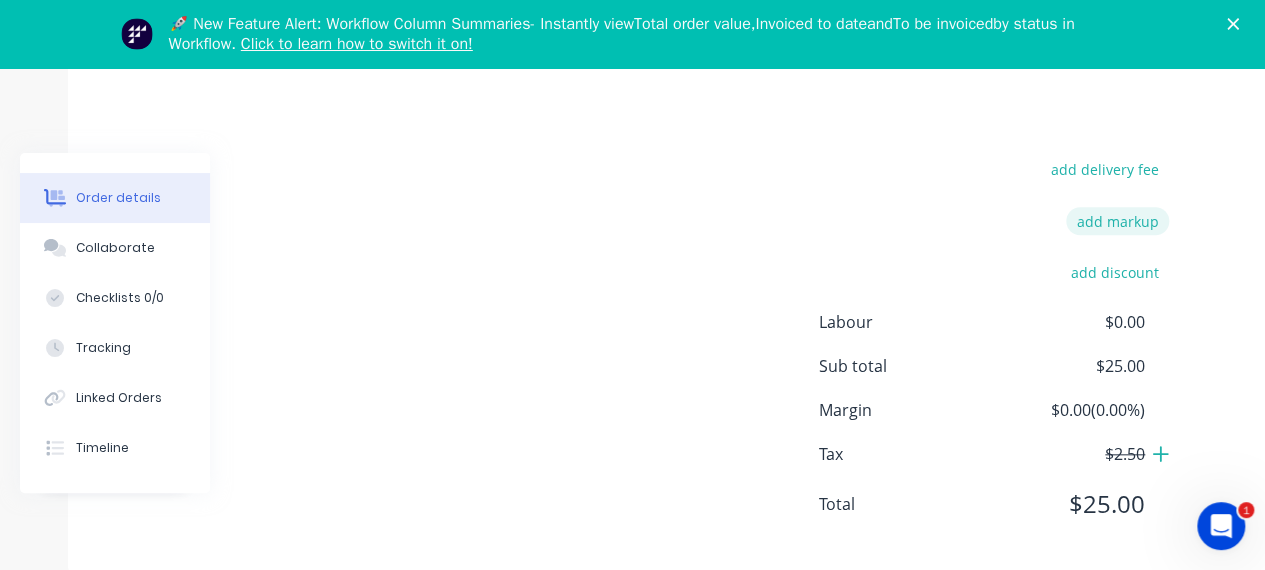 click on "add markup" at bounding box center [1117, 220] 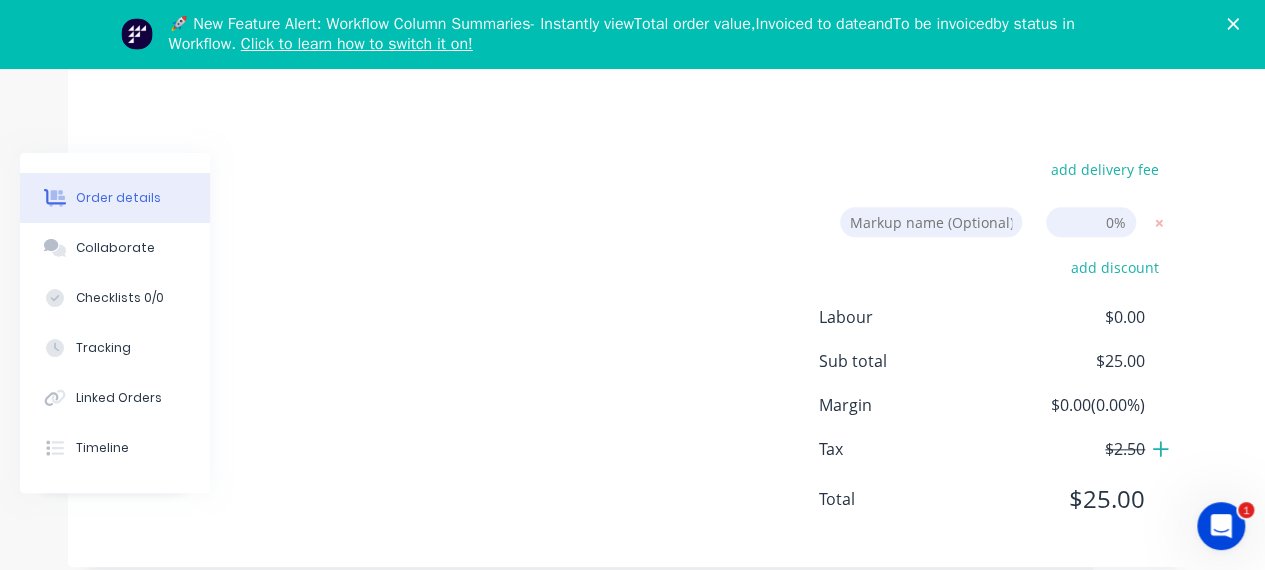 click at bounding box center (1091, 222) 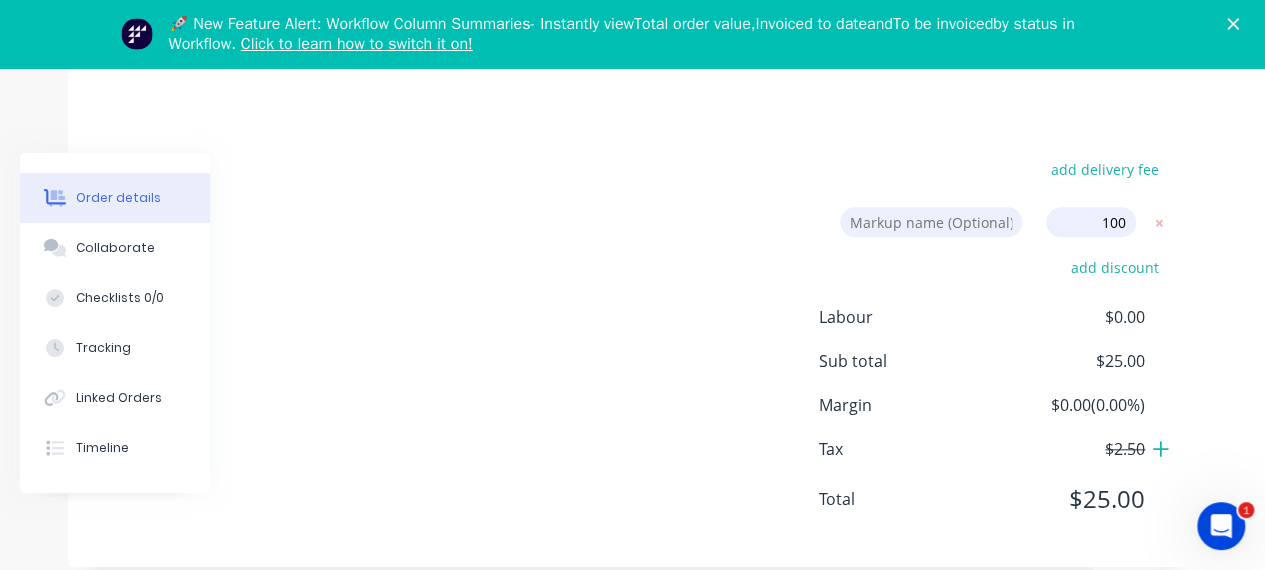 type on "100" 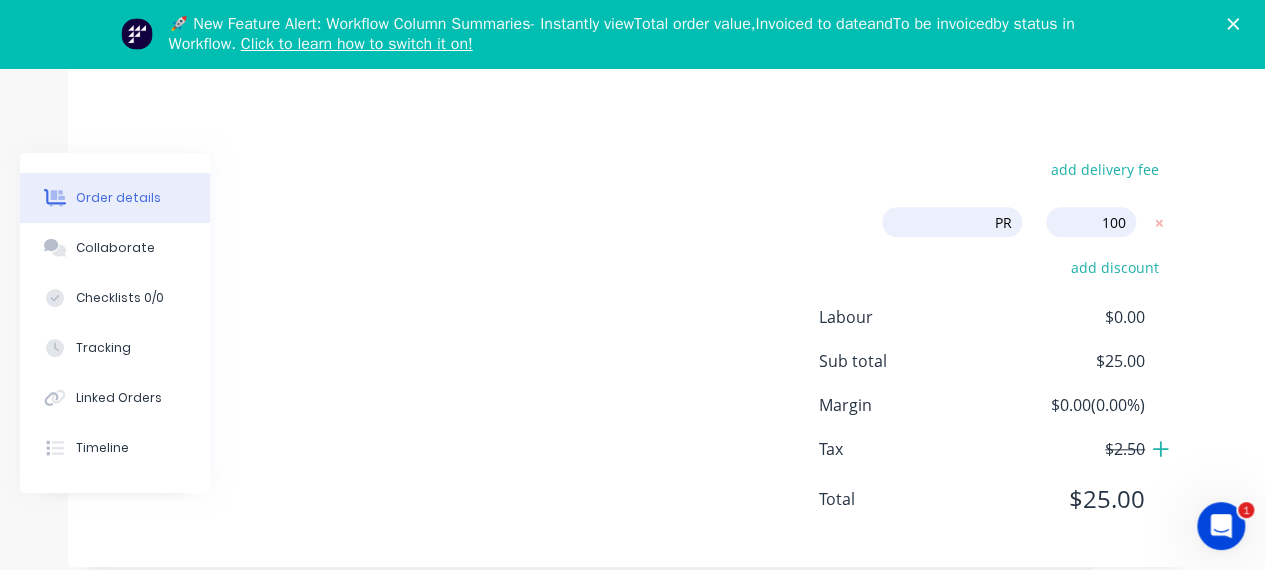 type on "P" 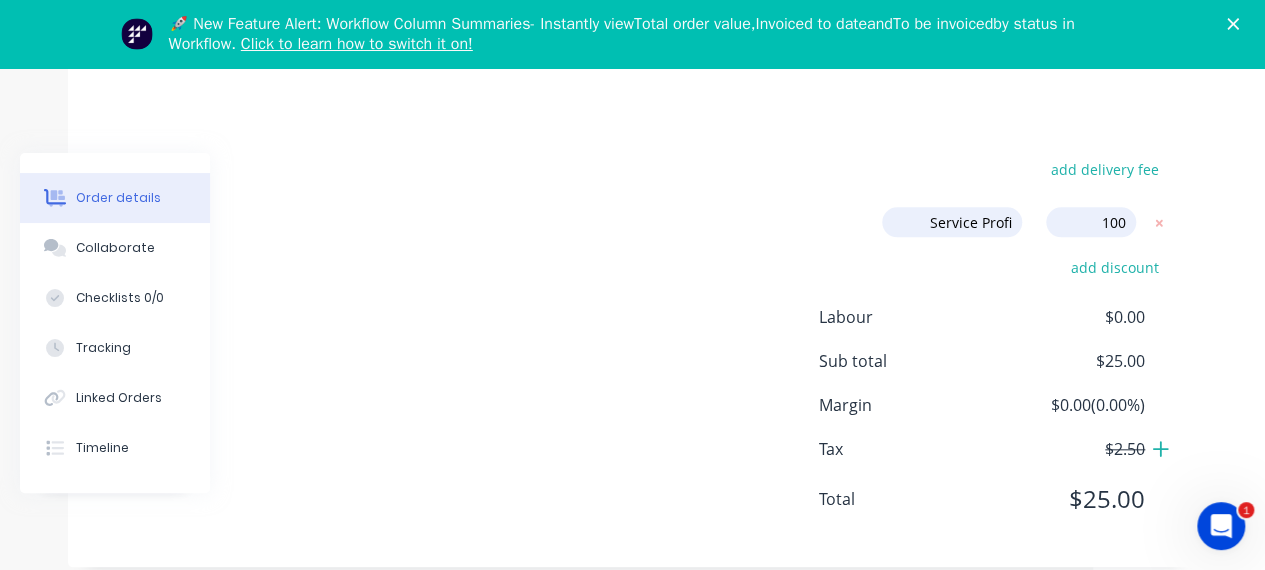 type on "Service Profit" 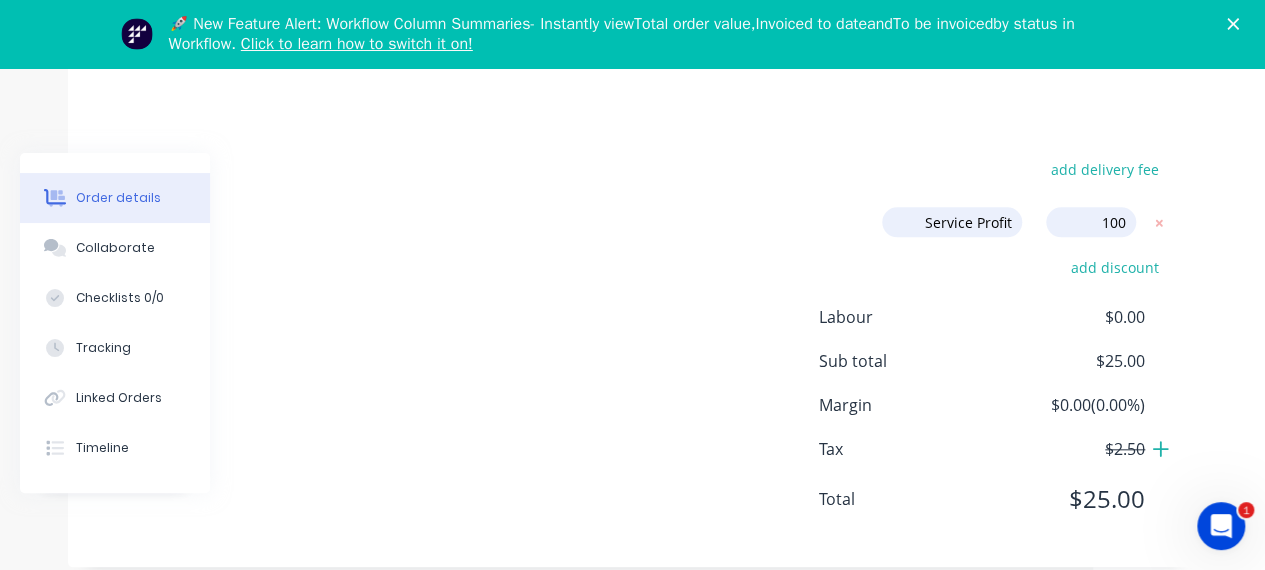 click at bounding box center (633, 59) 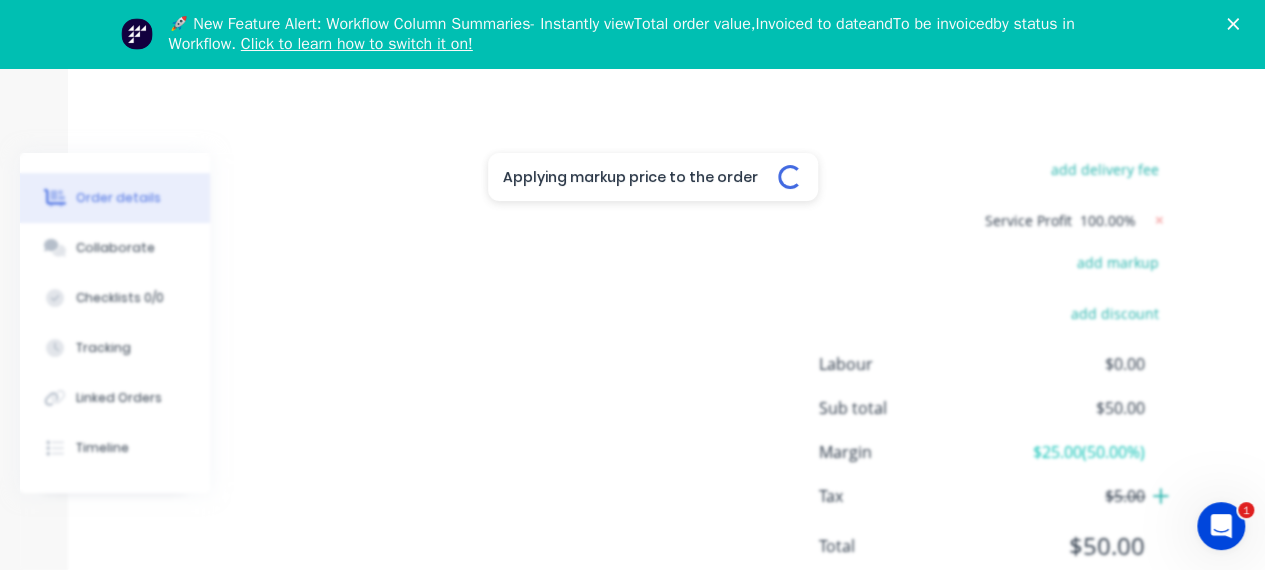 type on "100" 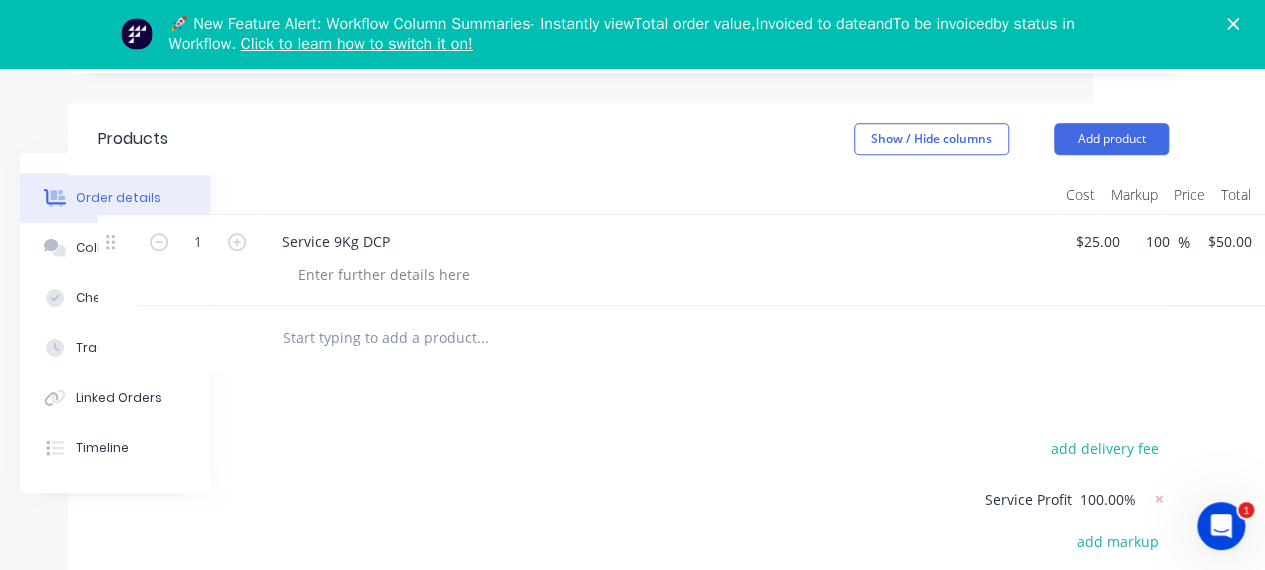 scroll, scrollTop: 534, scrollLeft: 172, axis: both 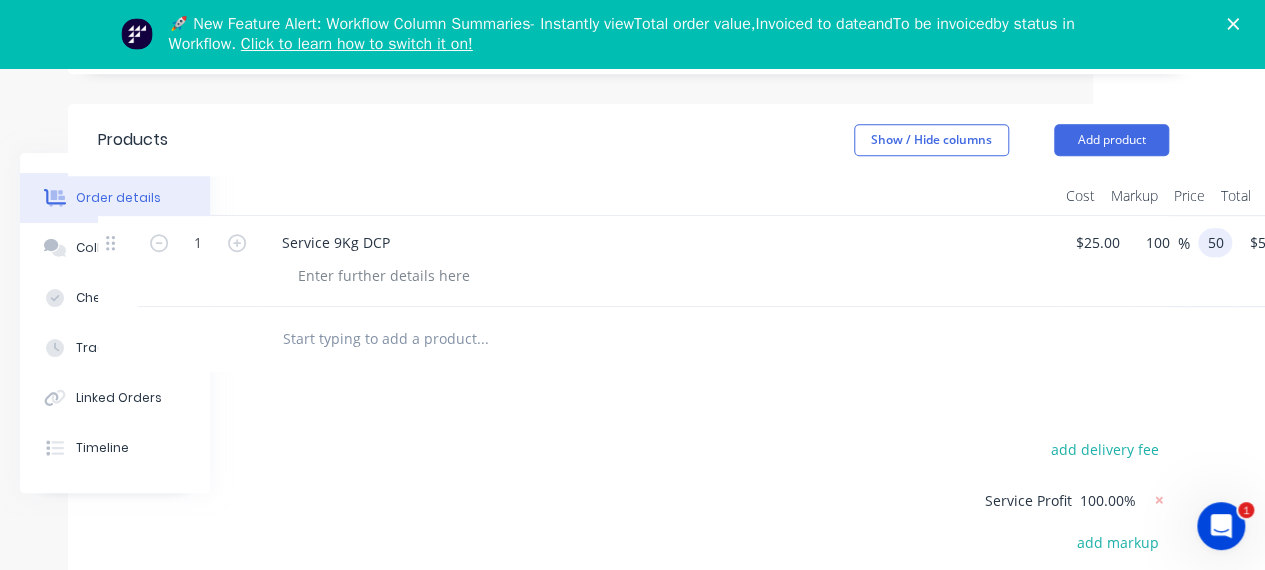 click on "50" at bounding box center (1219, 242) 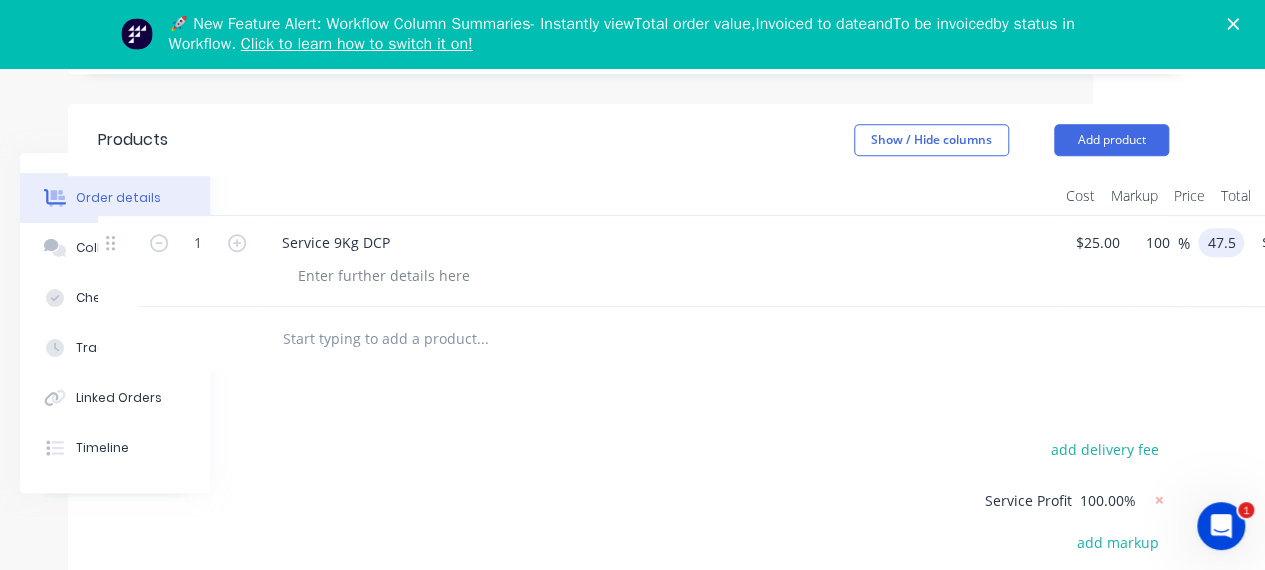 type on "47.5" 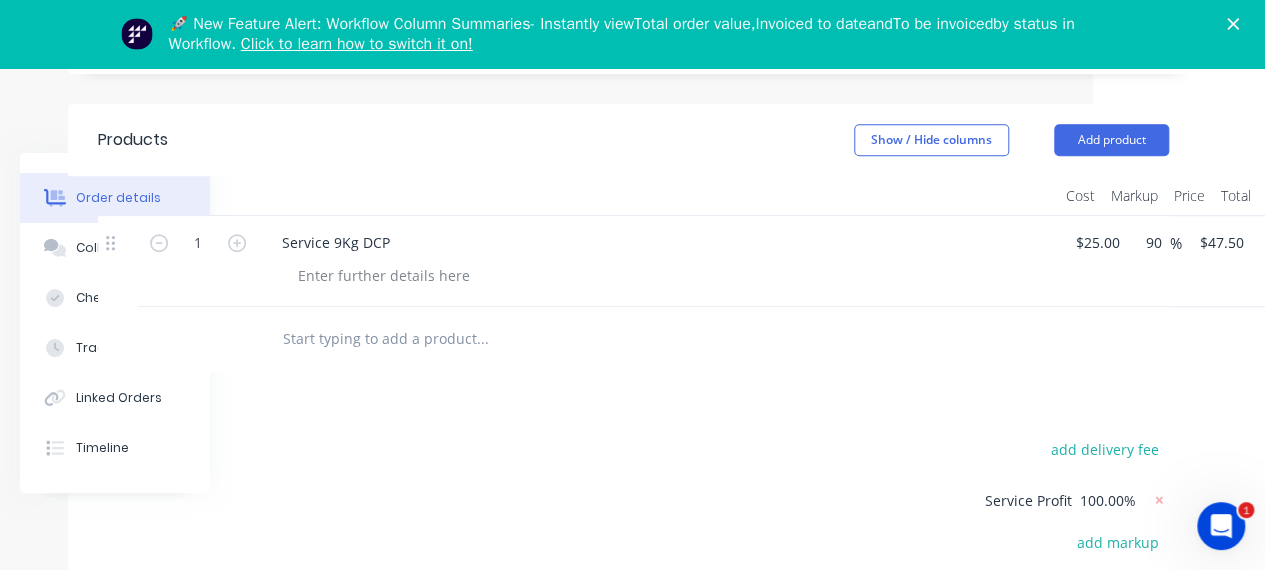 click at bounding box center (633, 339) 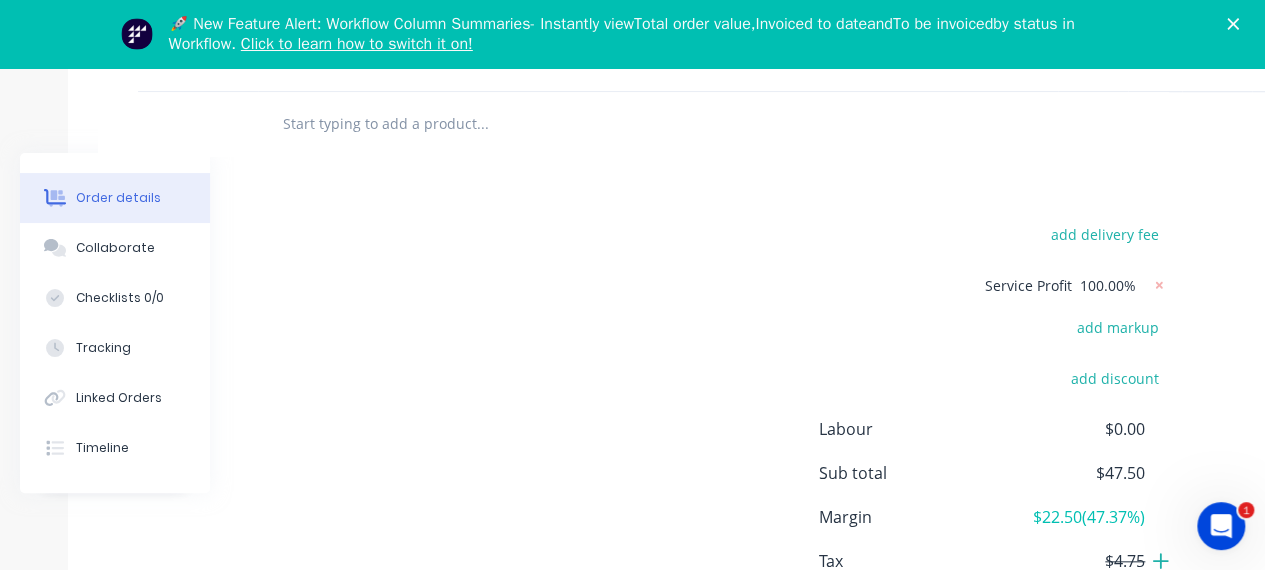 scroll, scrollTop: 755, scrollLeft: 172, axis: both 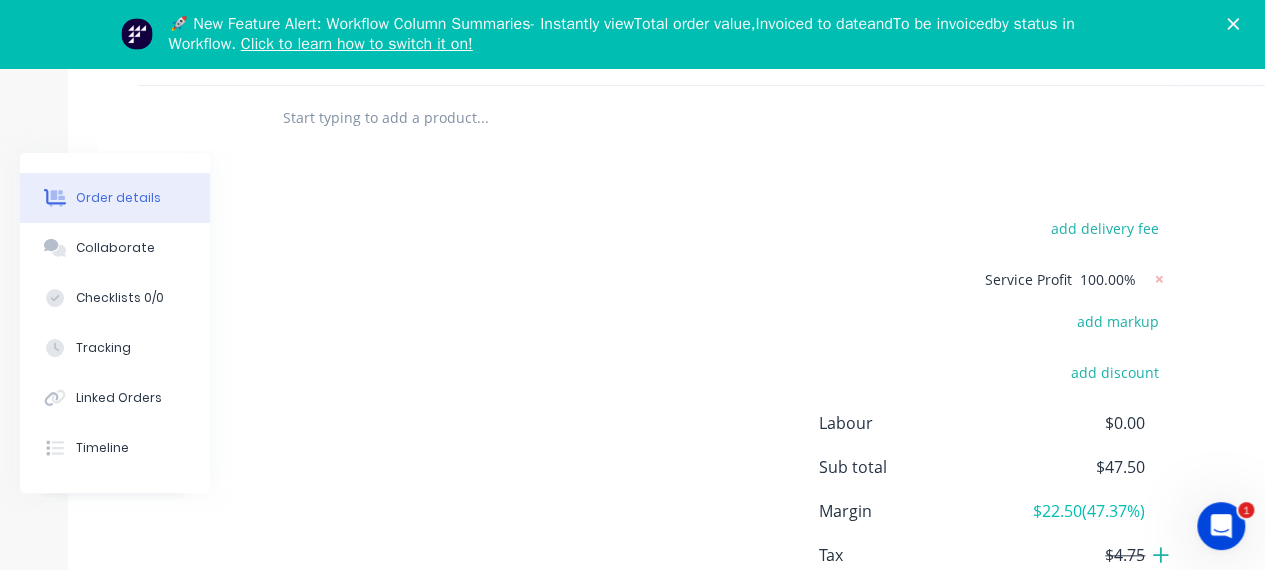 click on "100.00%" at bounding box center (1108, 279) 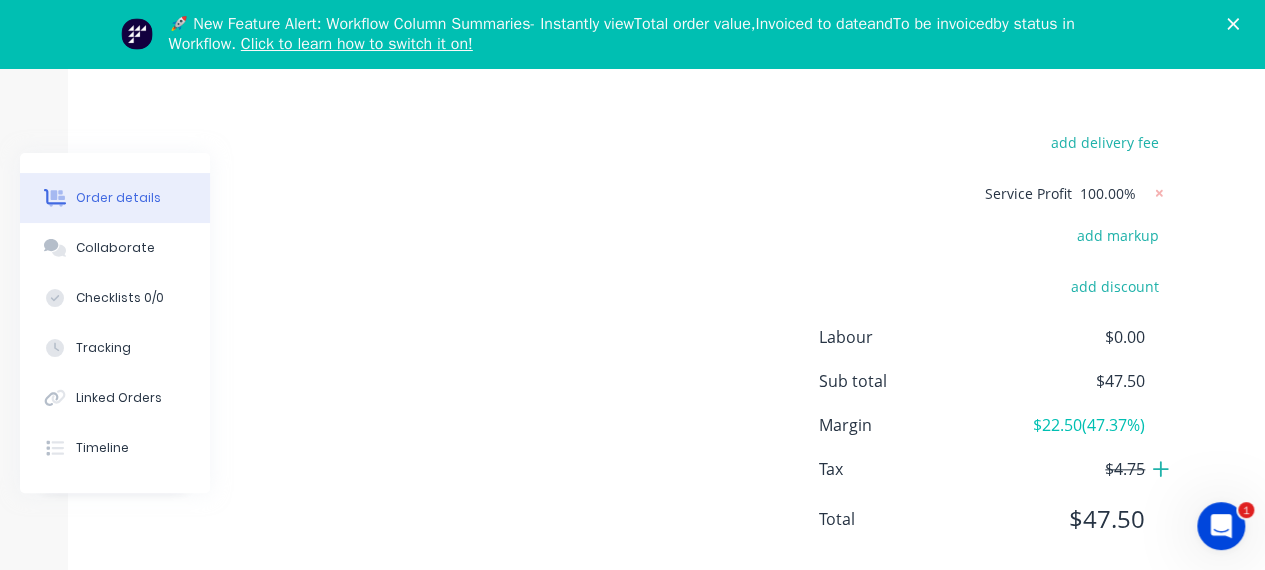 scroll, scrollTop: 887, scrollLeft: 172, axis: both 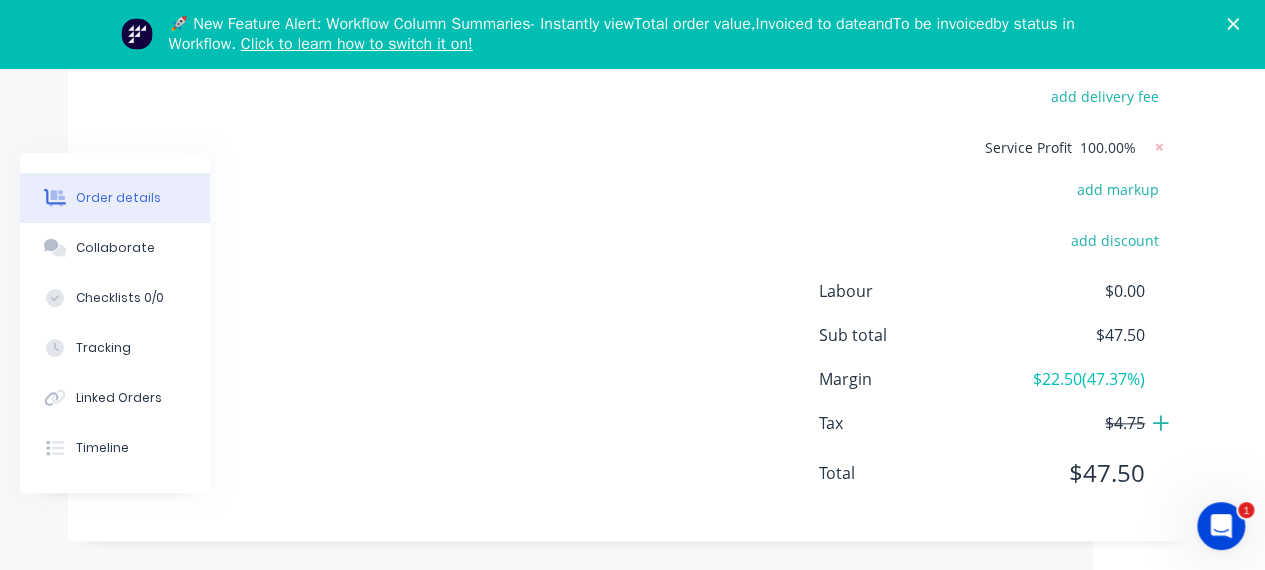 click on "add delivery fee Service Profit 100.00% add markup add discount Labour $0.00 Sub total $47.50 Margin $22.50  ( 47.37 %) Tax $4.75 Total $47.50" at bounding box center [633, 297] 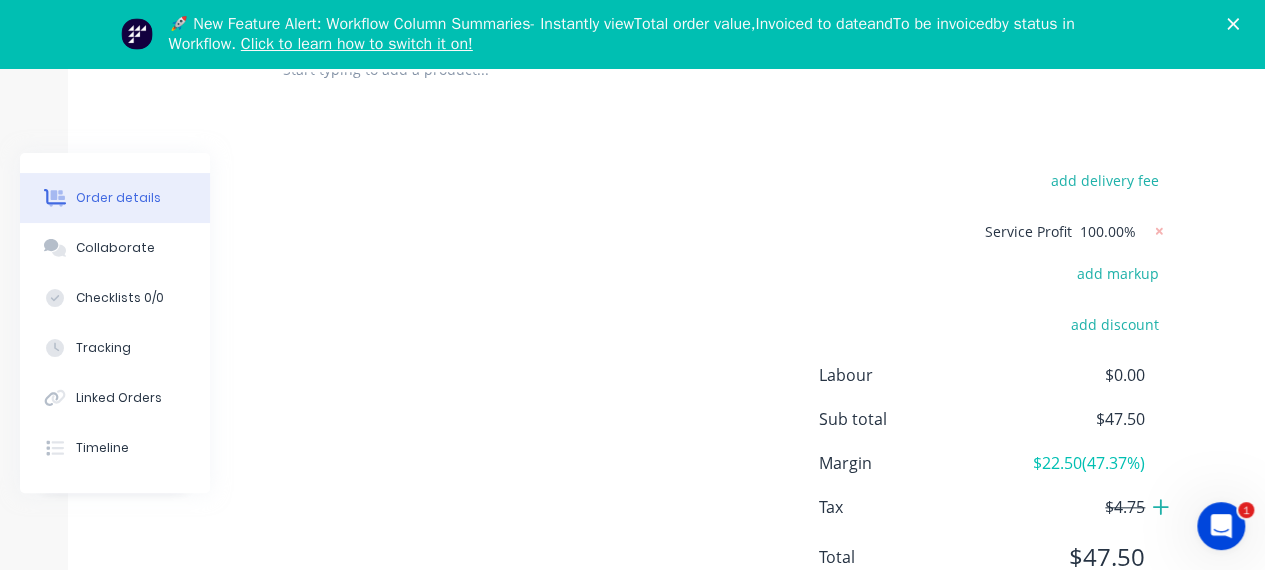 scroll, scrollTop: 802, scrollLeft: 172, axis: both 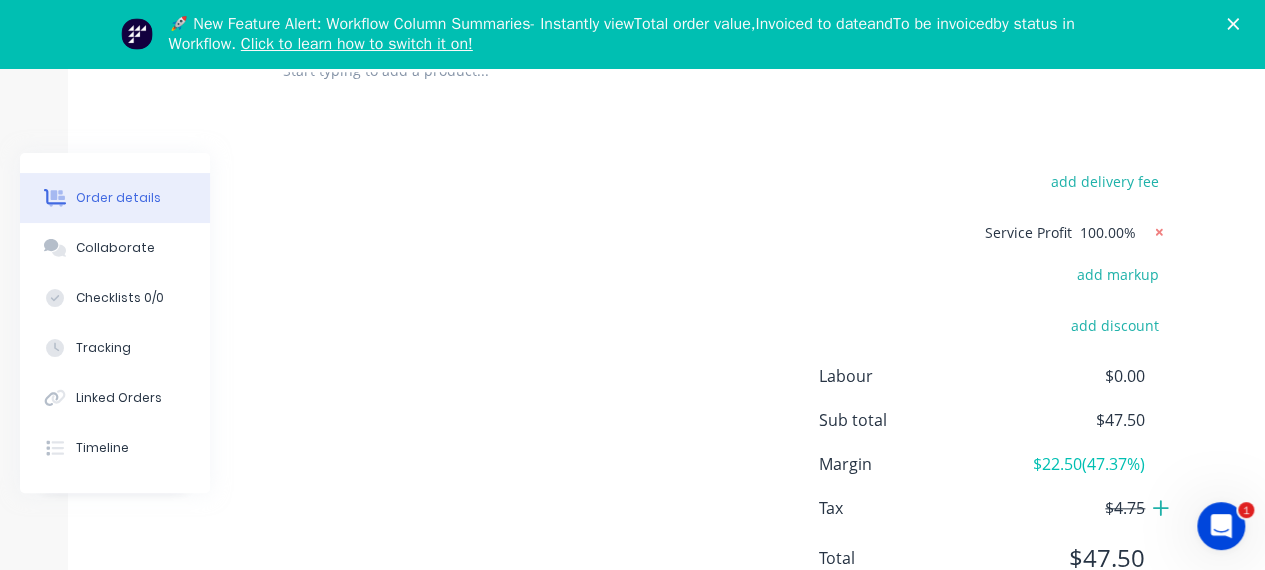 click 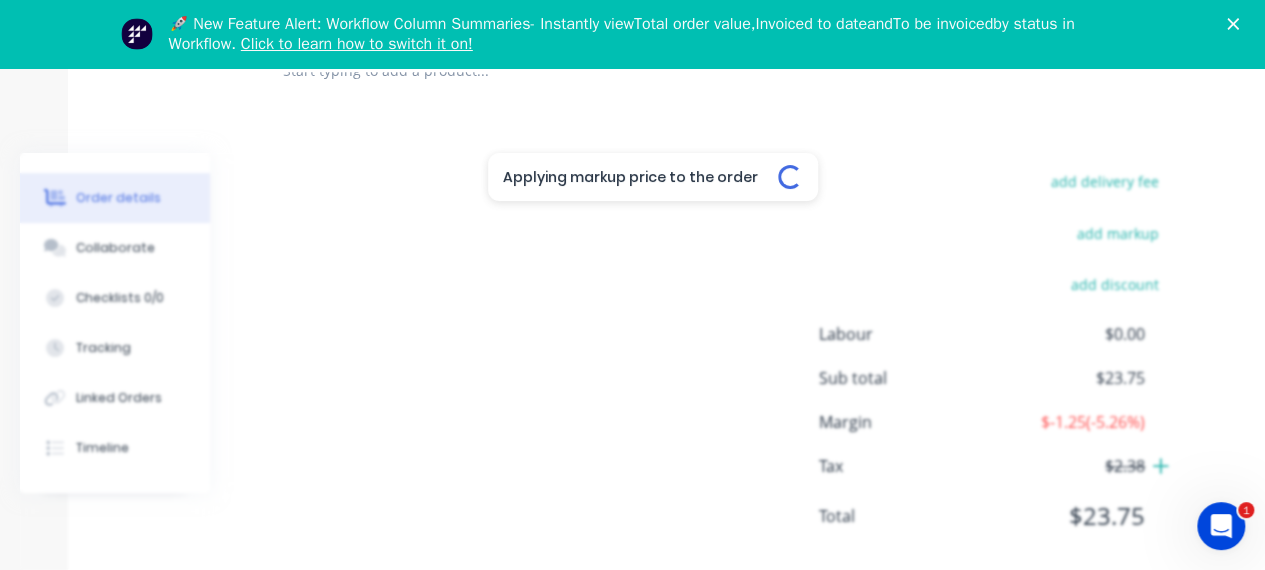 type on "-5" 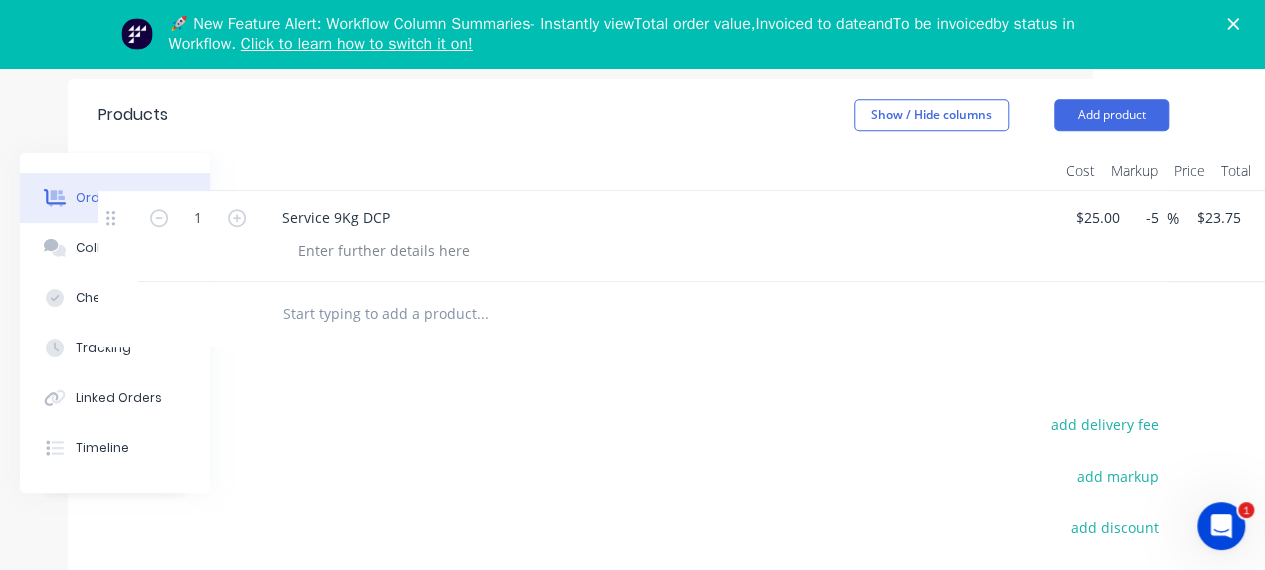 scroll, scrollTop: 560, scrollLeft: 172, axis: both 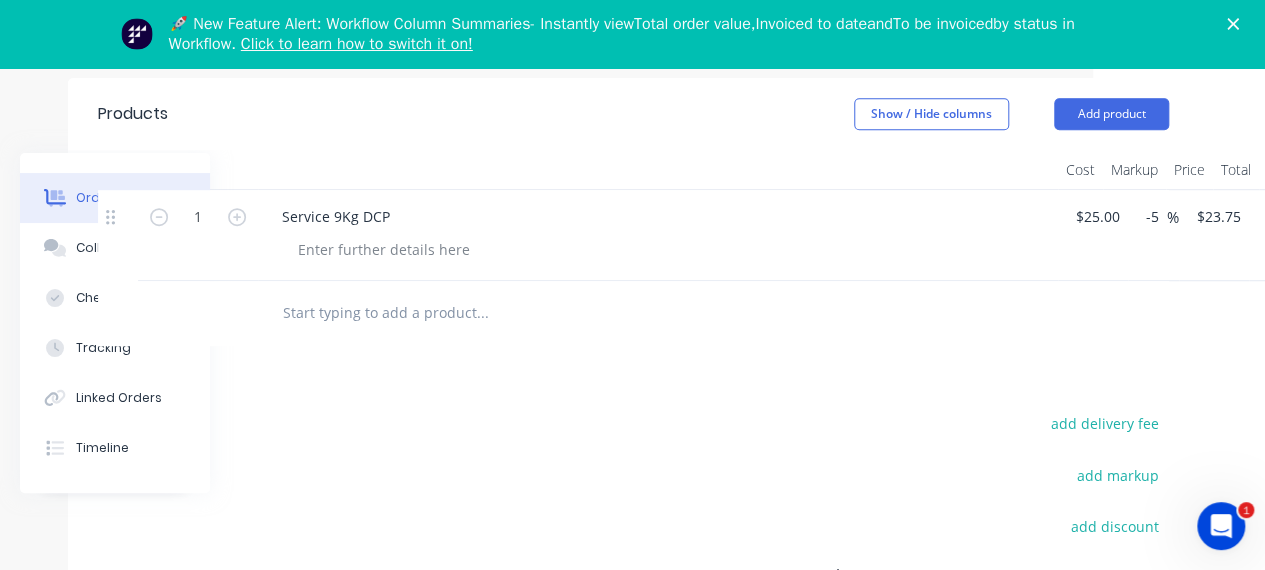 click on "$23.75 $23.75" at bounding box center (1214, 235) 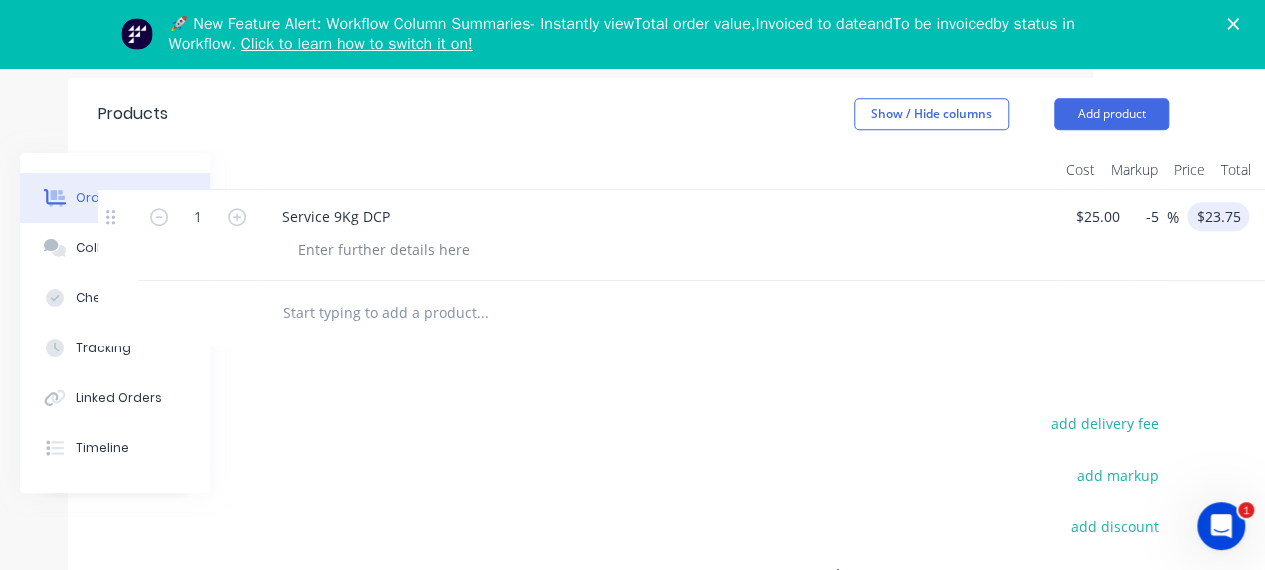 type on "23.75" 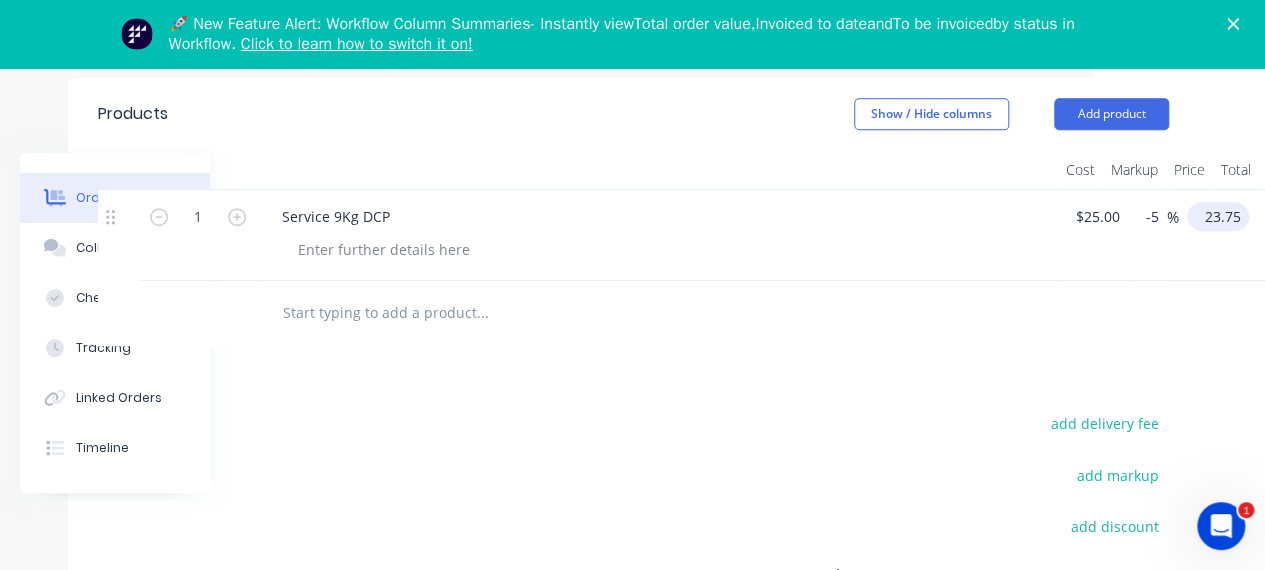 click on "23.75" at bounding box center (1222, 216) 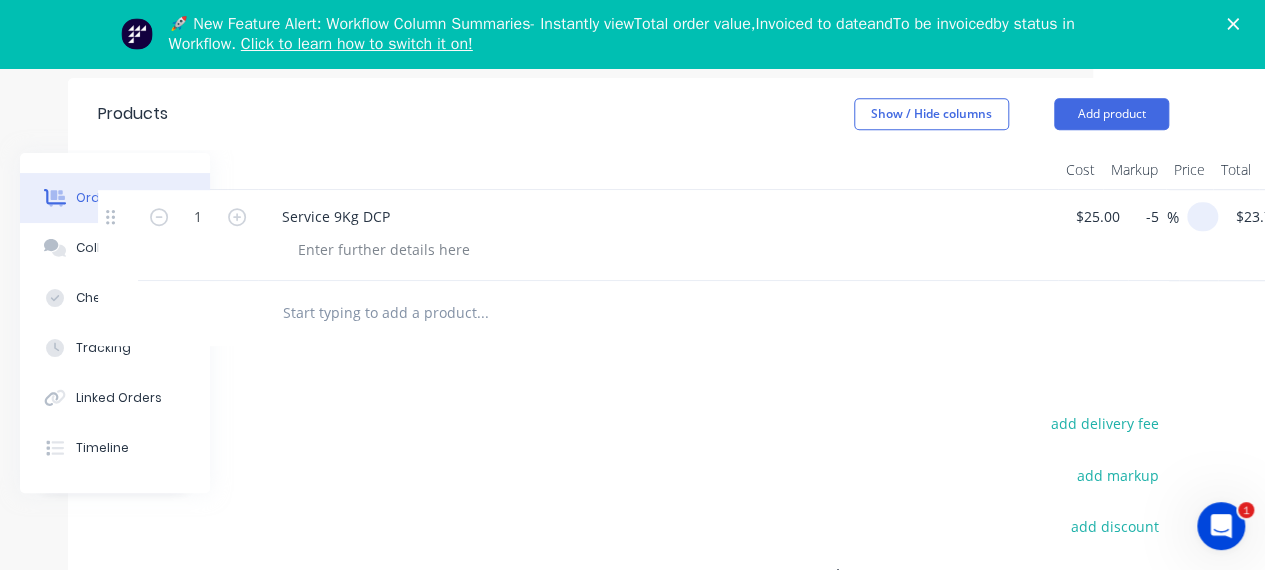 type 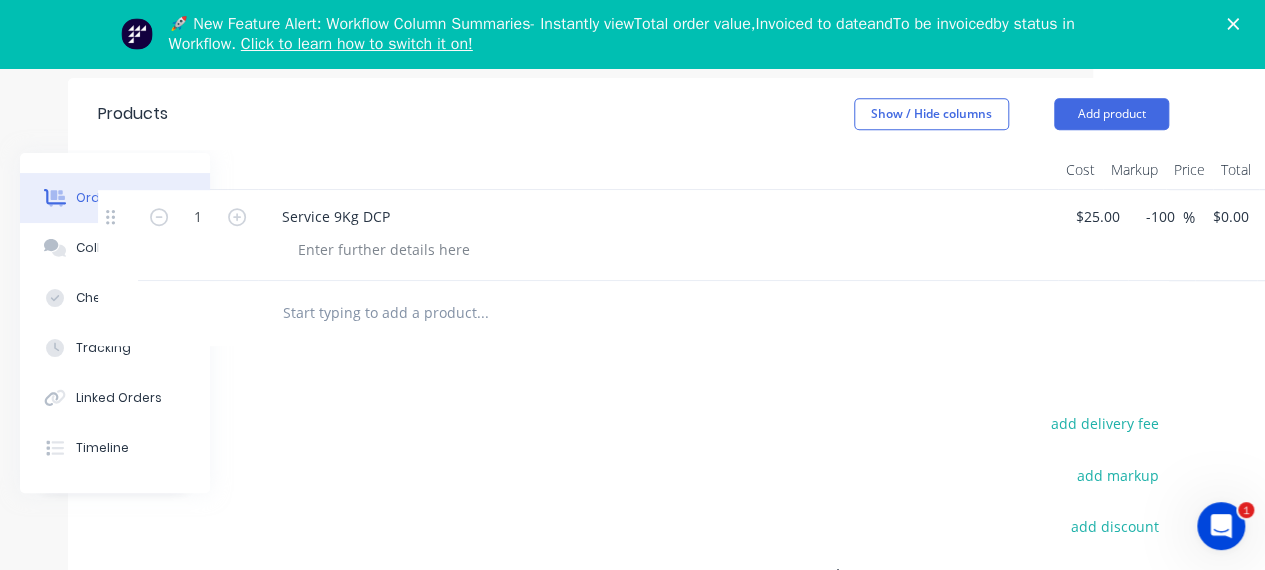 click at bounding box center (633, 313) 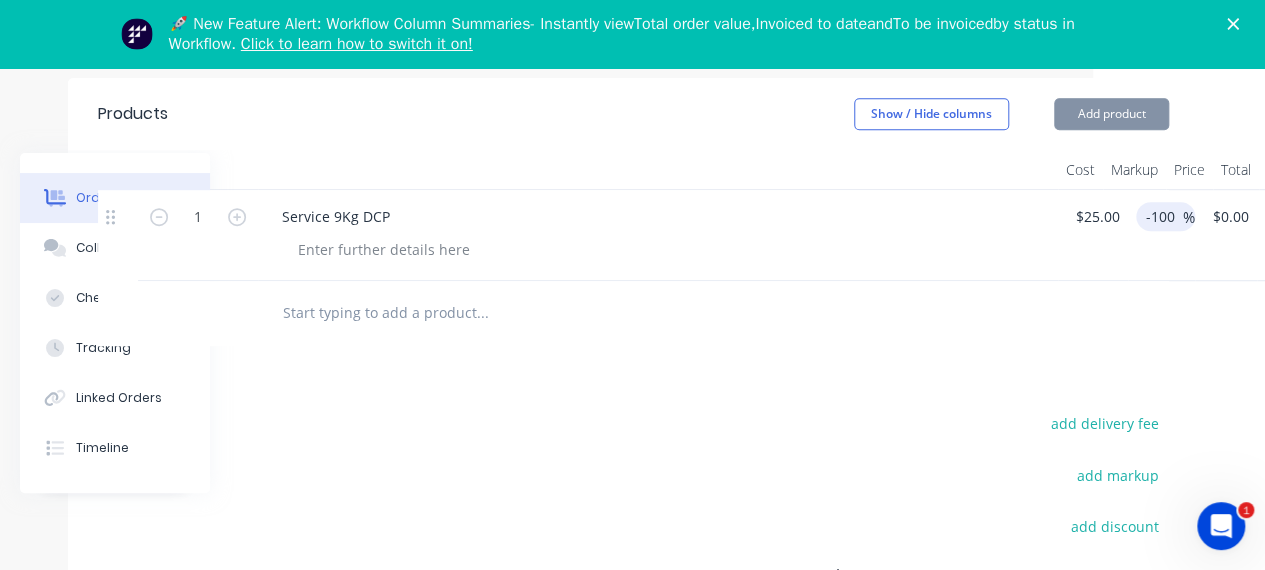 click on "-100" at bounding box center (1163, 216) 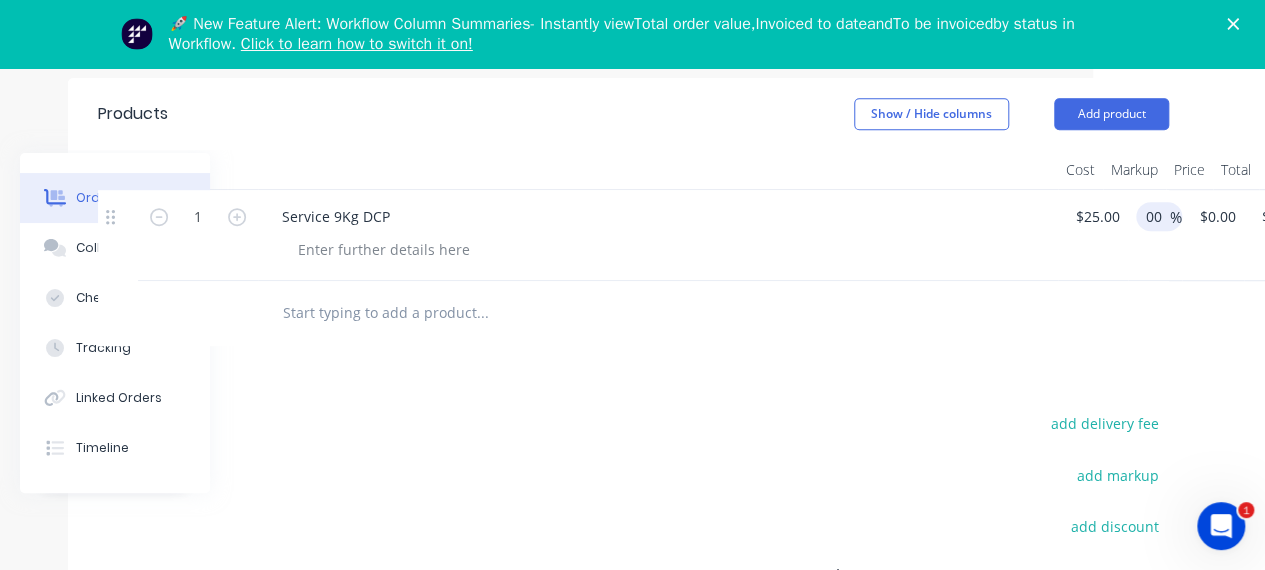 type on "0" 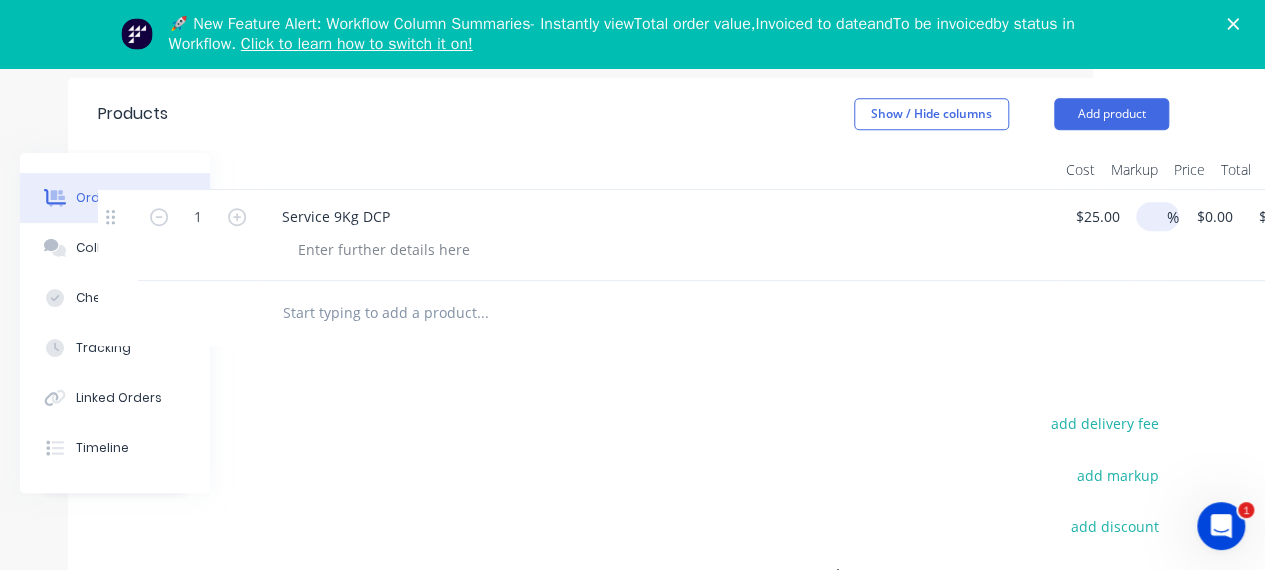 type 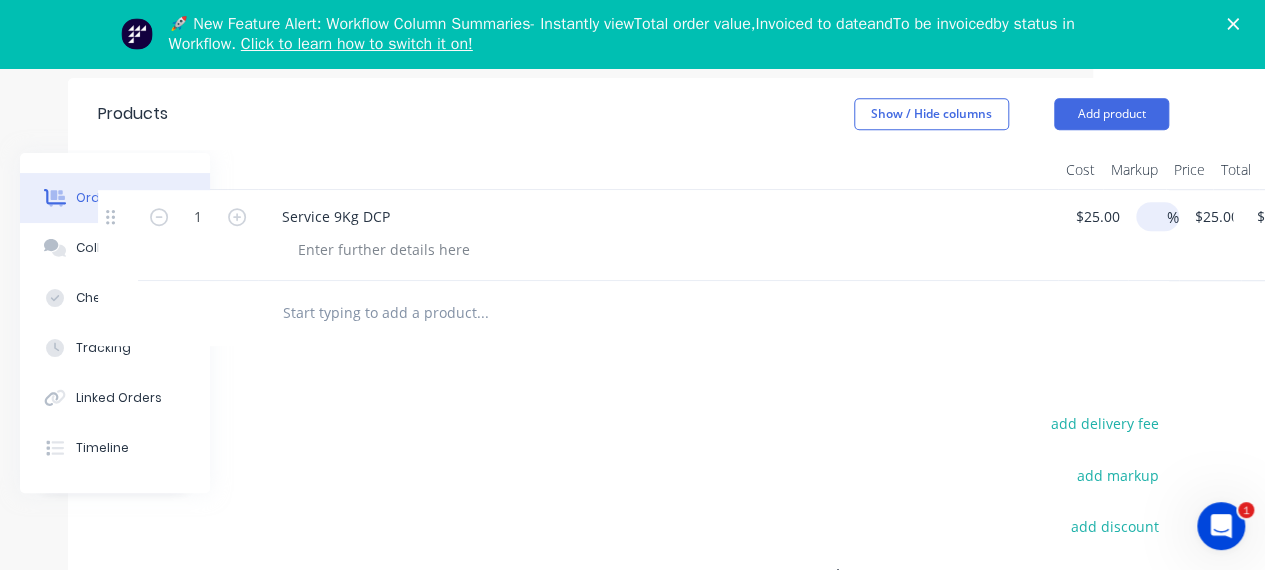 click at bounding box center [633, 313] 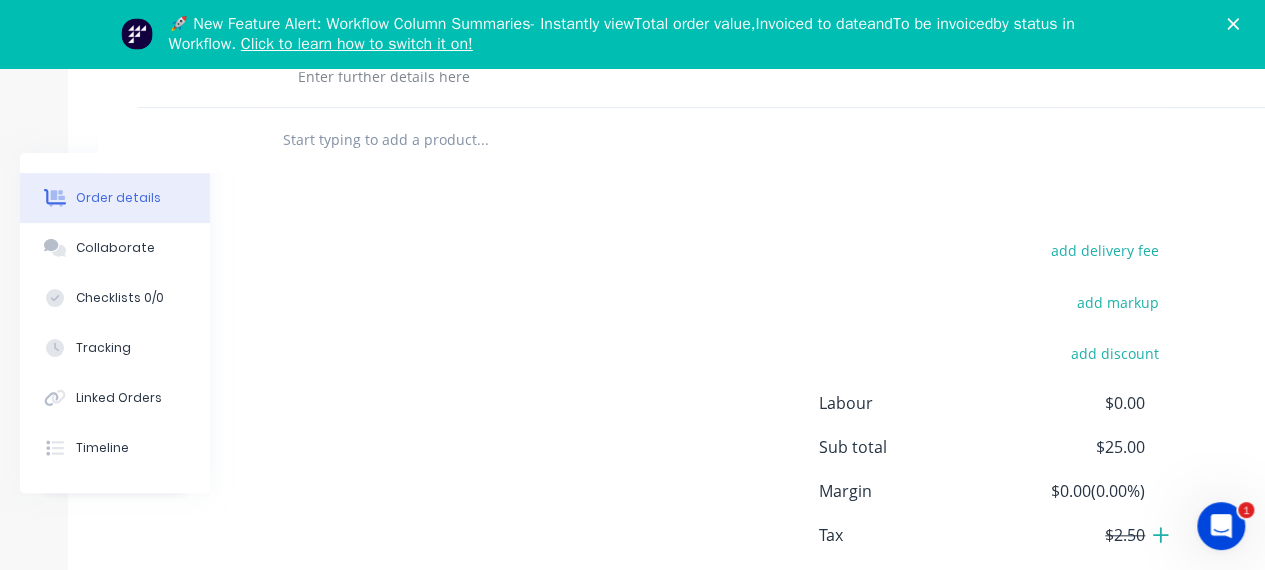 scroll, scrollTop: 734, scrollLeft: 172, axis: both 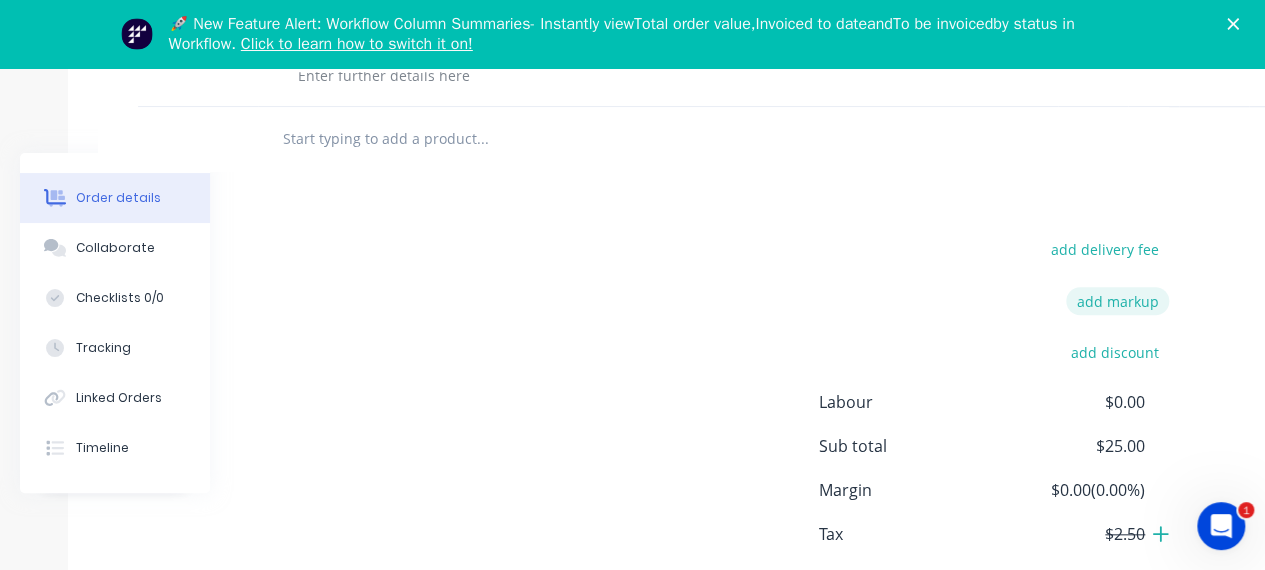 click on "add markup" at bounding box center [1117, 300] 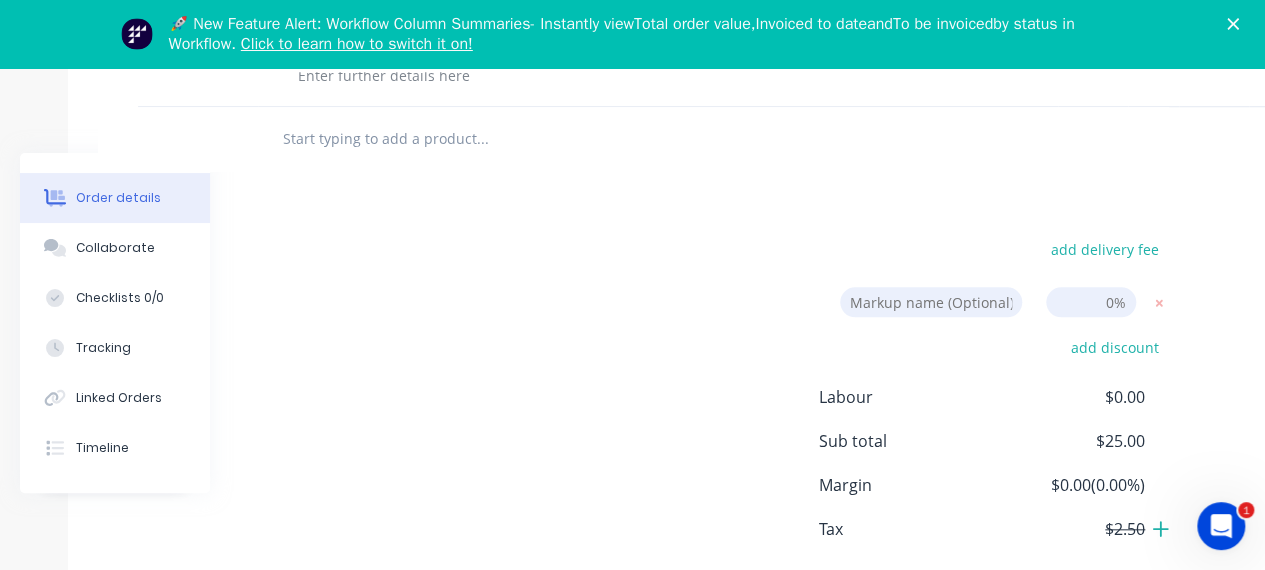 click at bounding box center [1091, 302] 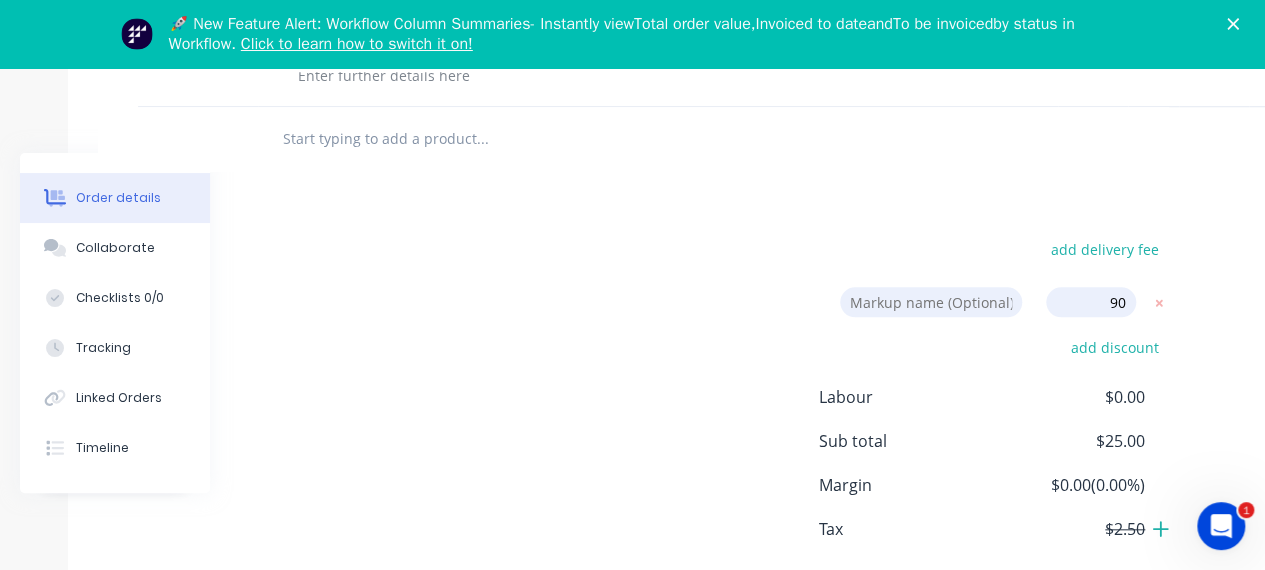 type on "90" 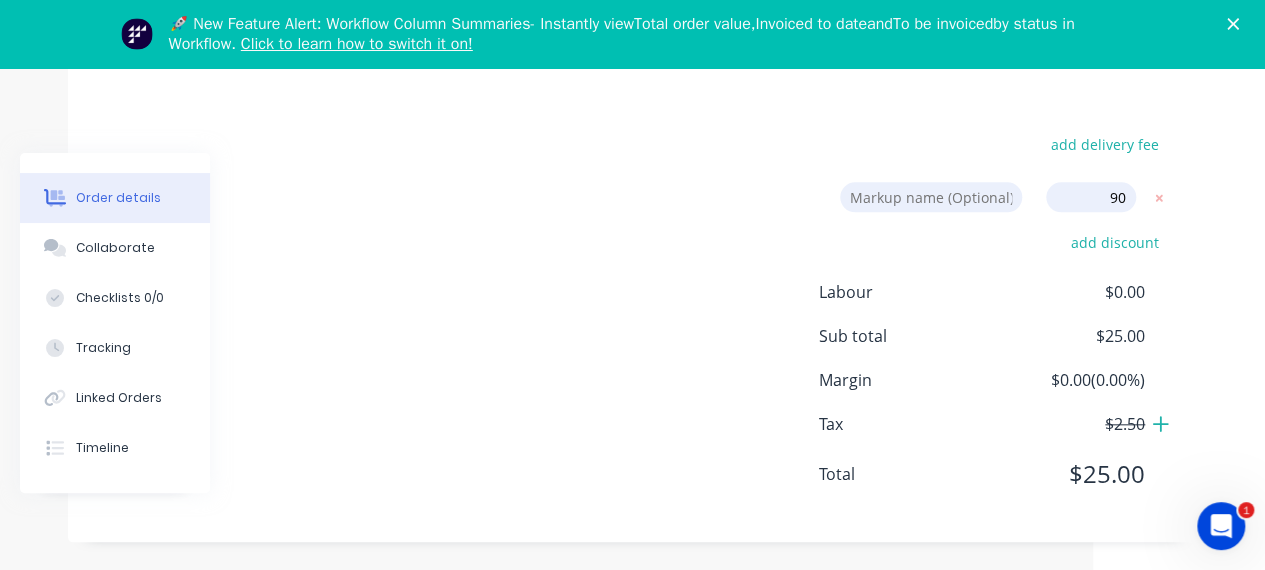 click at bounding box center (931, 197) 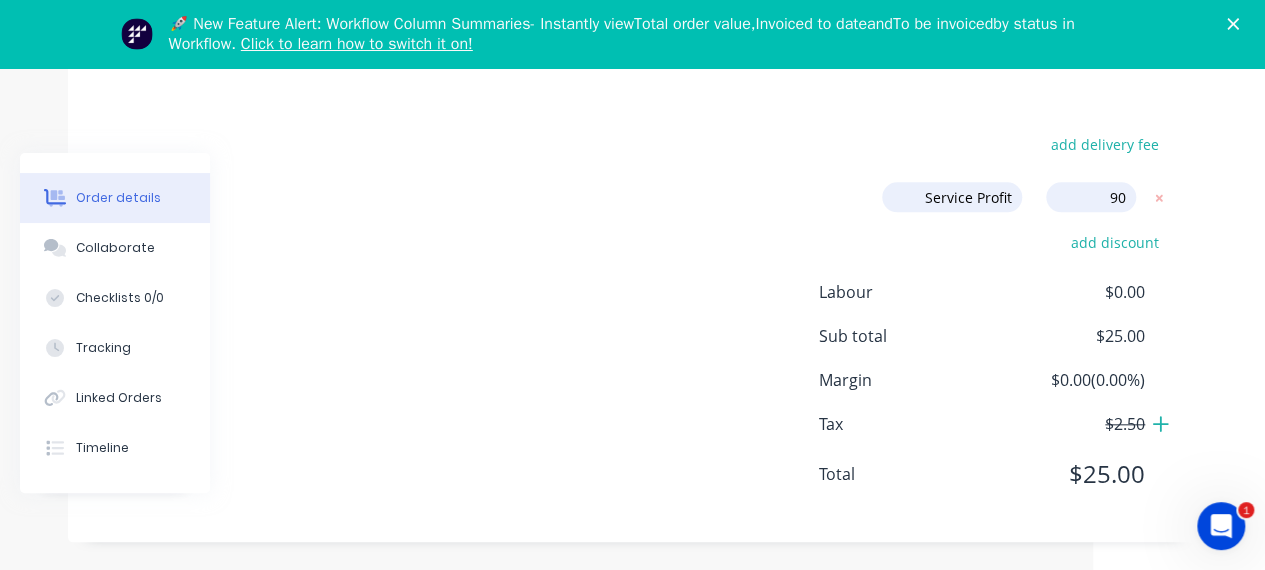 click on "add delivery fee Service Profit Service Profit Markup name (Optional) 90 90 0% add discount Labour $0.00 Sub total $25.00 Margin $0.00  ( 0.00 %) Tax $2.50 Total $25.00" at bounding box center (633, 321) 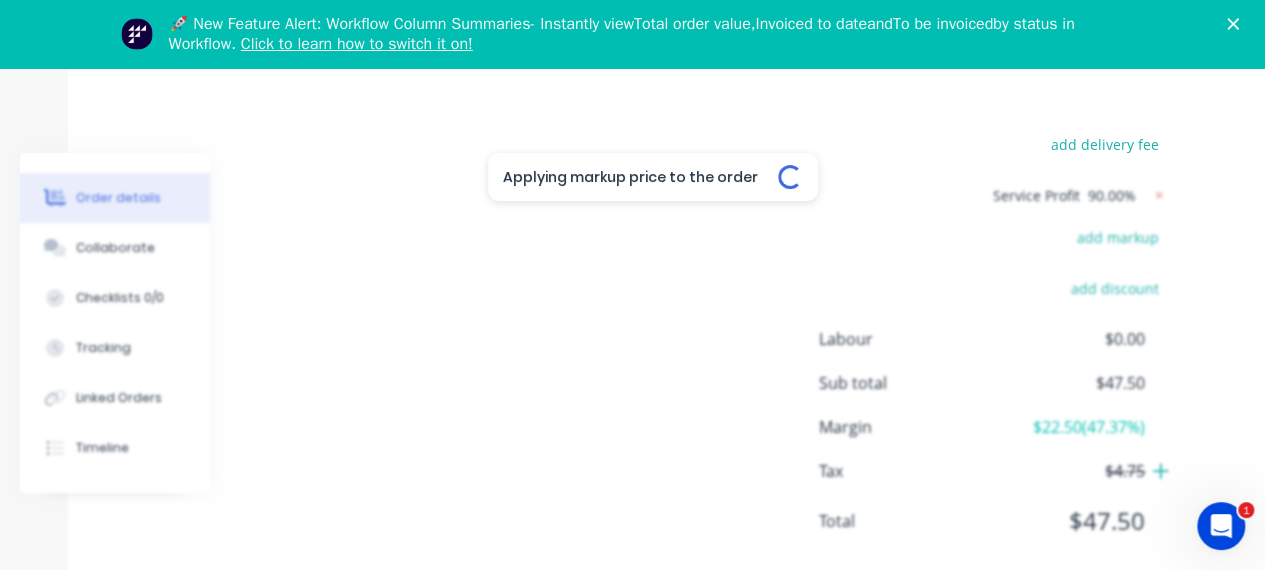 type on "90" 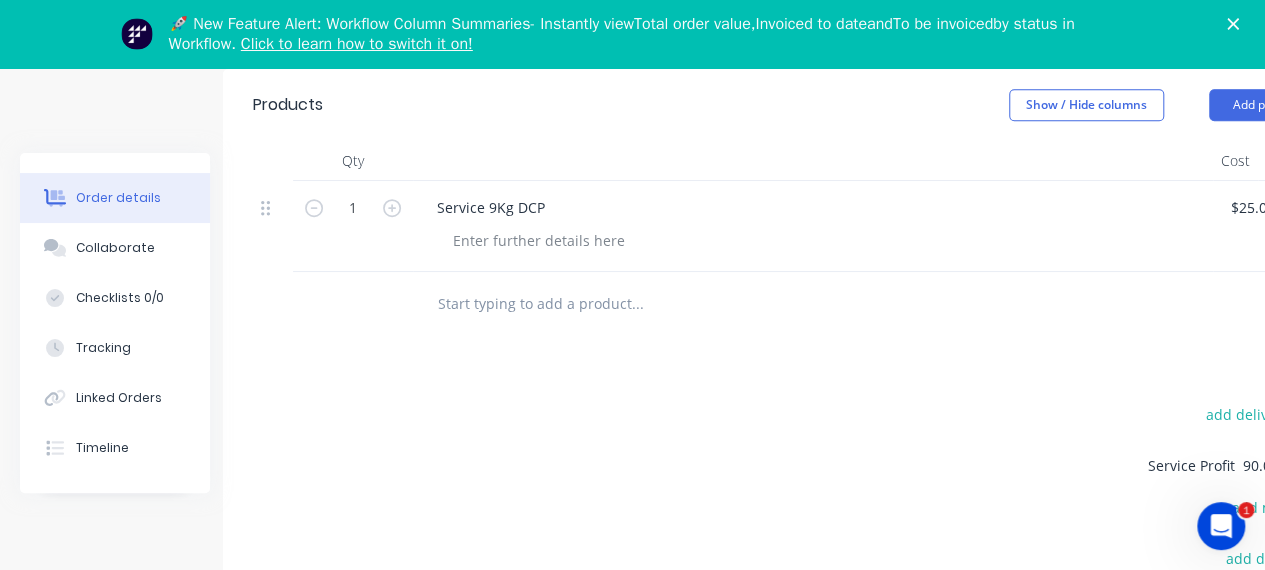 scroll, scrollTop: 569, scrollLeft: 15, axis: both 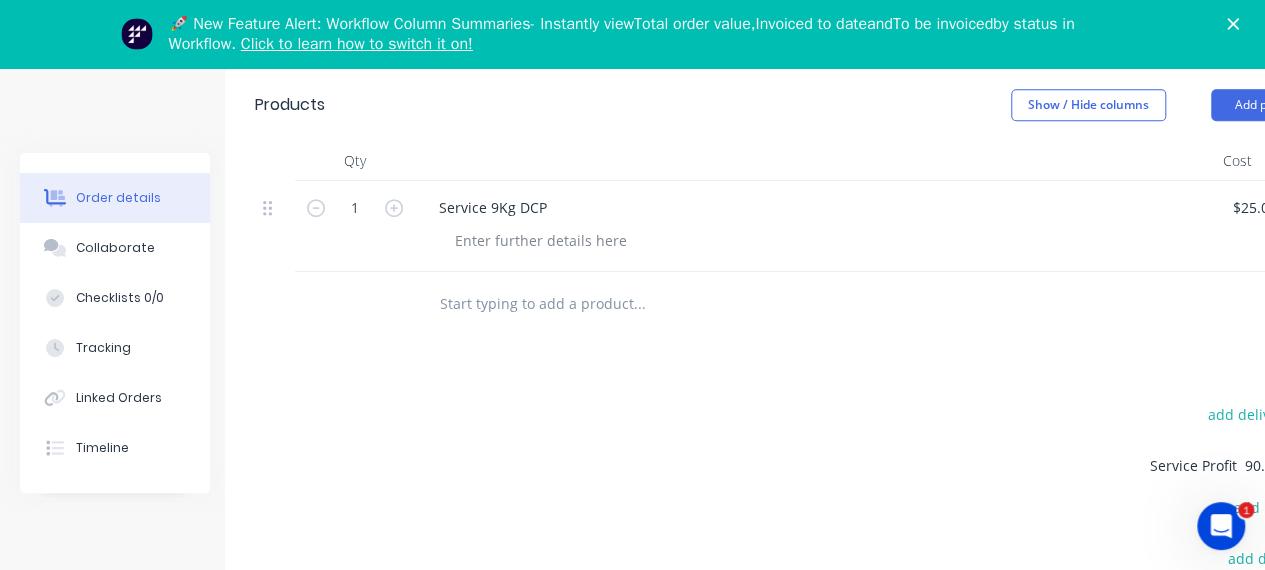 click at bounding box center [639, 304] 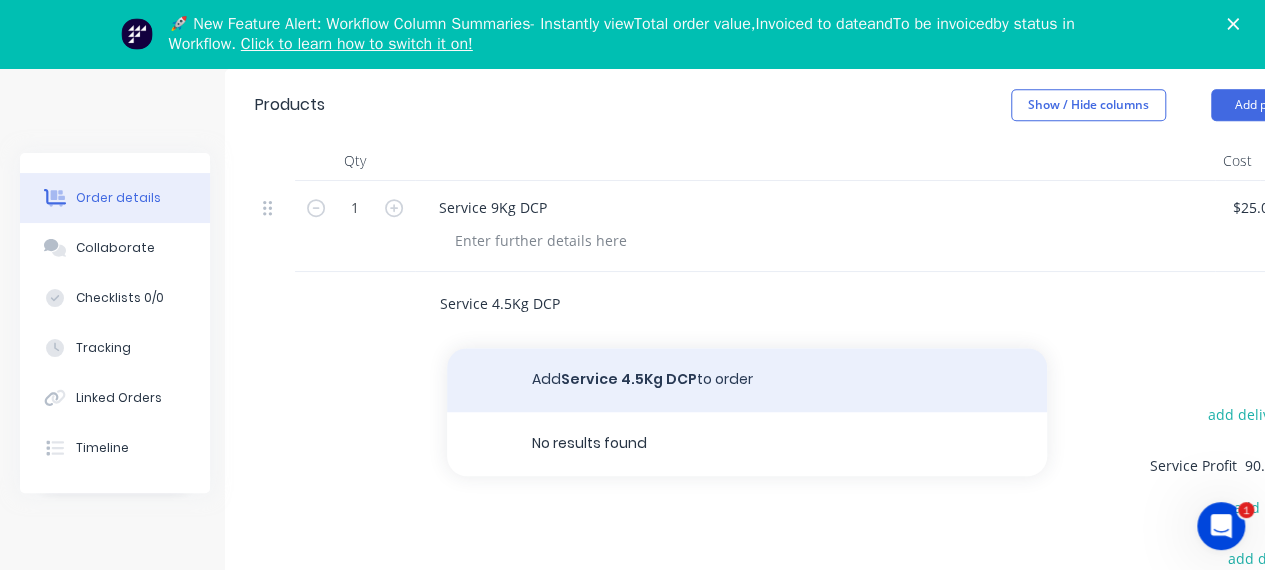type on "Service 4.5Kg DCP" 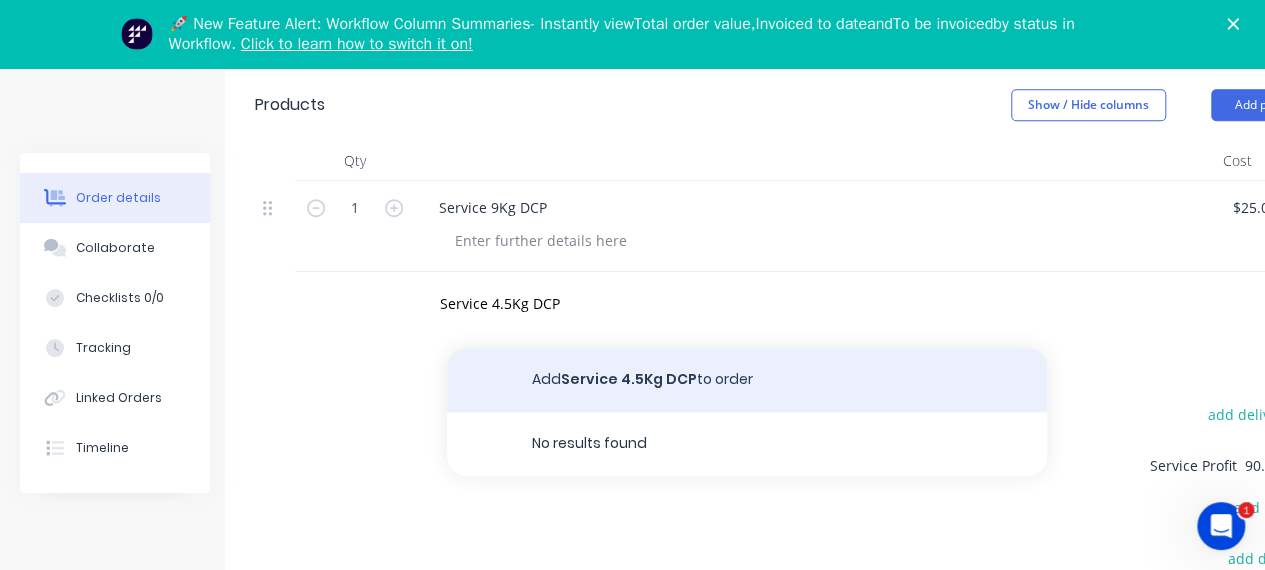click on "Add  Service 4.5Kg DCP  to order" at bounding box center [747, 380] 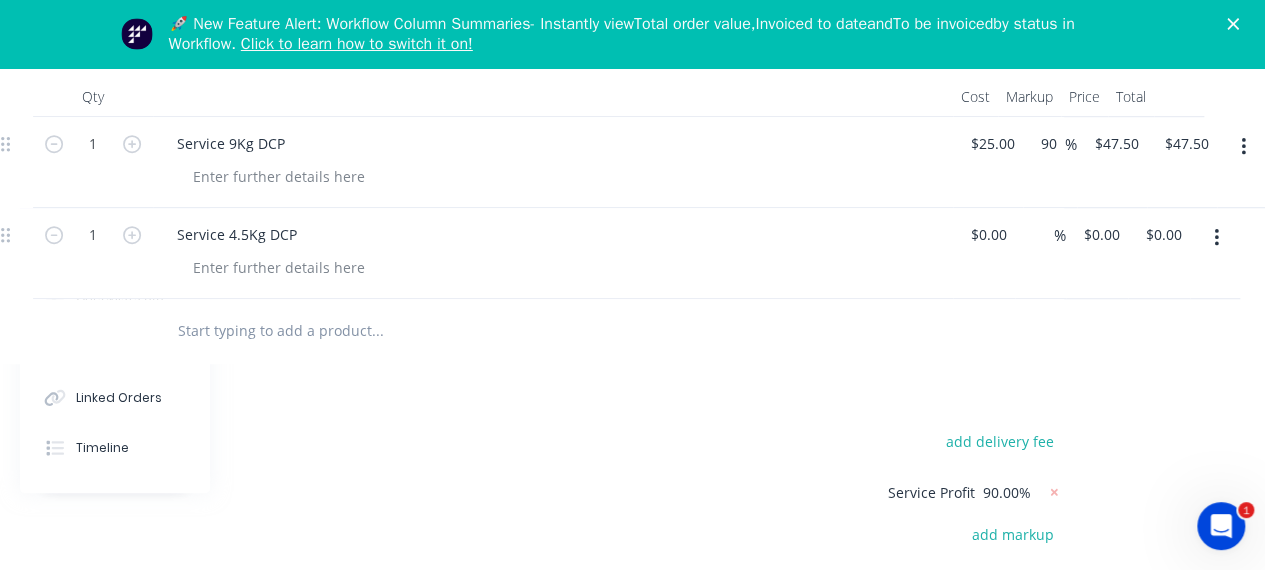 scroll, scrollTop: 632, scrollLeft: 277, axis: both 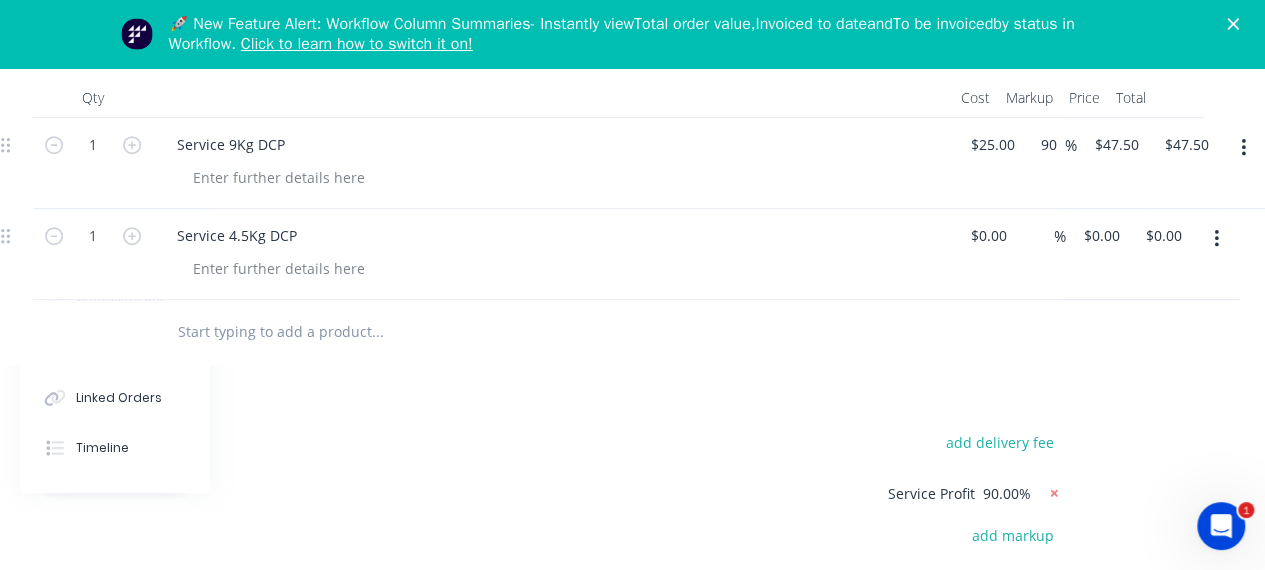 click 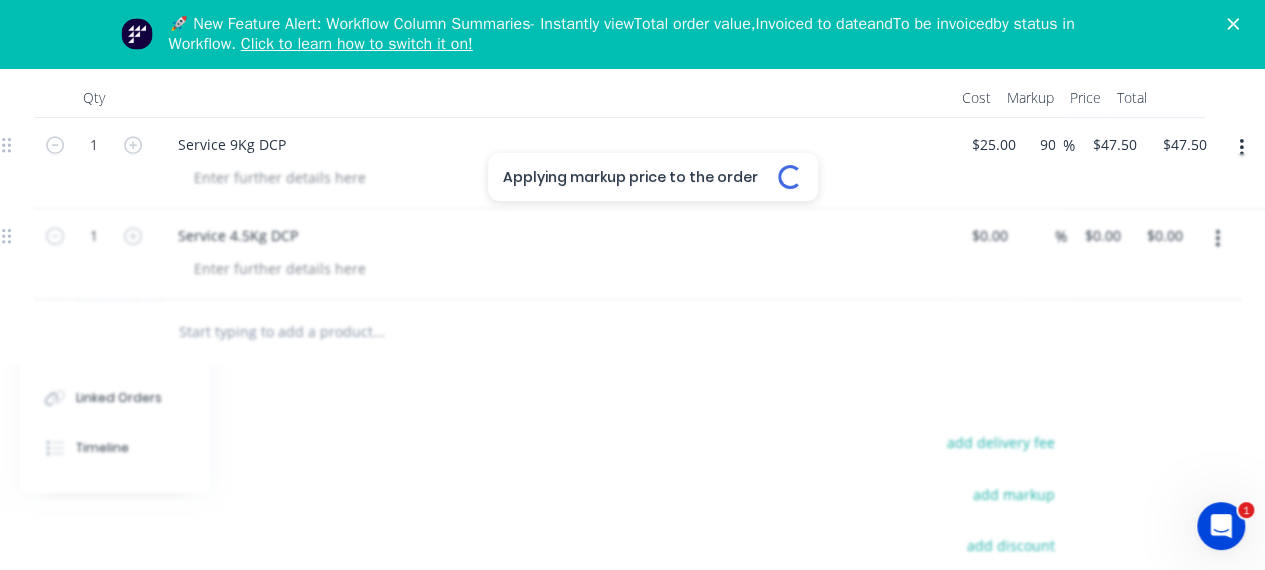 type 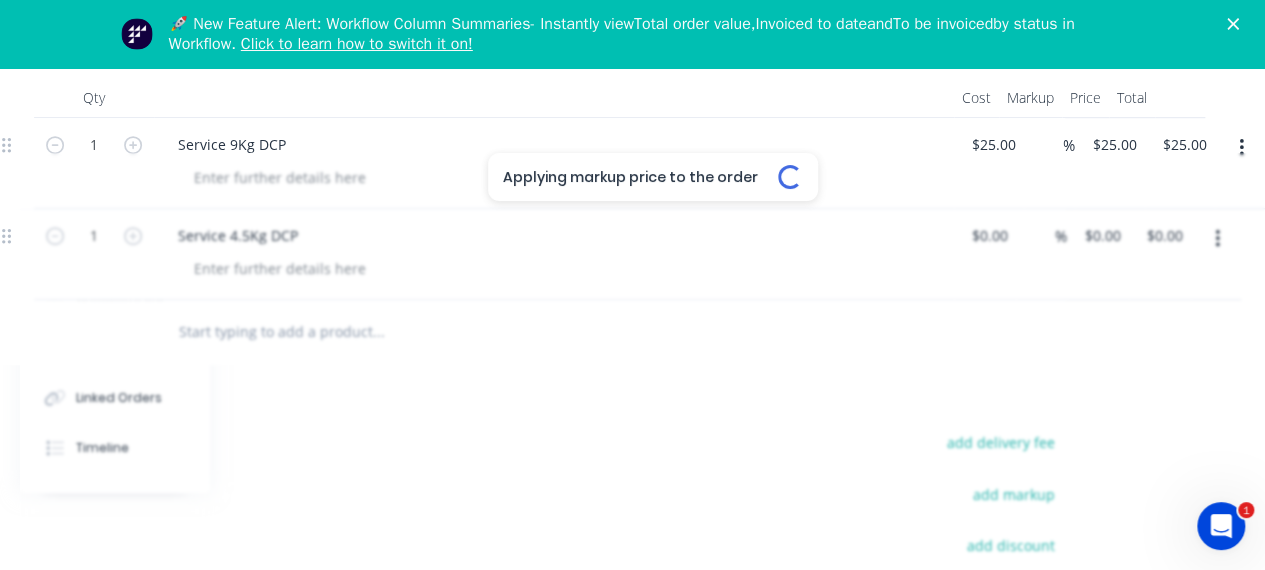 scroll, scrollTop: 632, scrollLeft: 276, axis: both 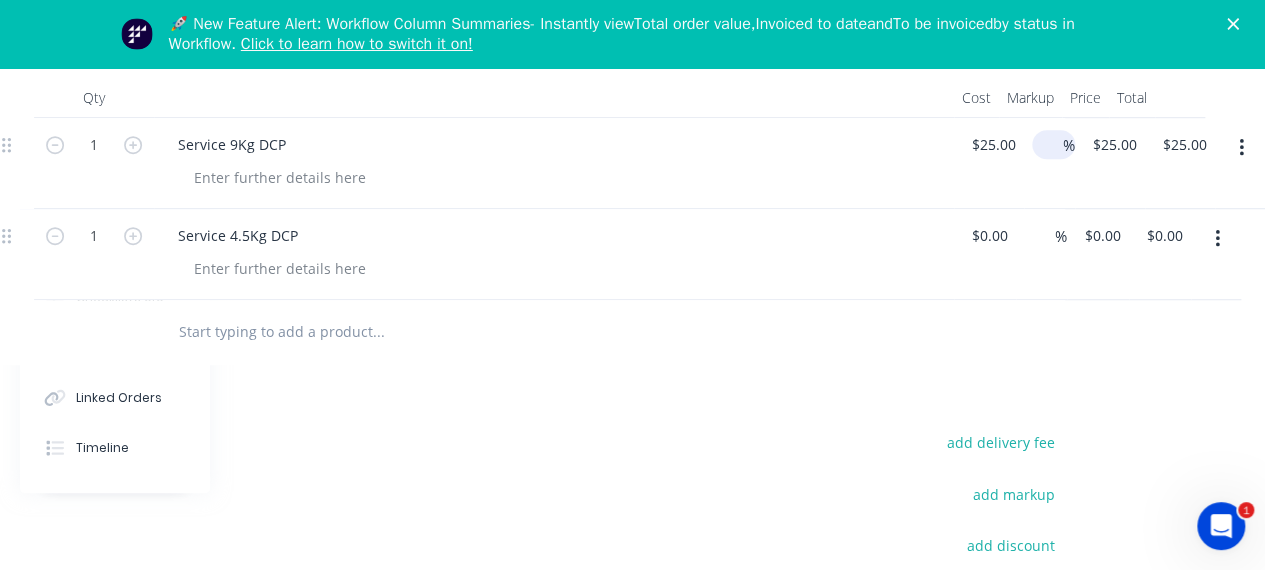 click at bounding box center (1051, 144) 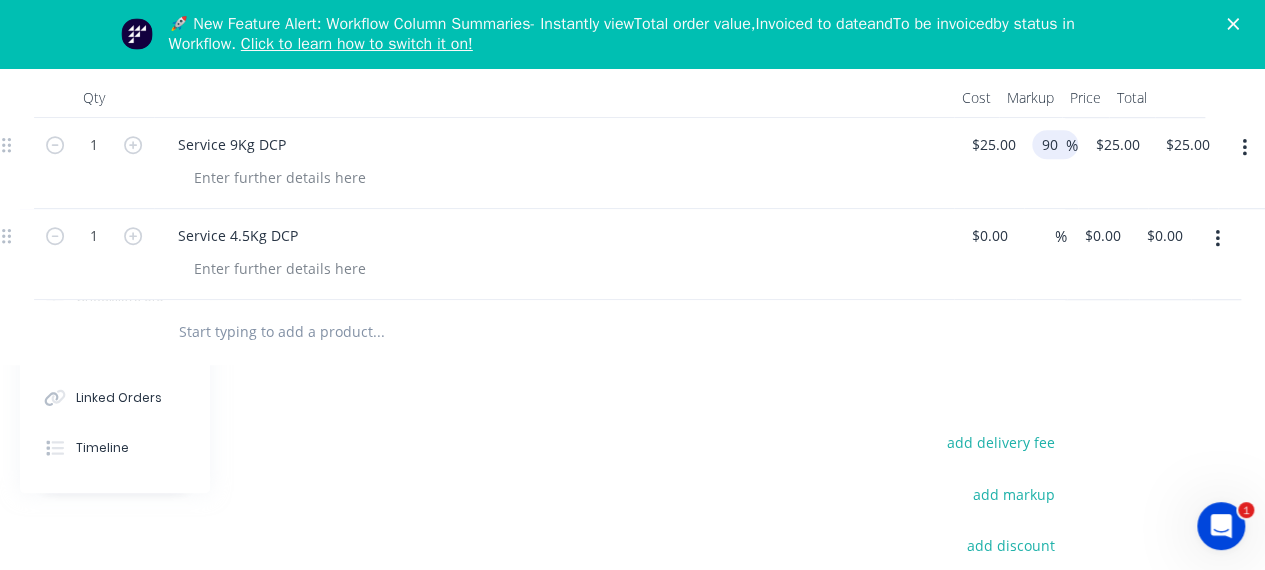 type on "90" 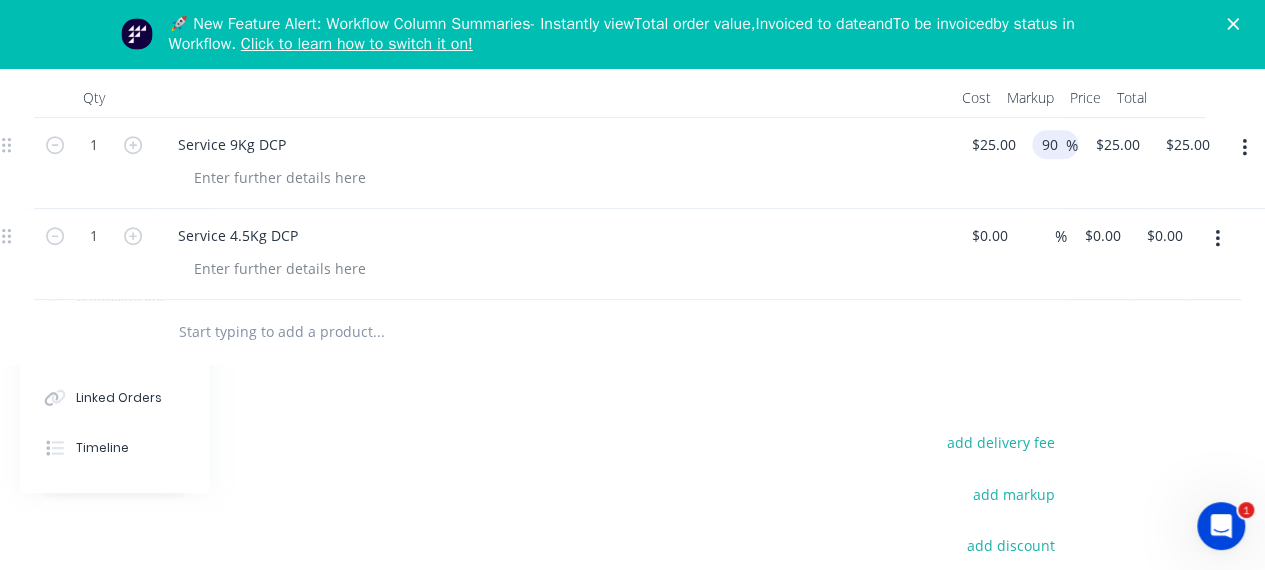 type on "$47.50" 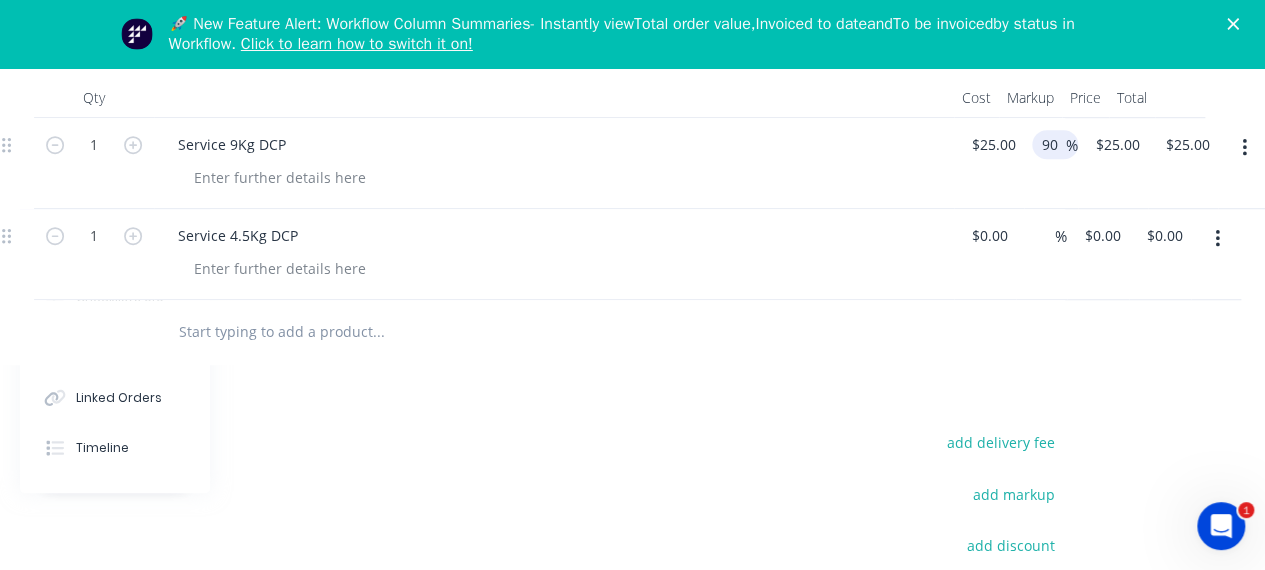 type on "$47.50" 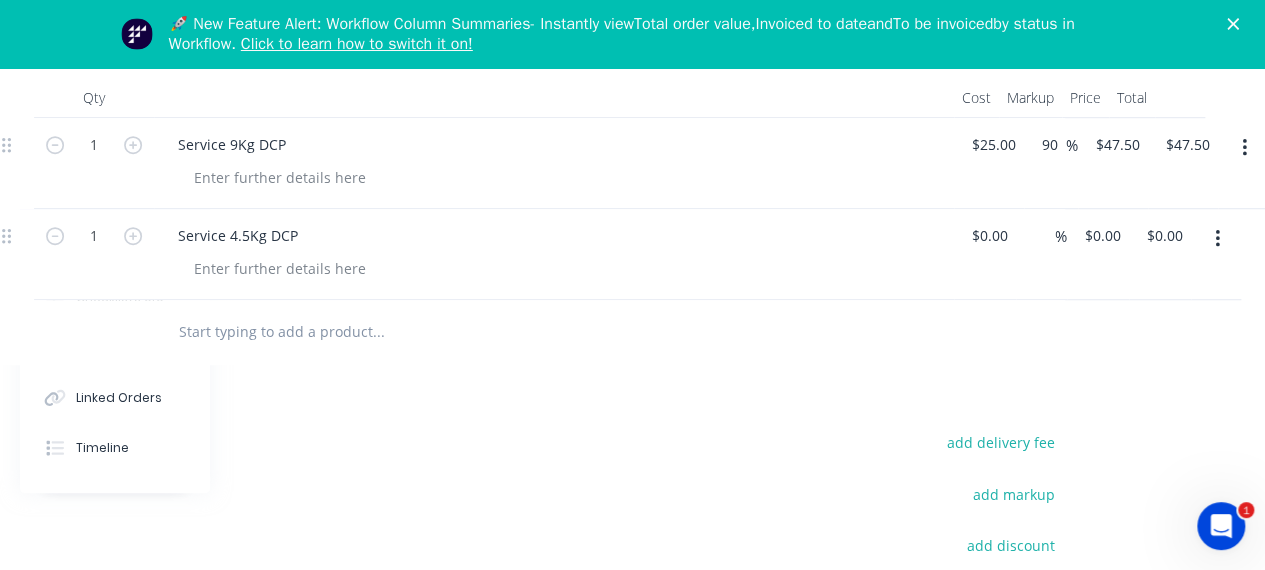 click at bounding box center (529, 332) 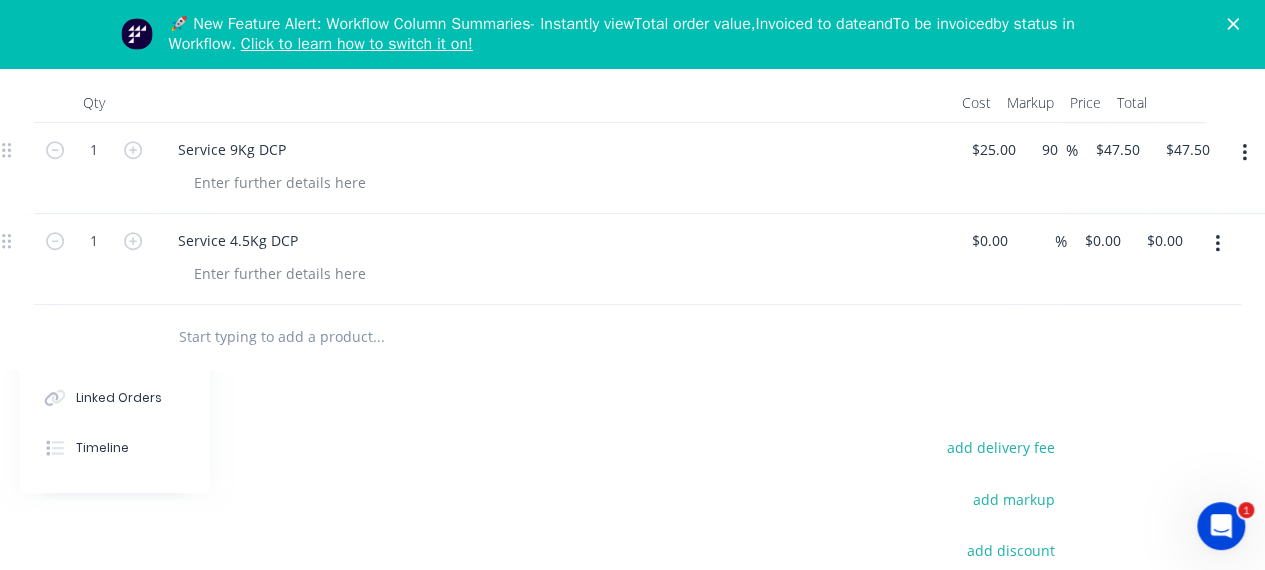 scroll, scrollTop: 624, scrollLeft: 276, axis: both 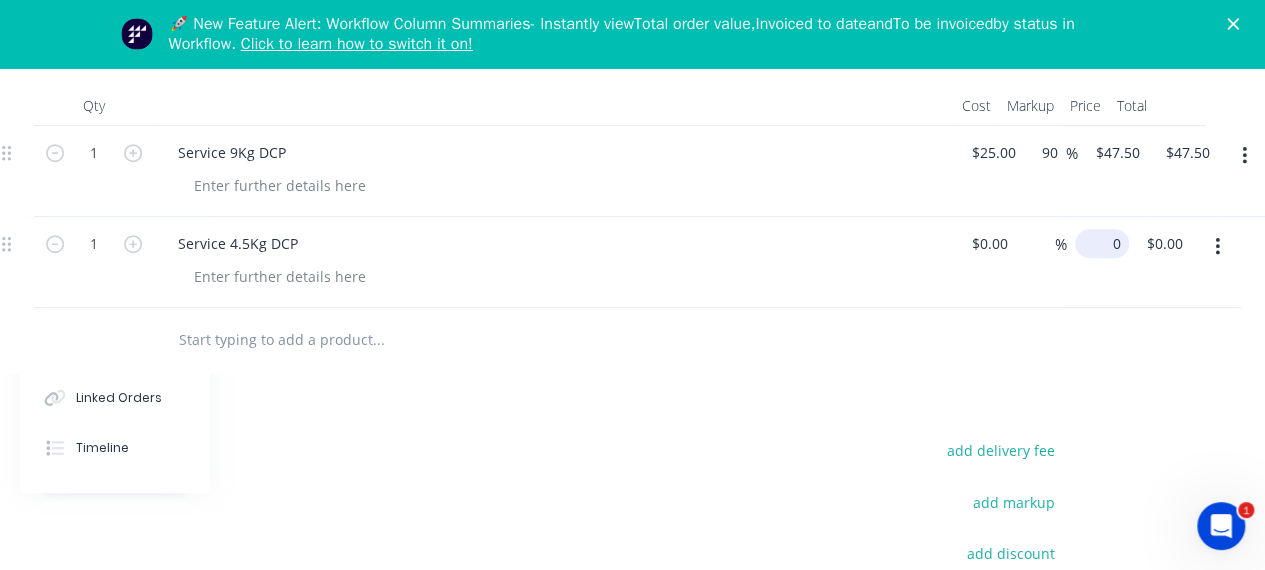 click on "0" at bounding box center [1106, 243] 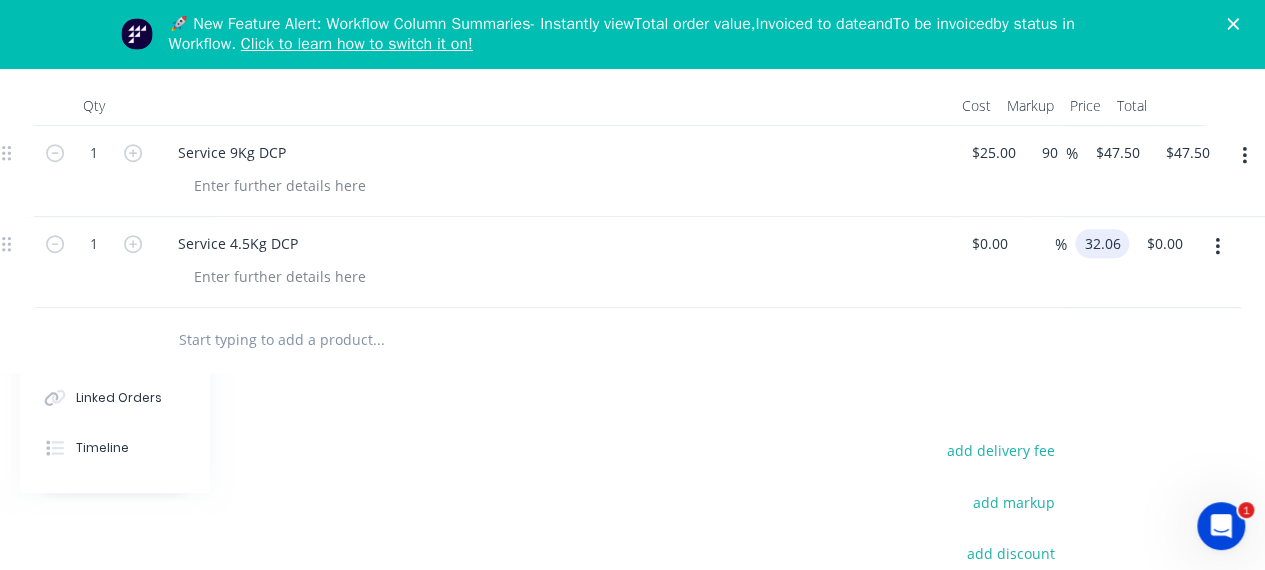 type on "$32.06" 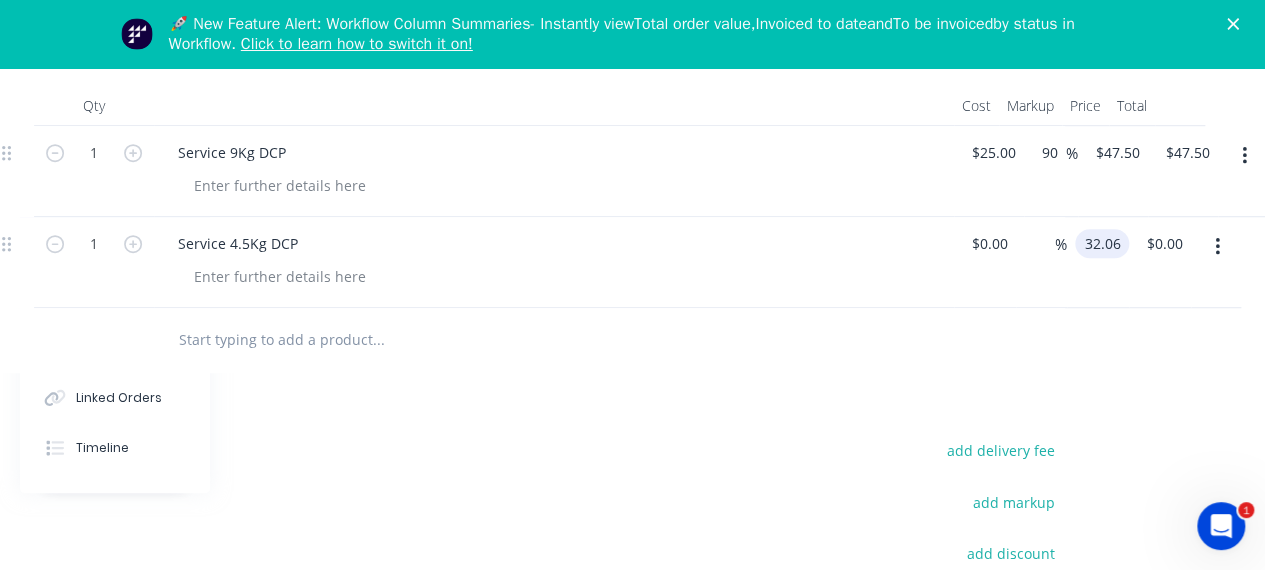type on "$32.06" 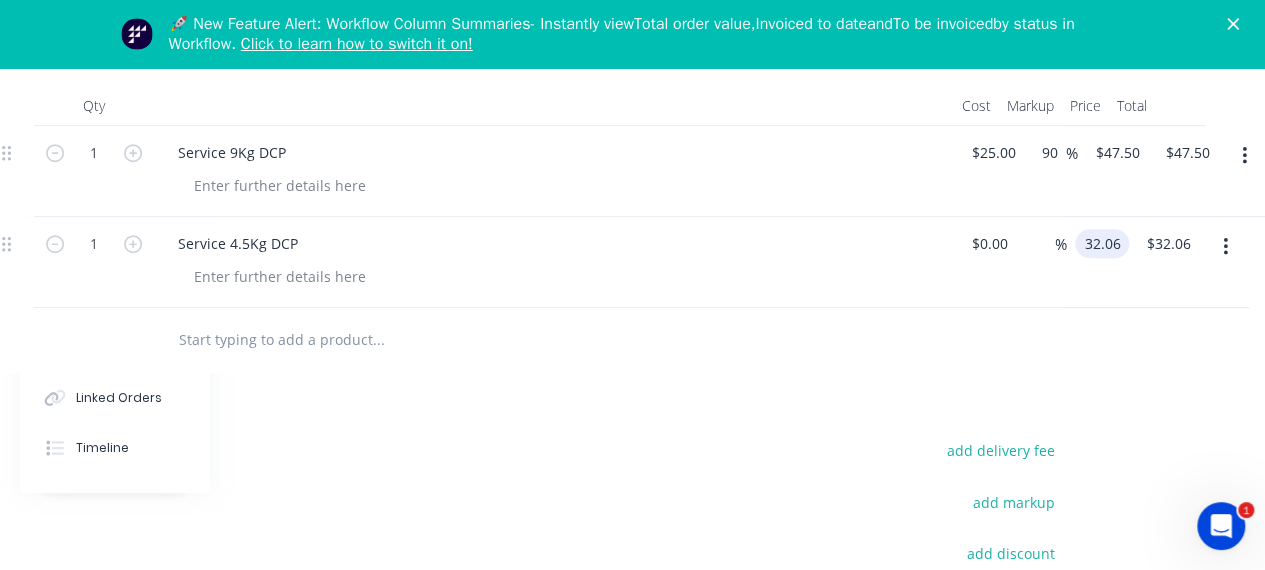 type on "$32.06" 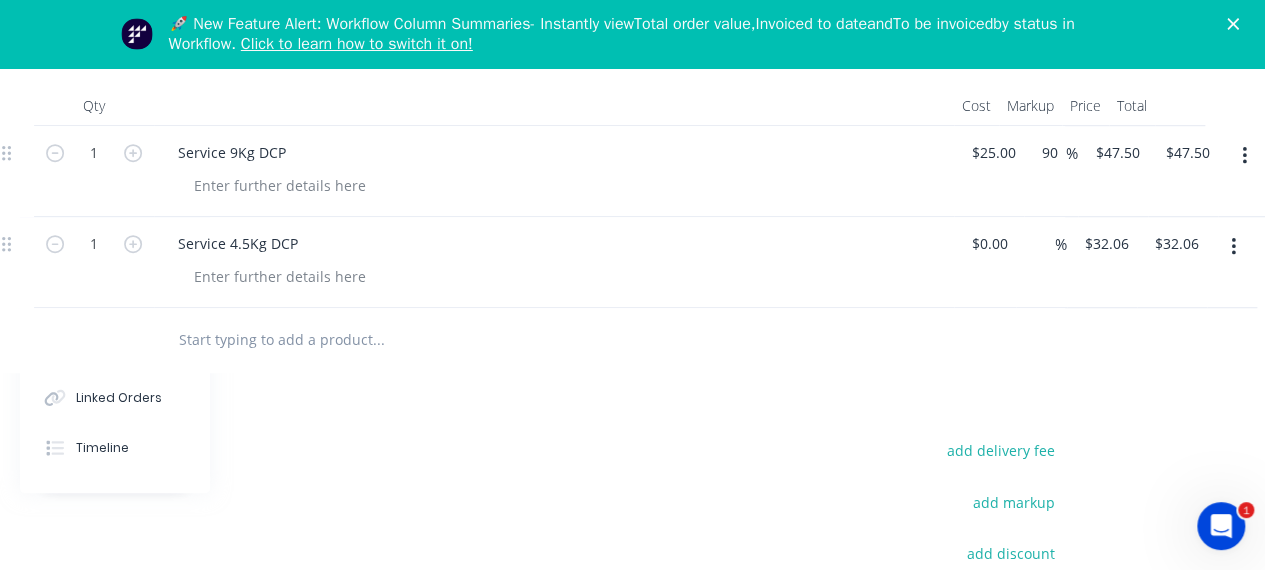 click at bounding box center [529, 340] 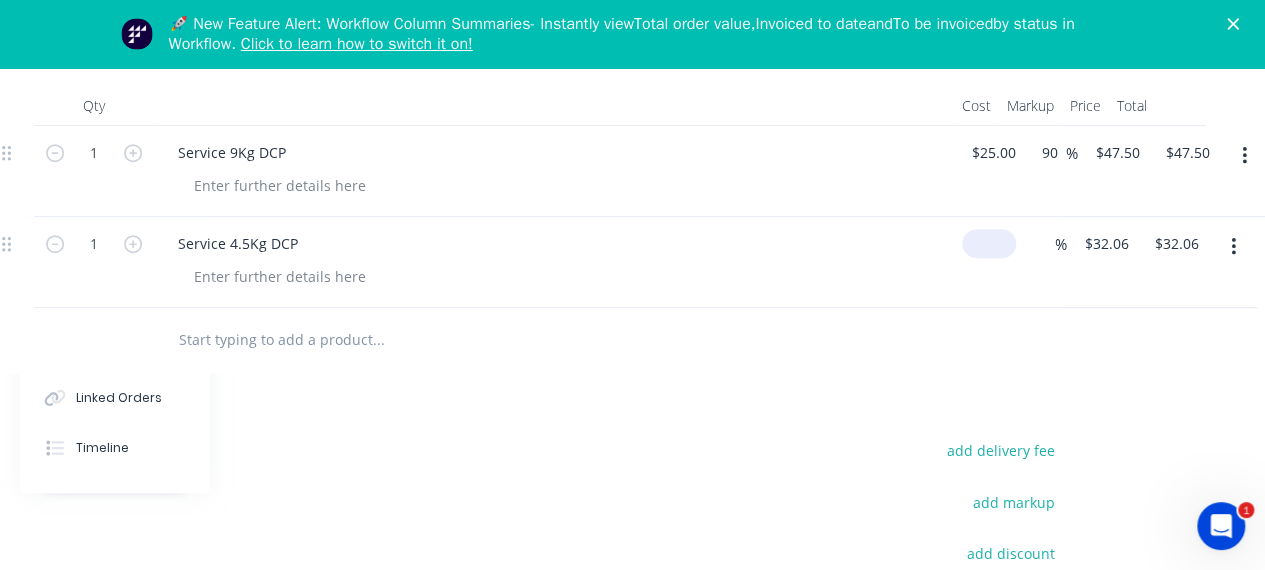 click at bounding box center [993, 243] 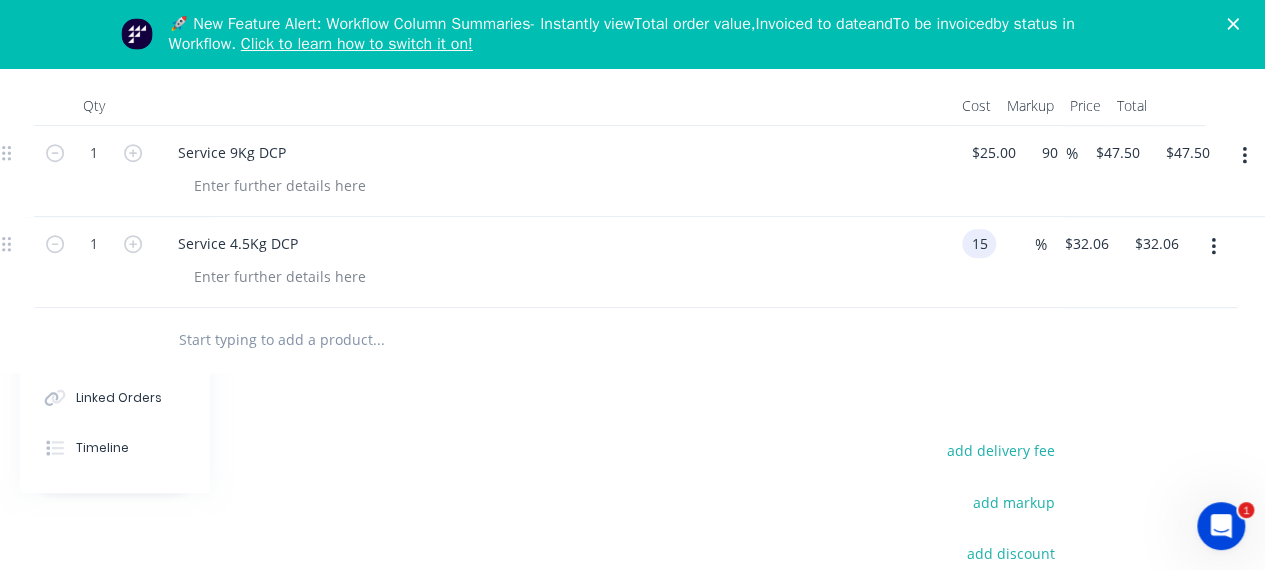 type on "$15.00" 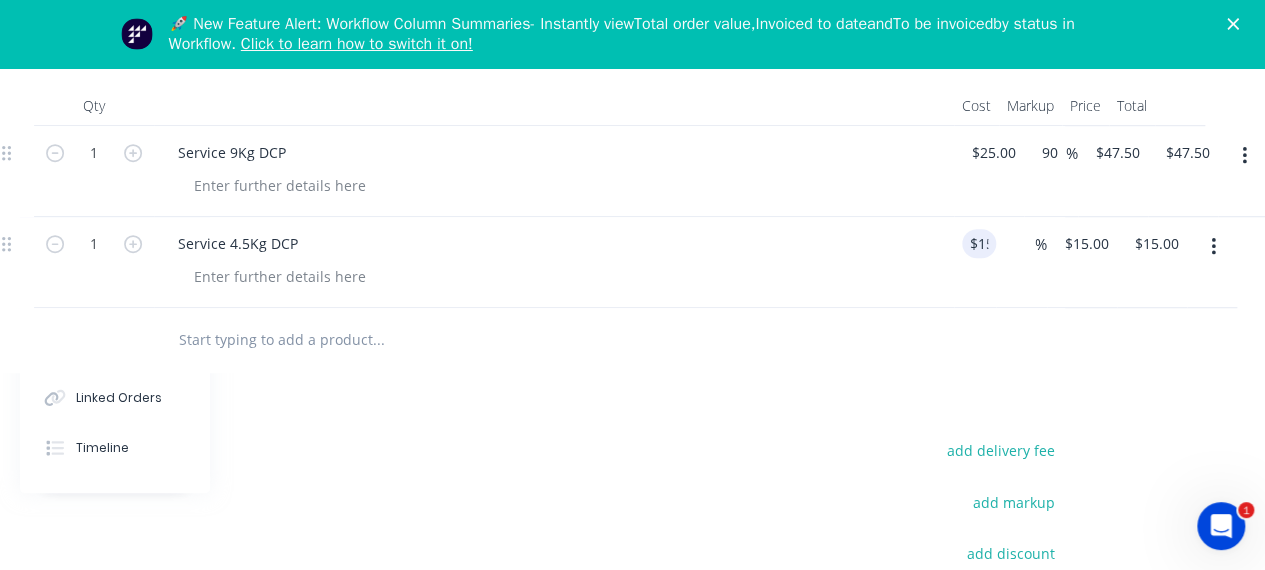 click at bounding box center (514, 340) 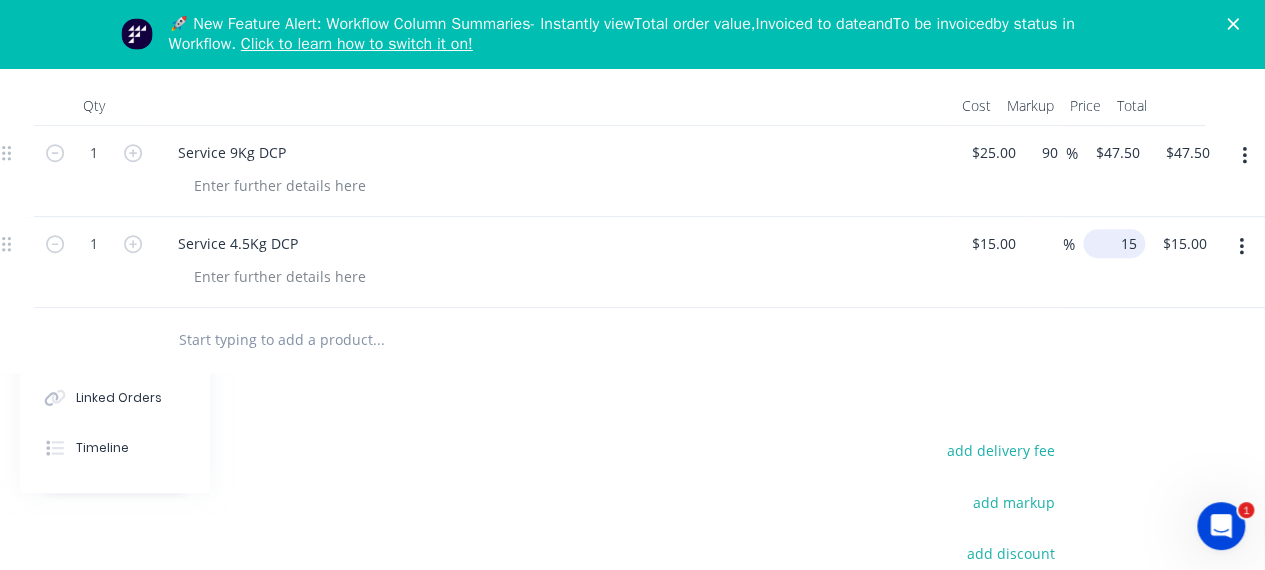 click on "15" at bounding box center (1118, 243) 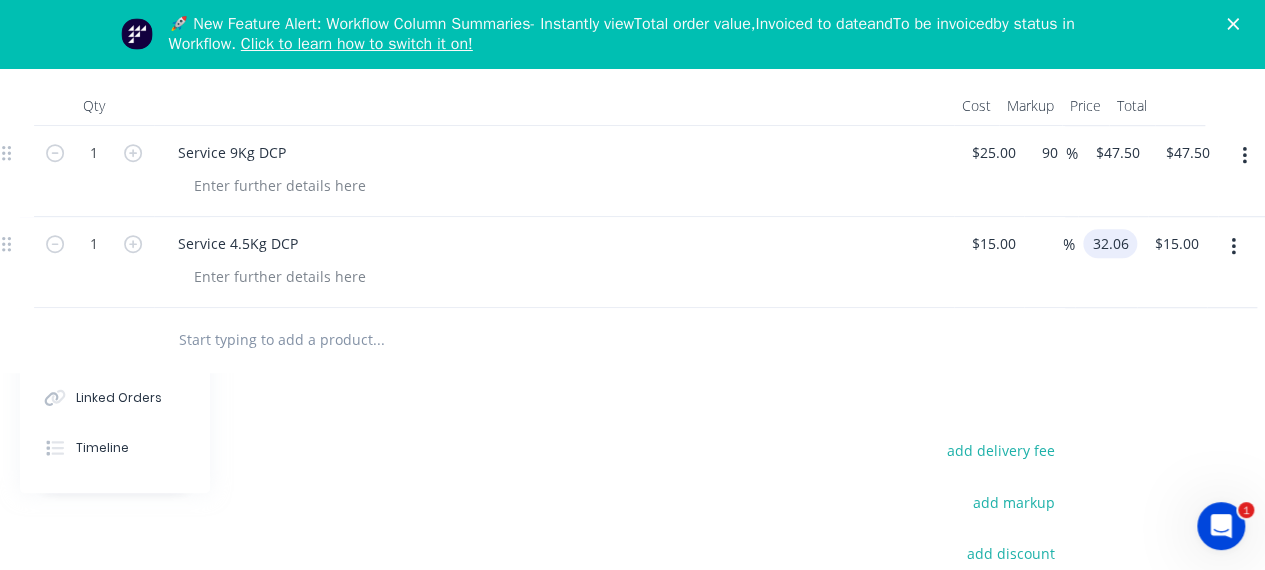 type on "32.06" 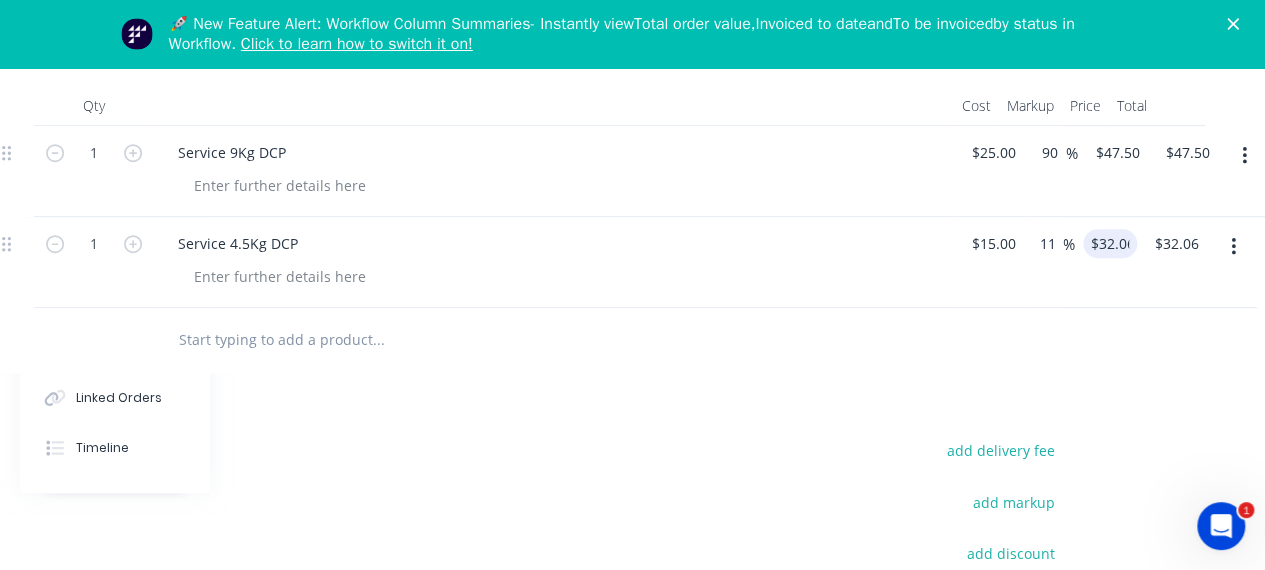 click at bounding box center (529, 340) 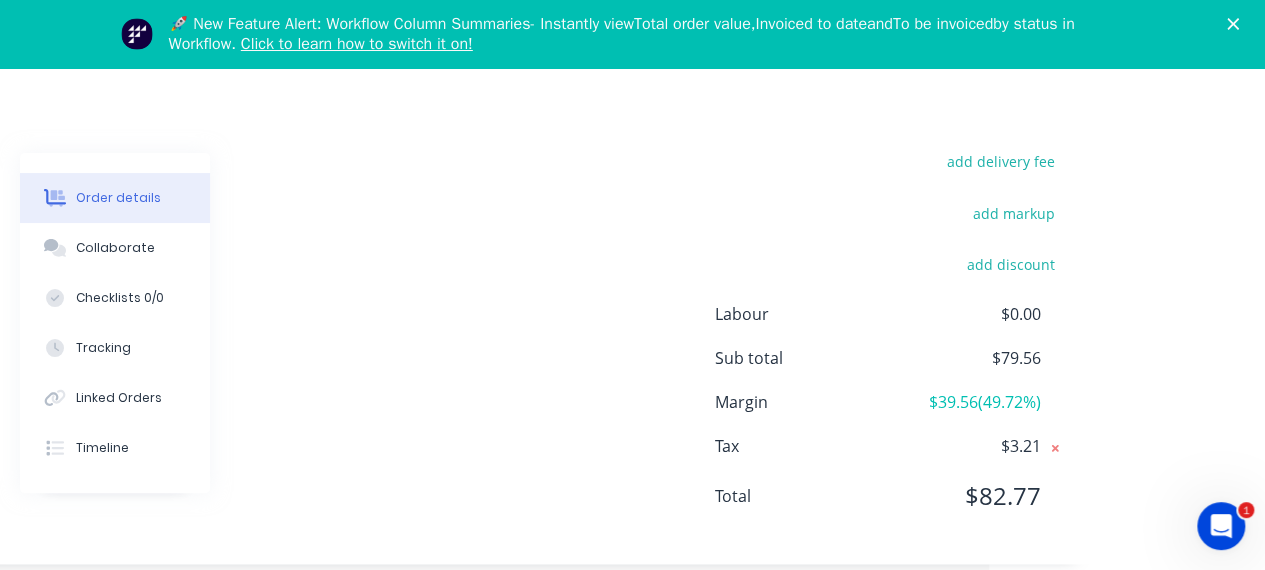 scroll, scrollTop: 915, scrollLeft: 276, axis: both 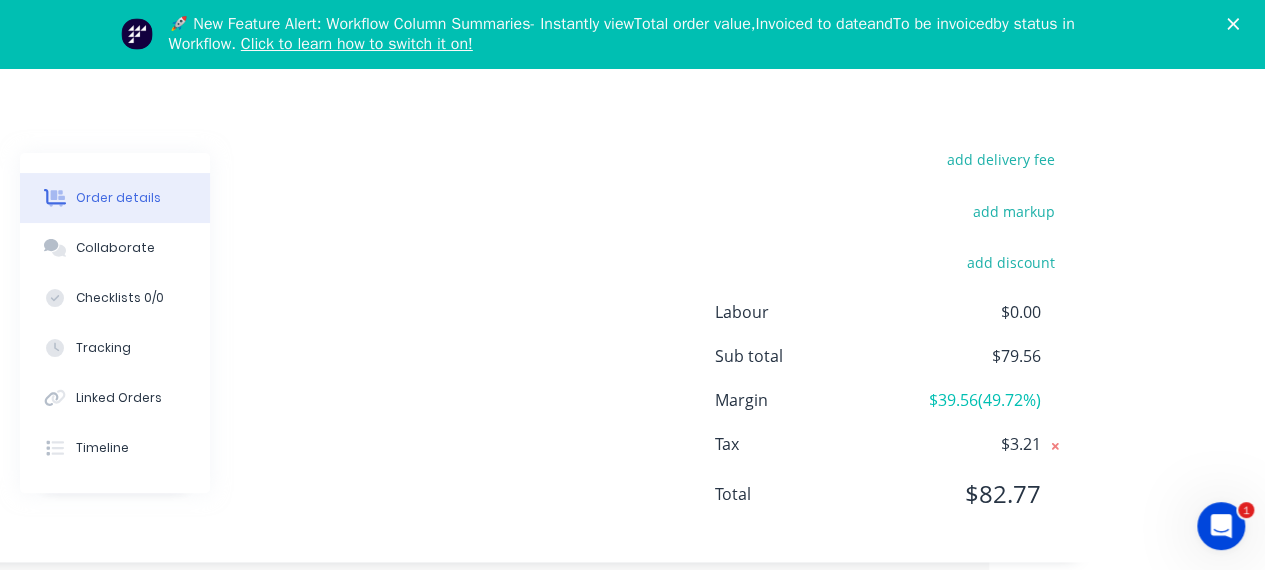click 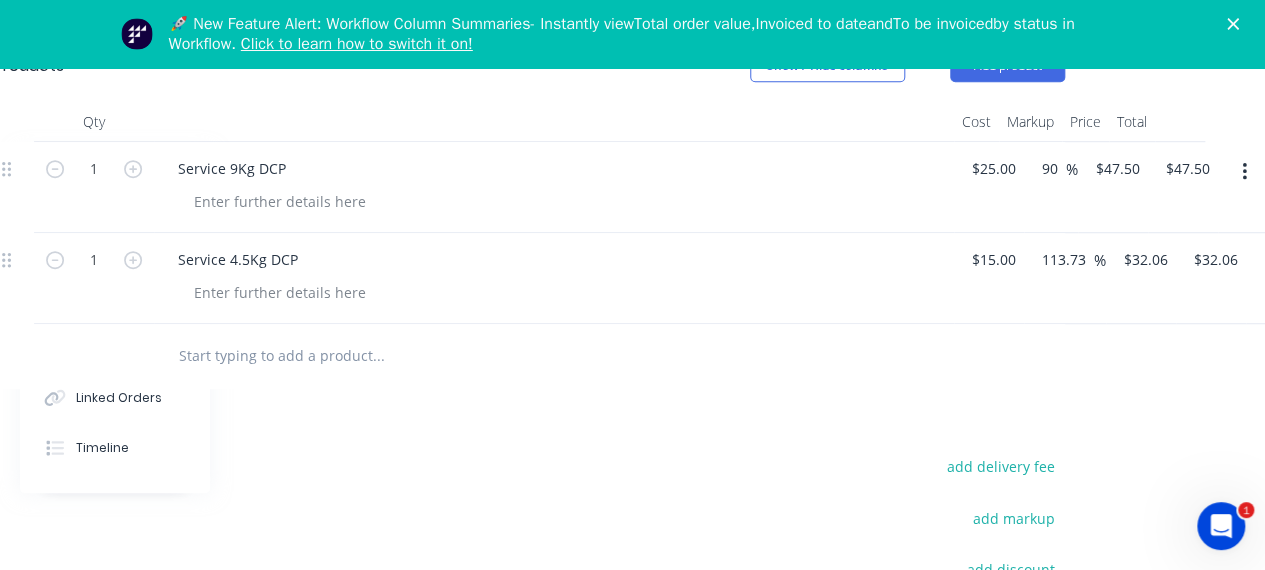 scroll, scrollTop: 609, scrollLeft: 276, axis: both 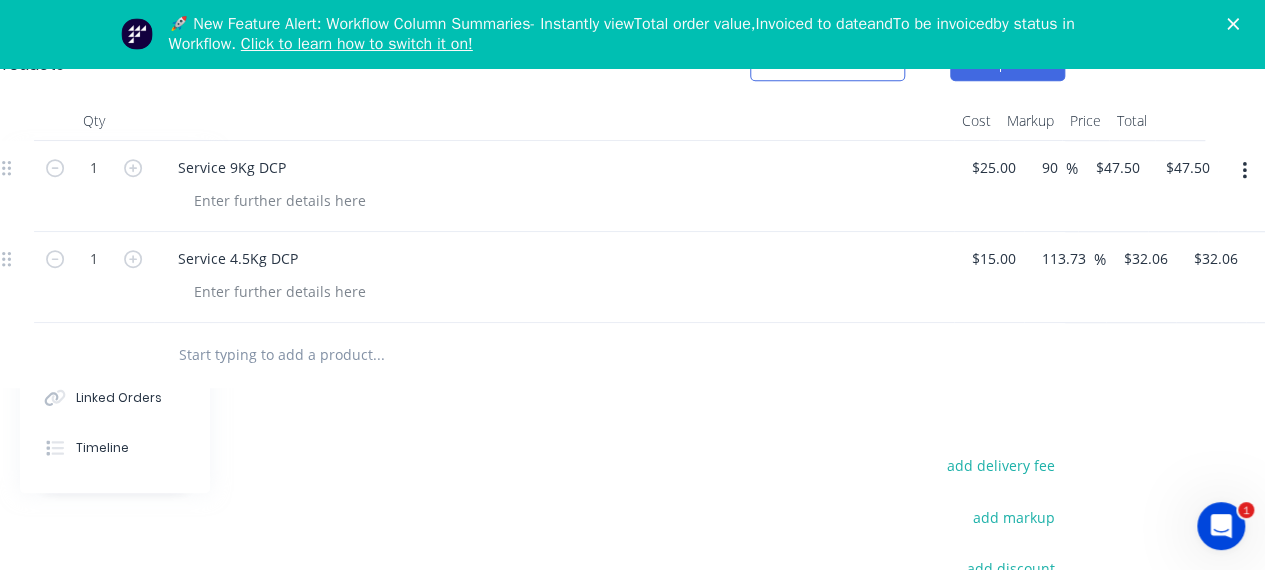 click at bounding box center (1244, 171) 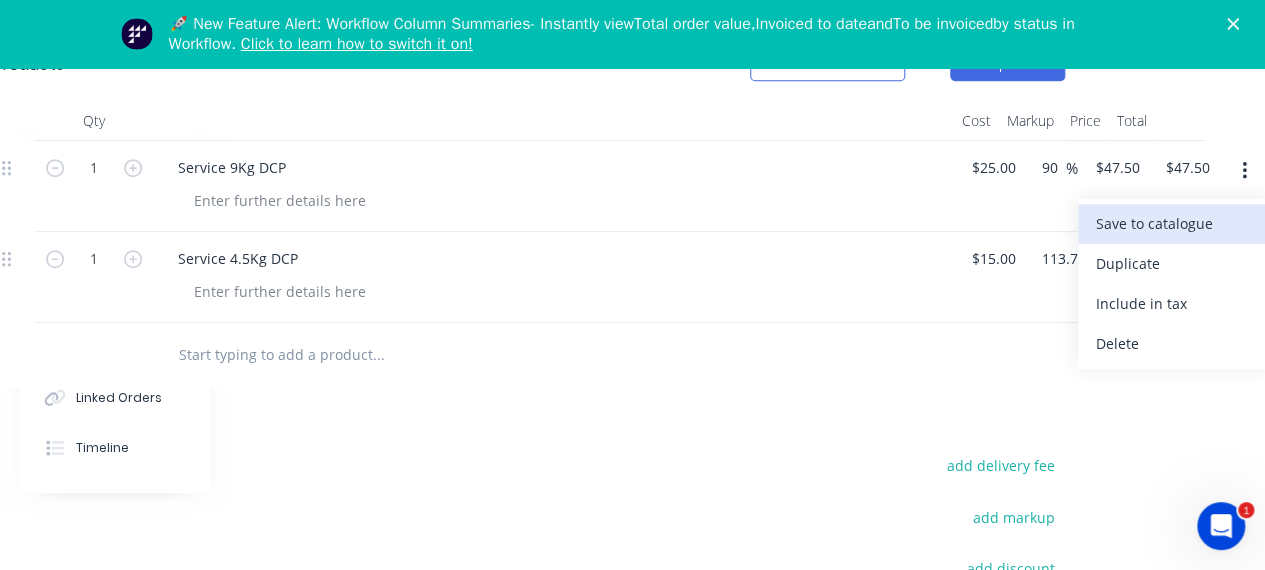 click on "Save to catalogue" at bounding box center (1173, 223) 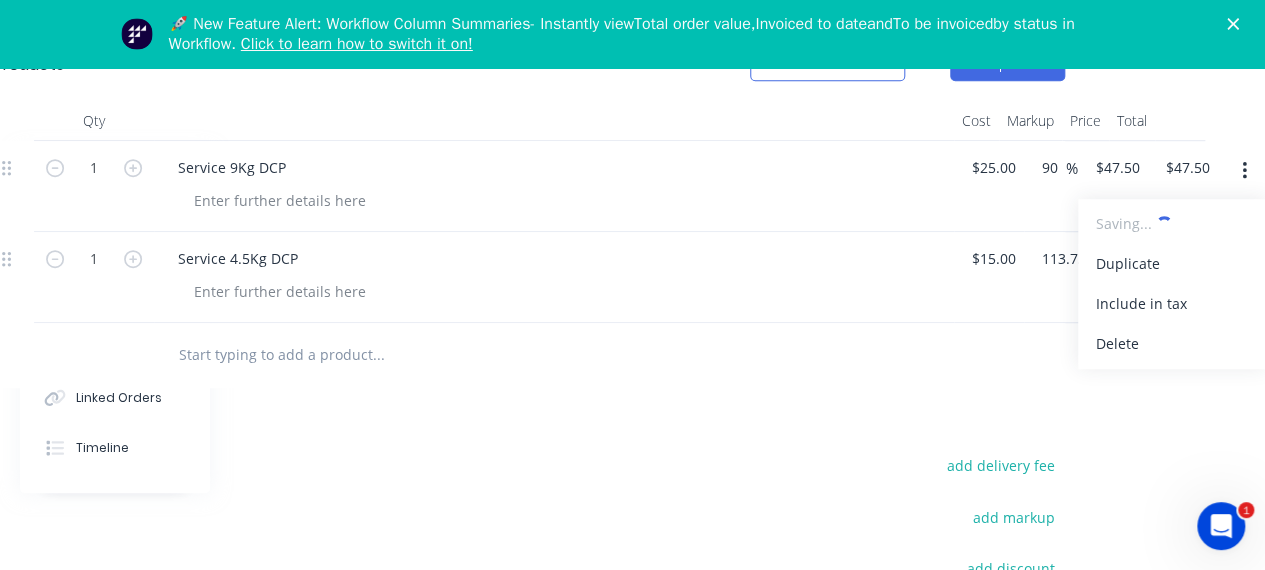 scroll, scrollTop: 609, scrollLeft: 308, axis: both 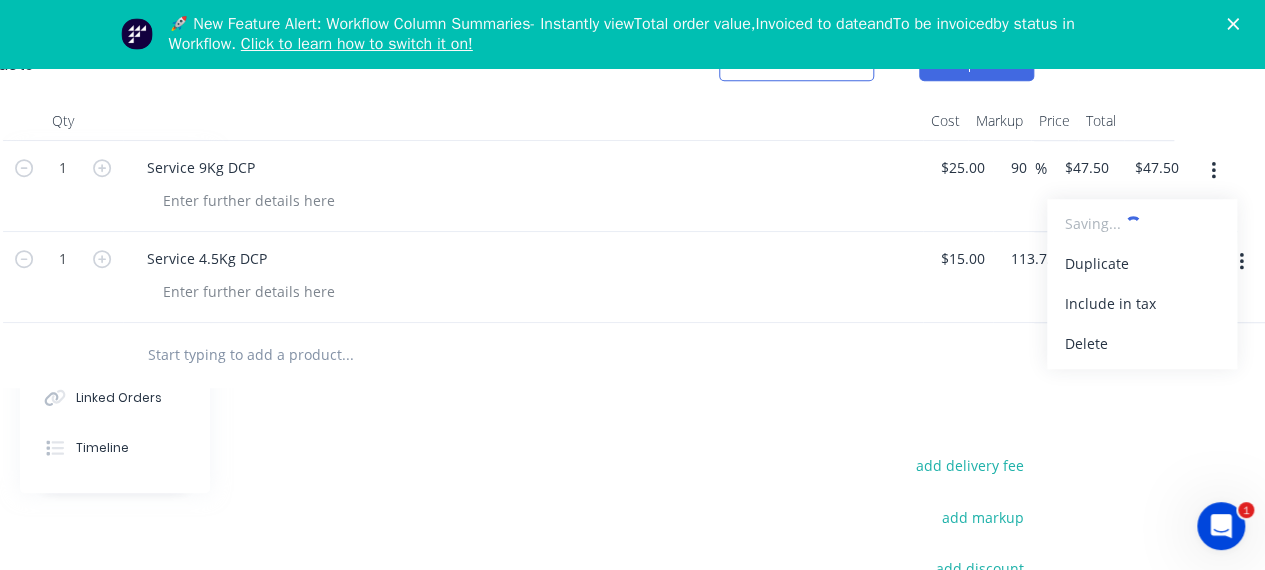 click at bounding box center (498, 355) 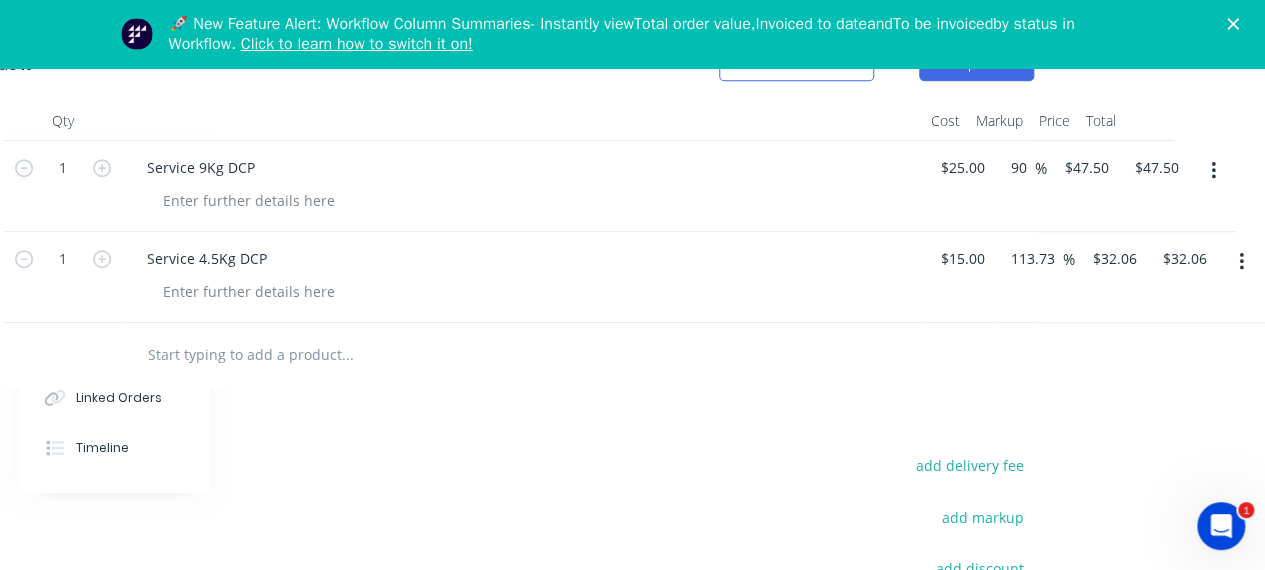 click at bounding box center [1241, 262] 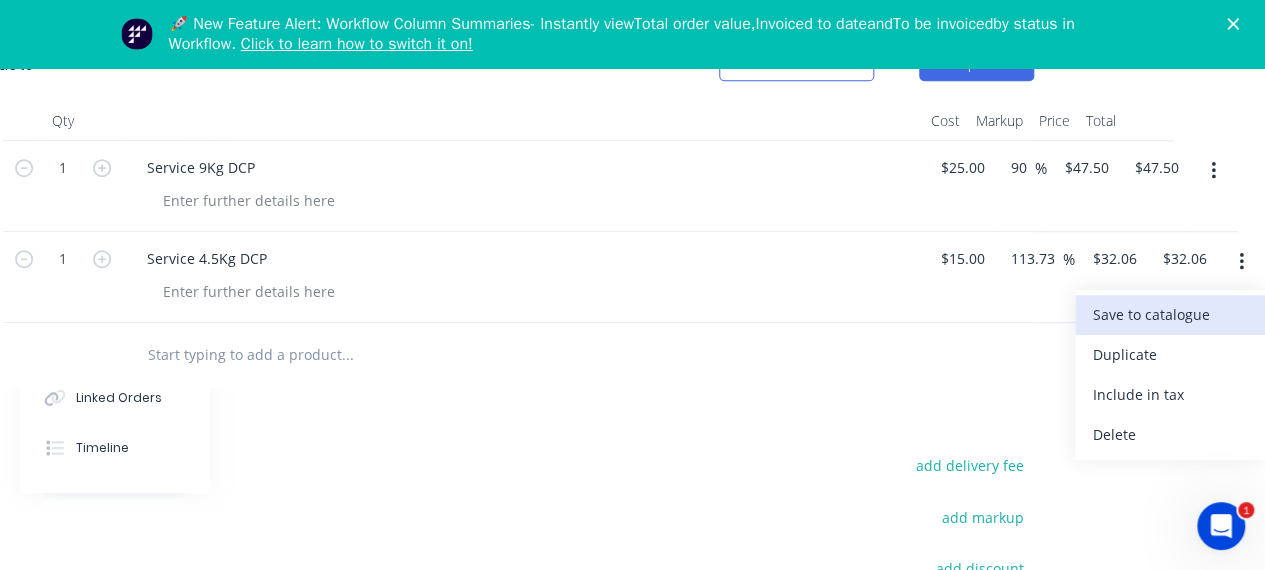 click on "Save to catalogue" at bounding box center (1170, 314) 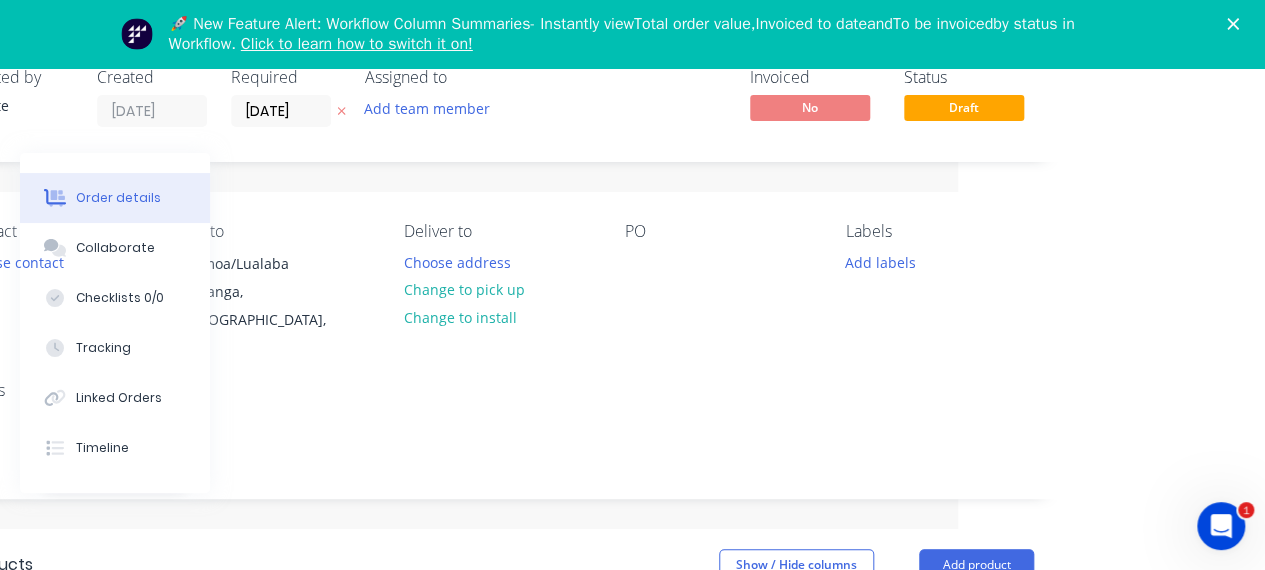 scroll, scrollTop: 112, scrollLeft: 308, axis: both 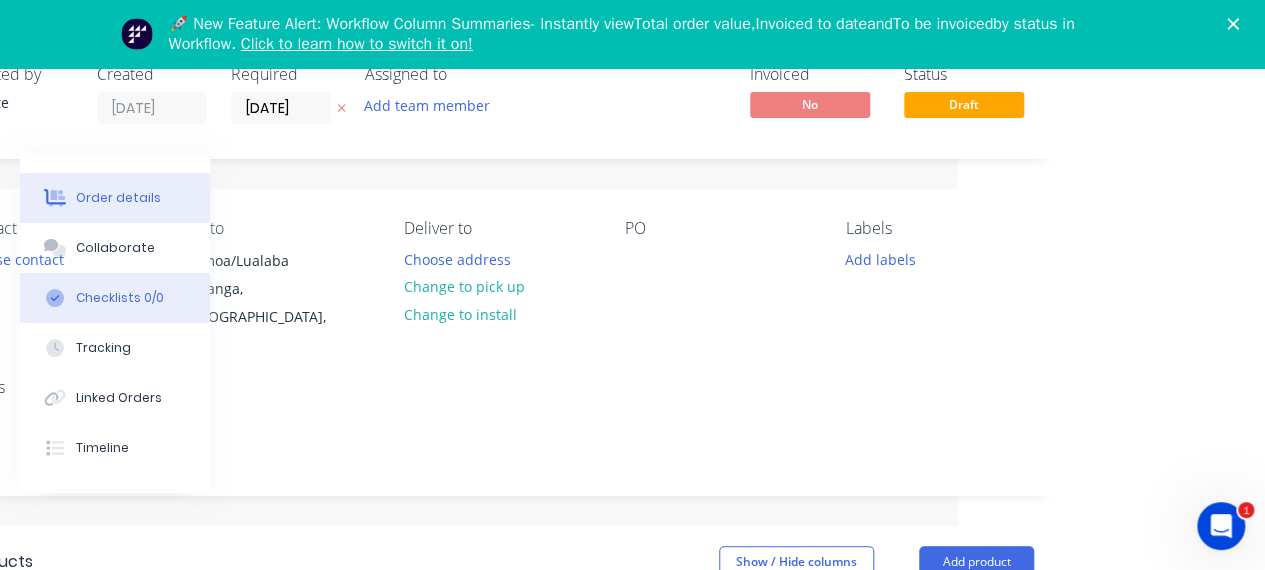 click on "Checklists 0/0" at bounding box center [115, 298] 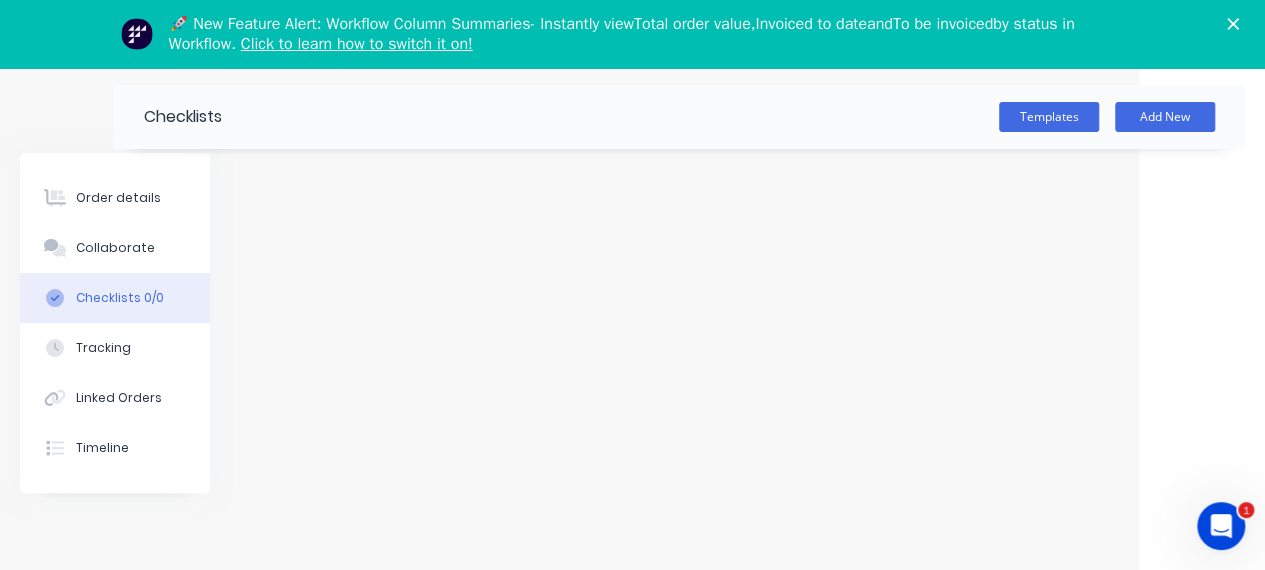 scroll, scrollTop: 83, scrollLeft: 126, axis: both 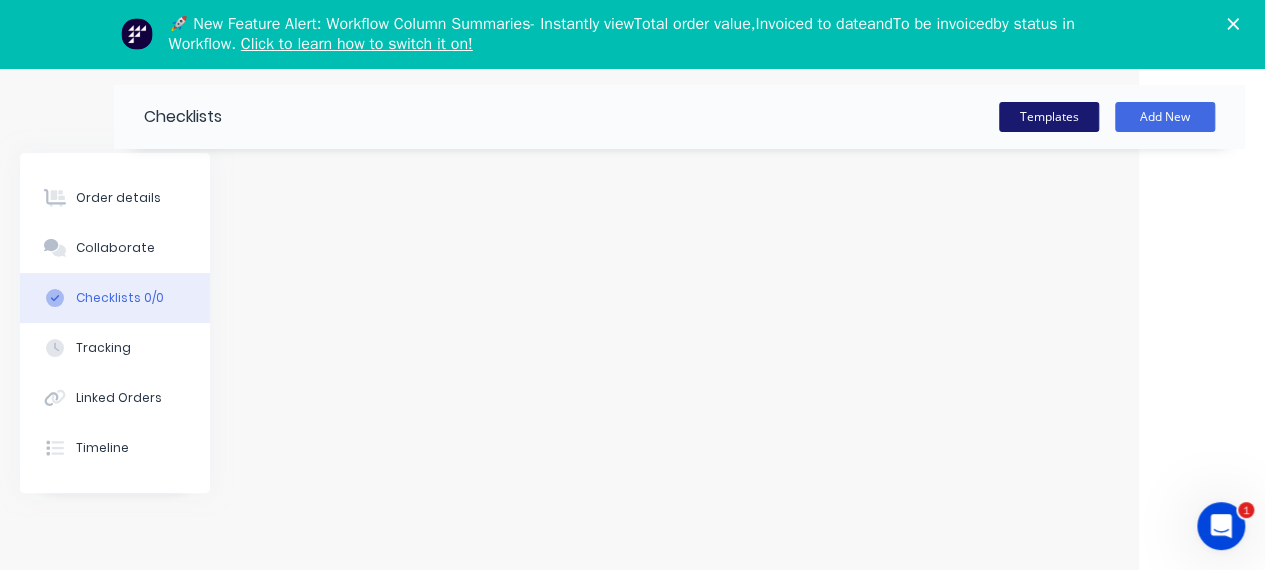 click on "Templates" at bounding box center (1049, 117) 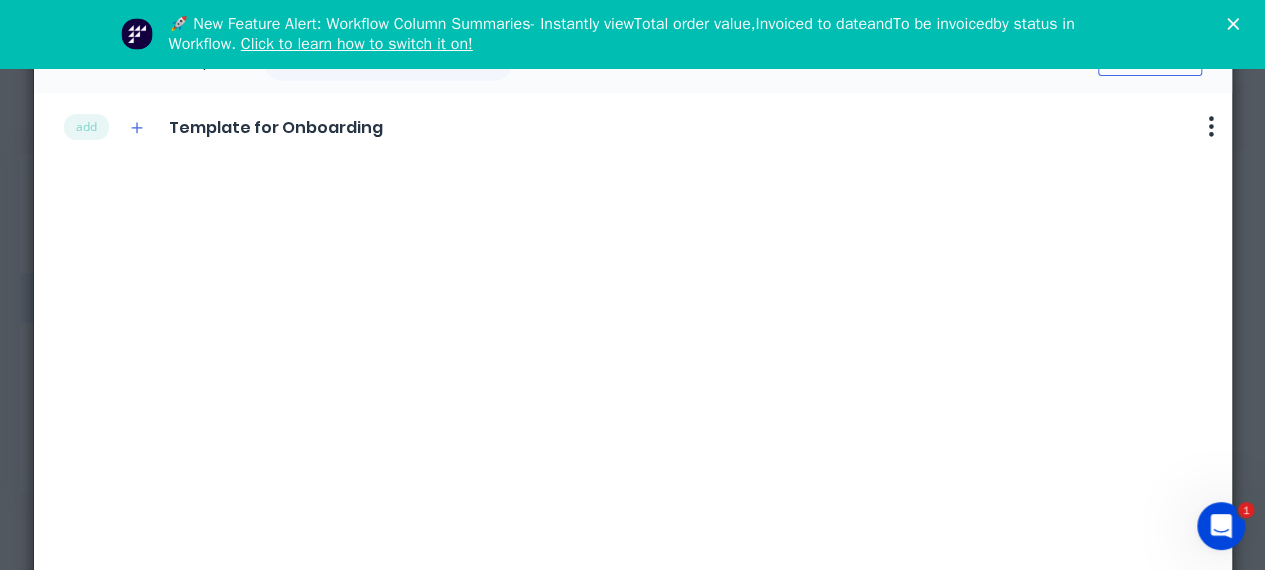 scroll, scrollTop: 0, scrollLeft: 126, axis: horizontal 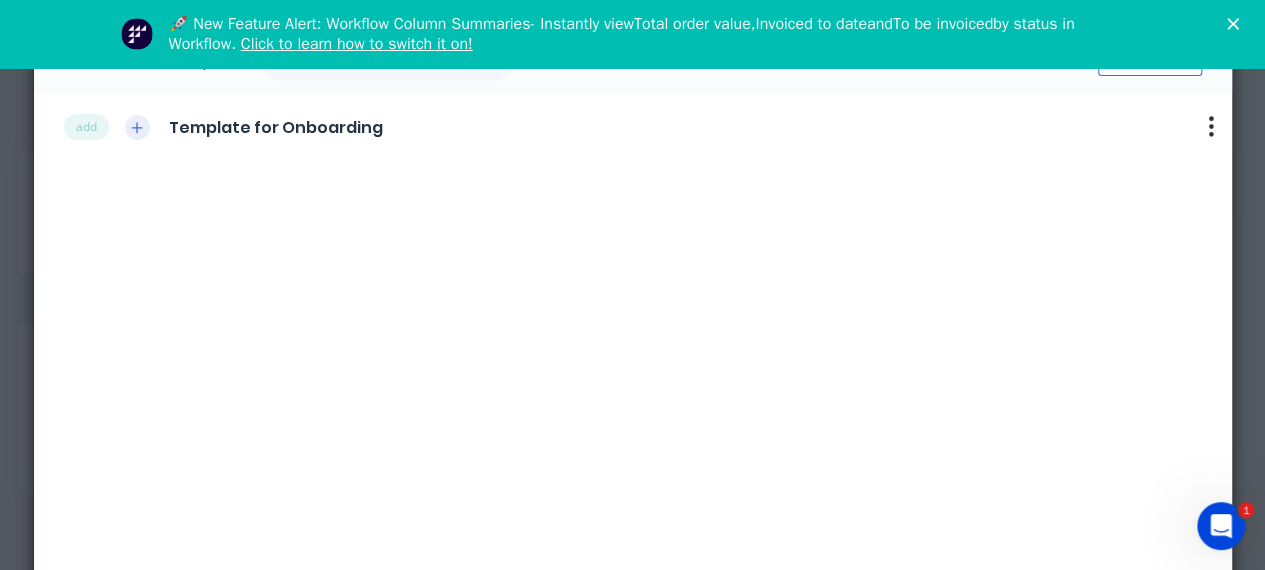 click 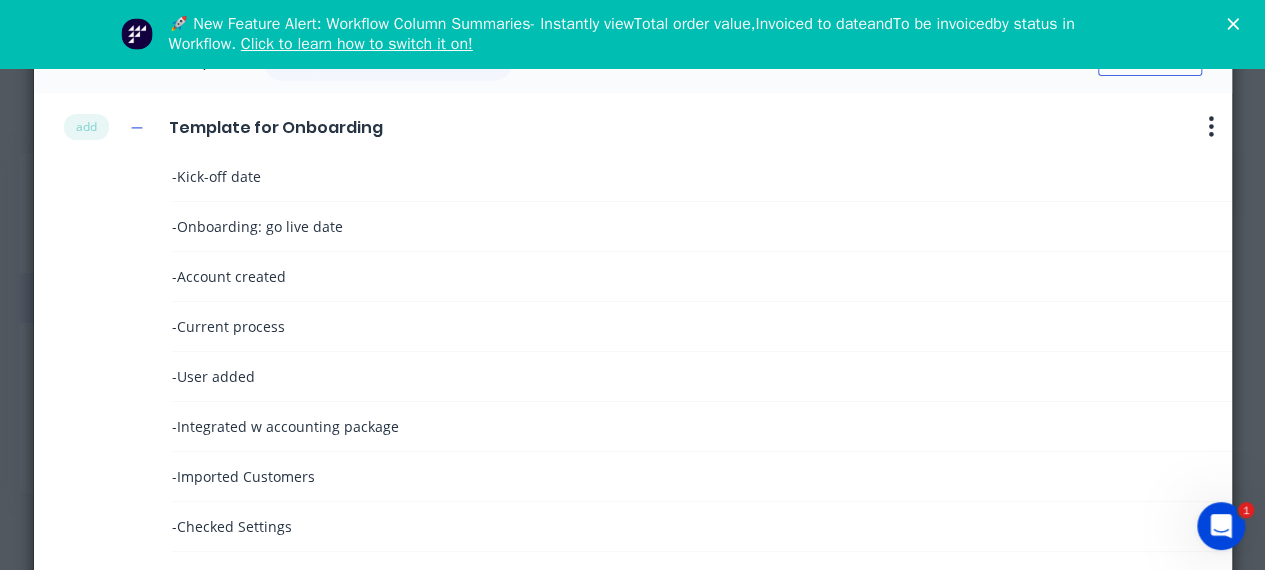 scroll, scrollTop: 29, scrollLeft: 0, axis: vertical 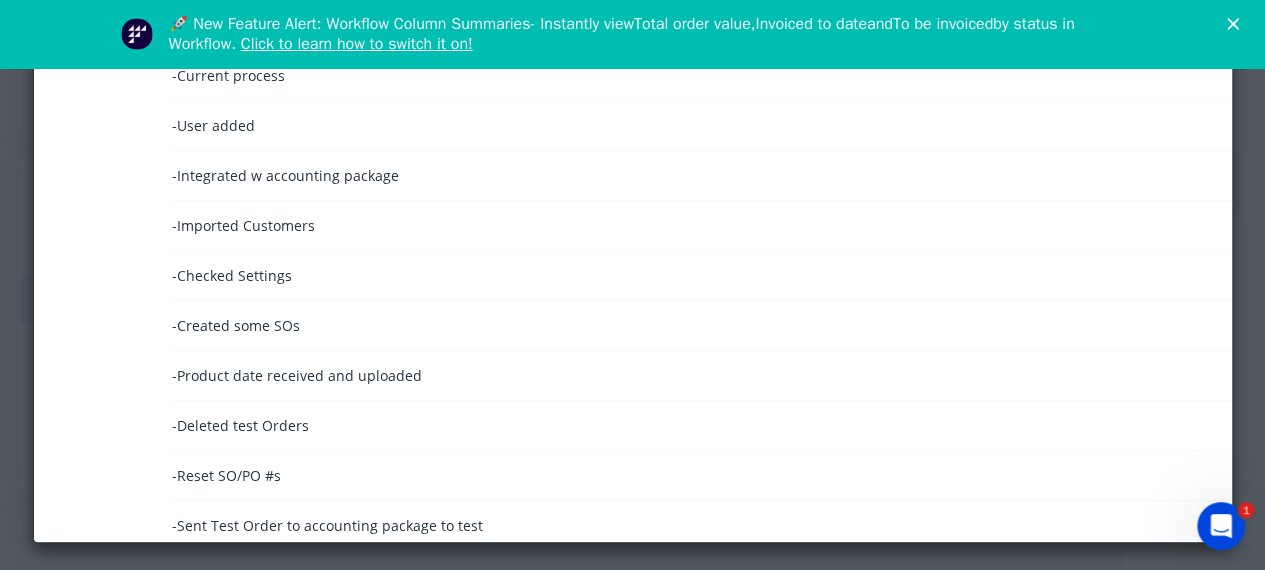 click on "-  Product date received and uploaded" at bounding box center (297, 375) 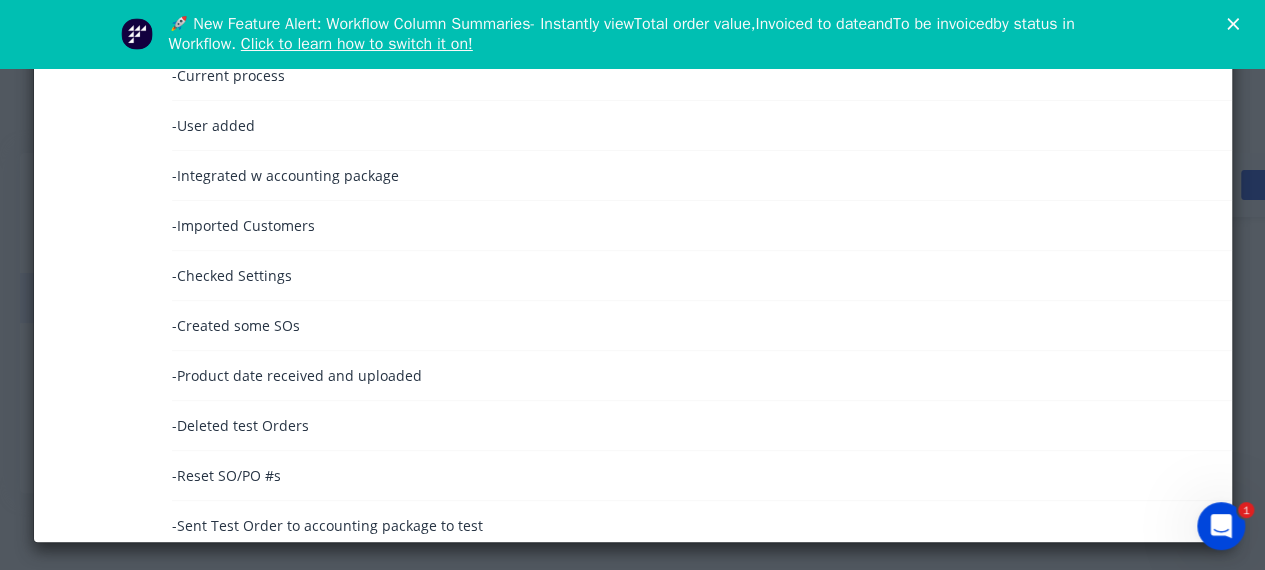 scroll, scrollTop: 0, scrollLeft: 0, axis: both 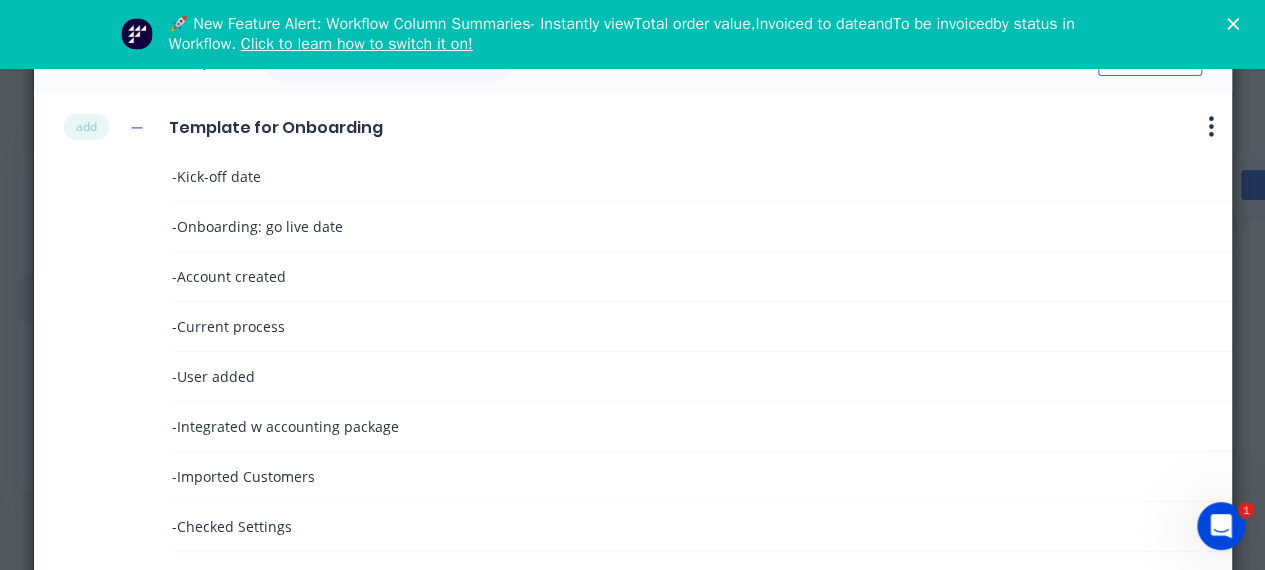 click 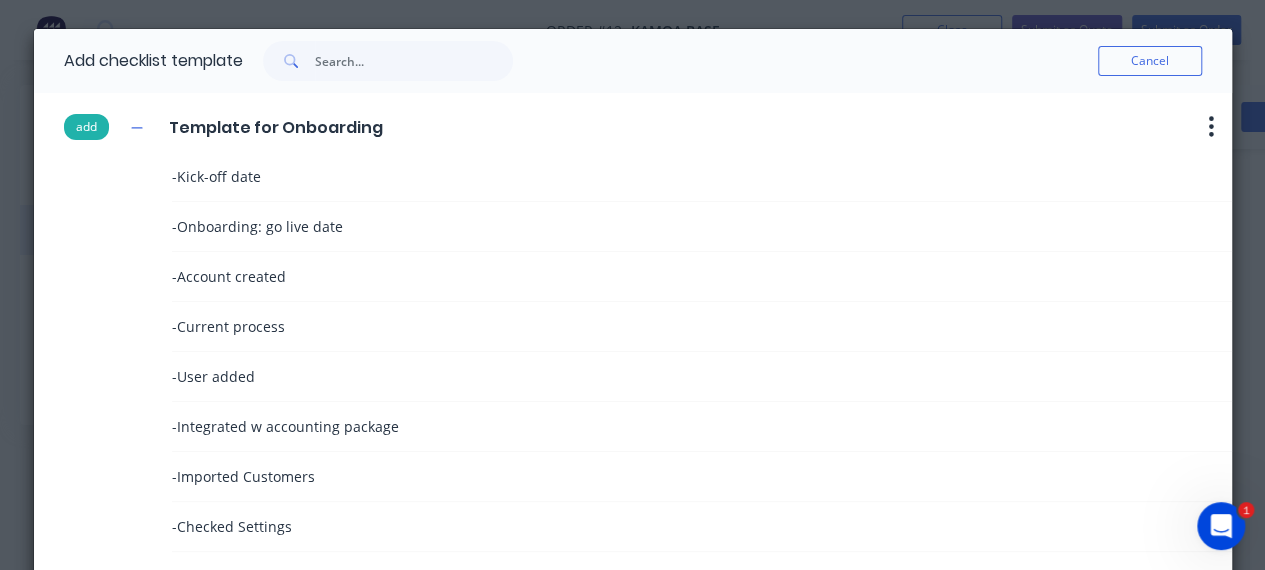 click on "add" at bounding box center [86, 127] 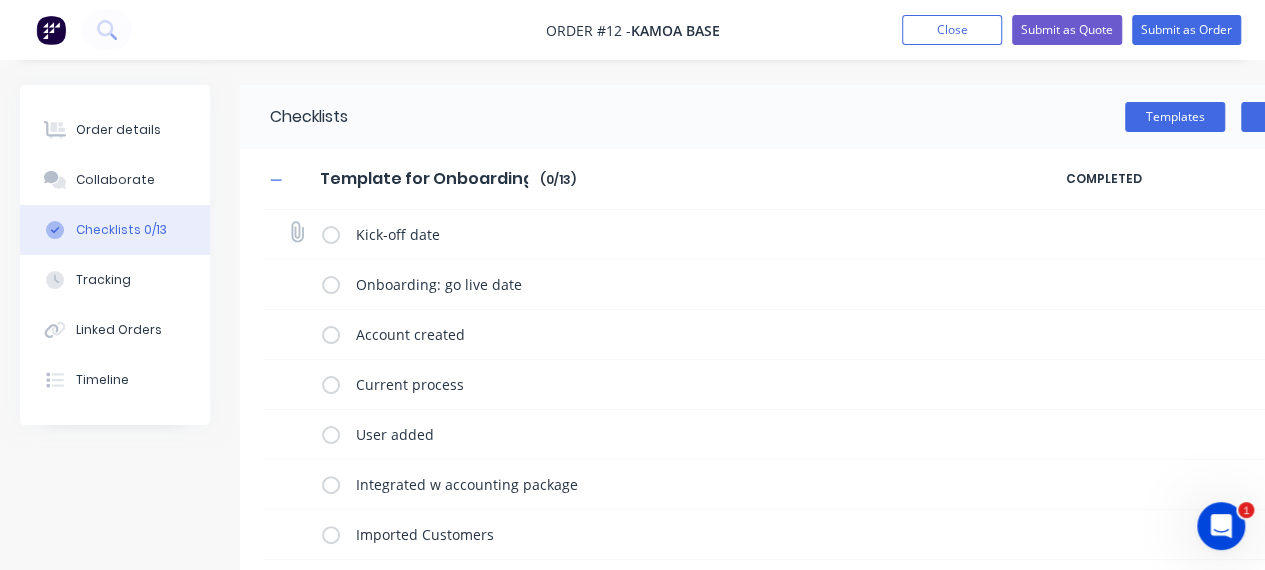 click at bounding box center [331, 234] 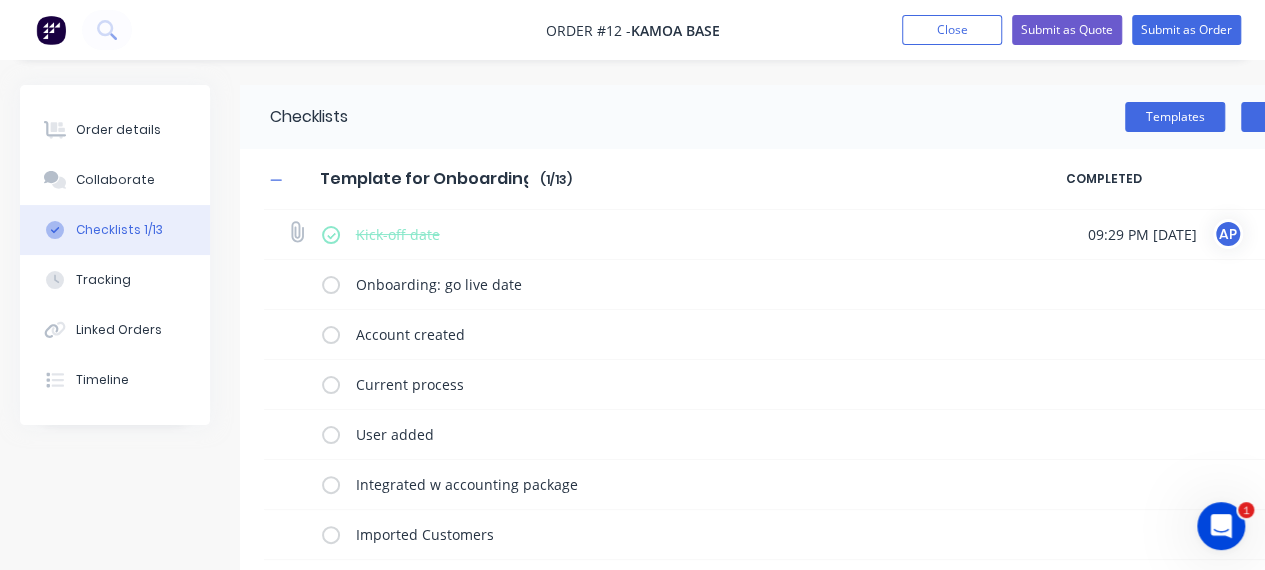 click at bounding box center [331, 234] 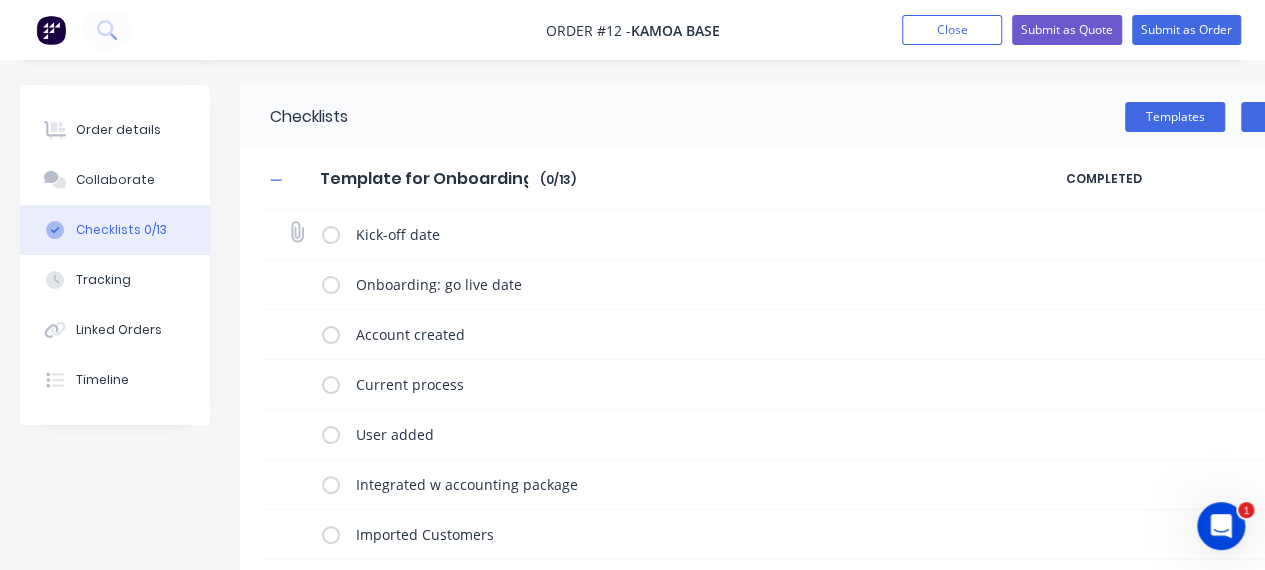 click at bounding box center (331, 234) 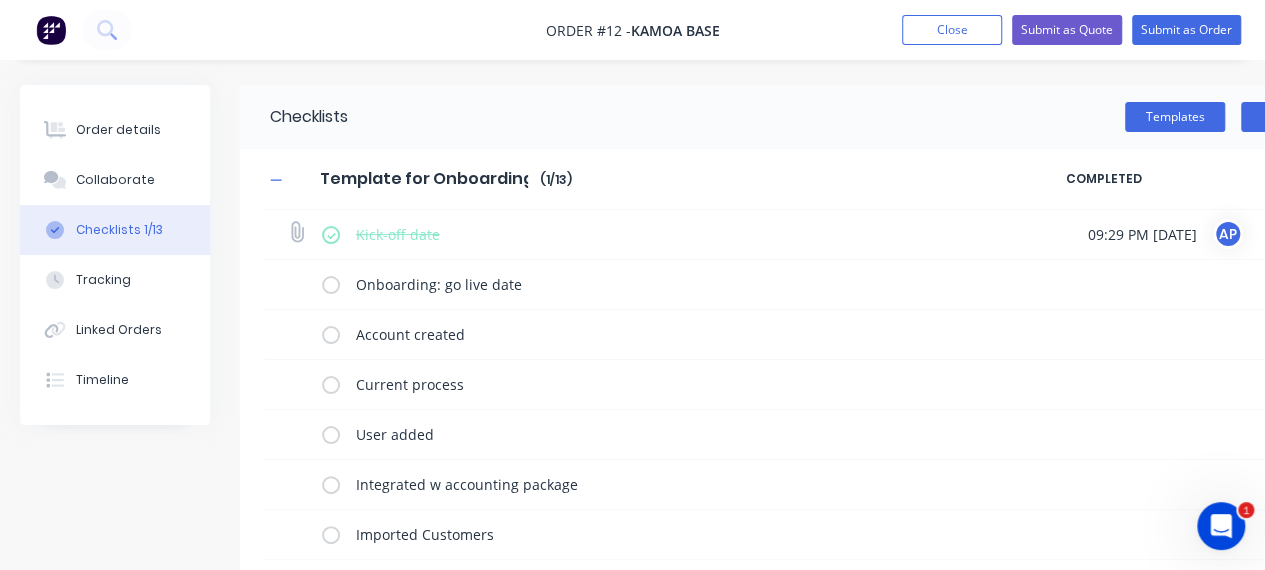 click at bounding box center [331, 234] 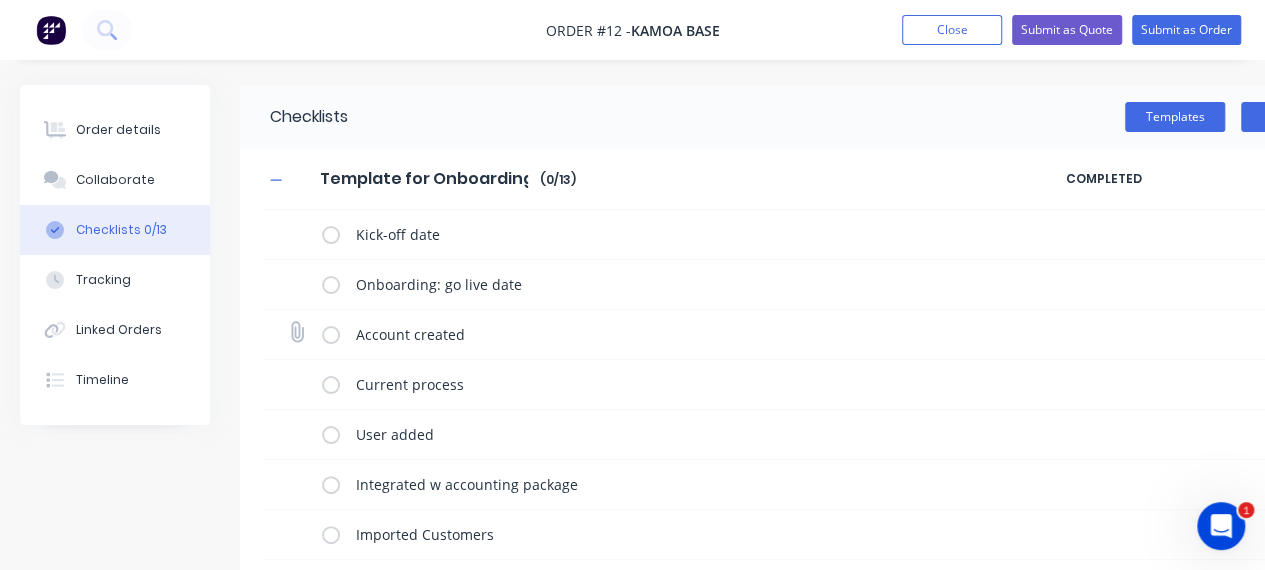 click at bounding box center (331, 334) 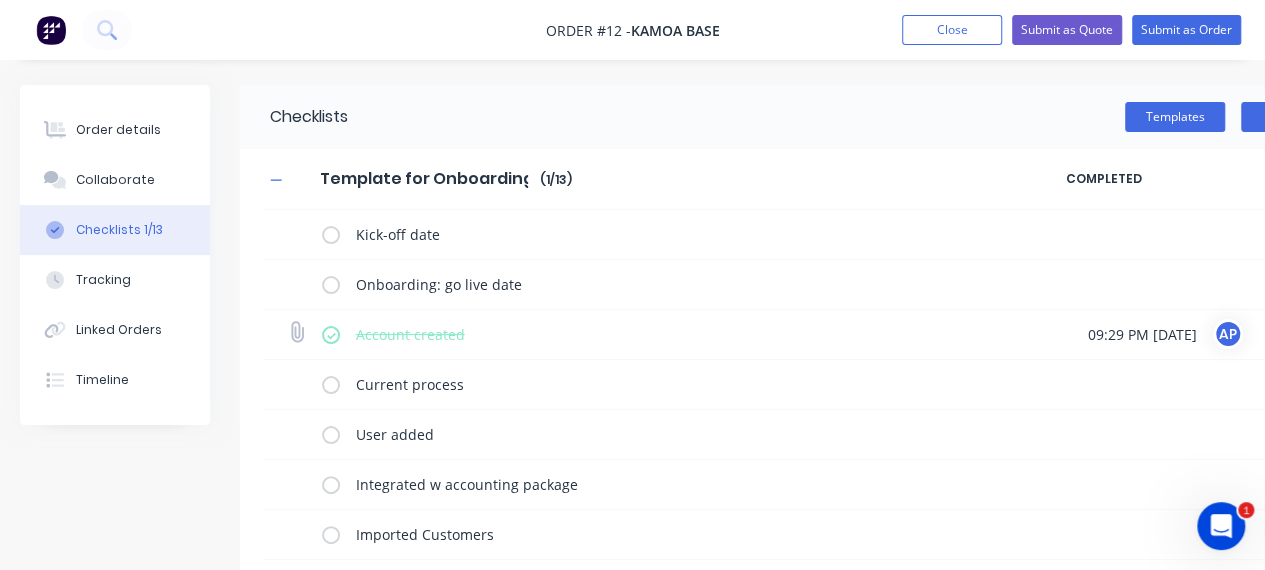 click at bounding box center (331, 334) 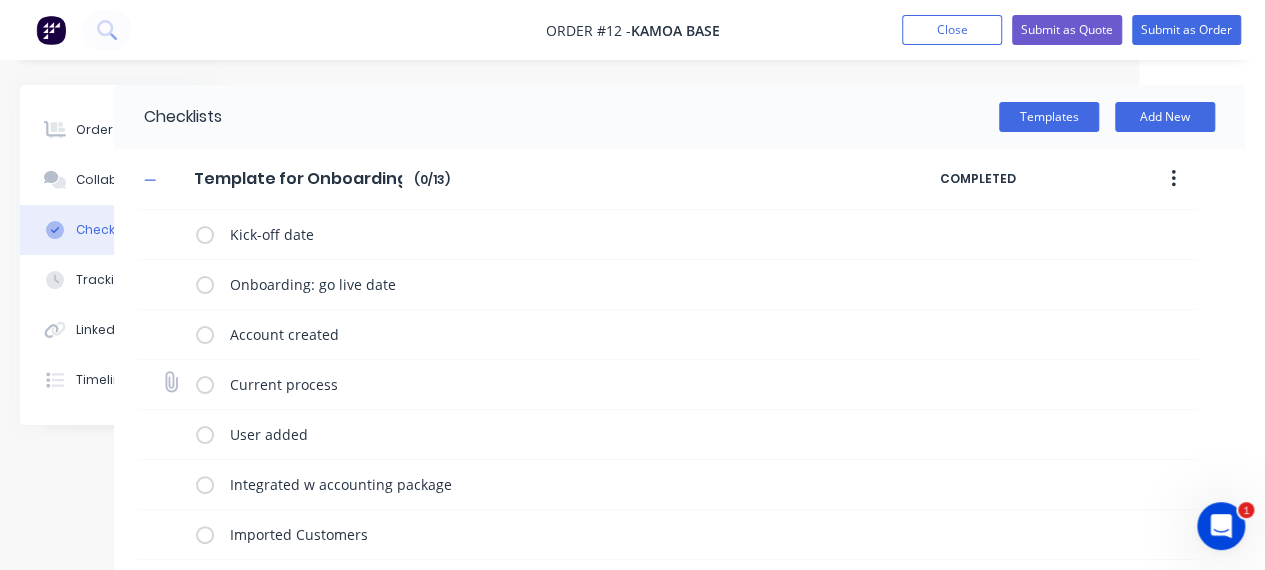 scroll, scrollTop: 0, scrollLeft: 0, axis: both 